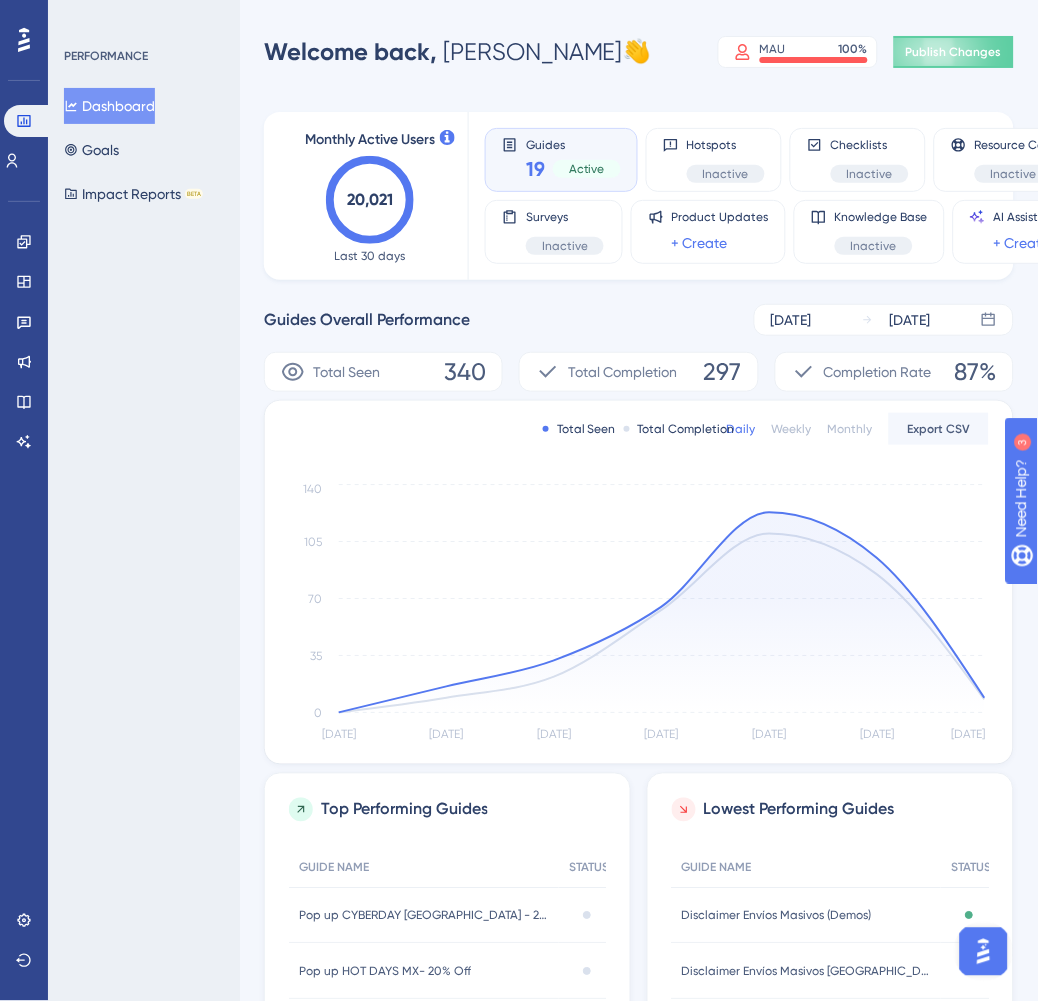 scroll, scrollTop: 0, scrollLeft: 0, axis: both 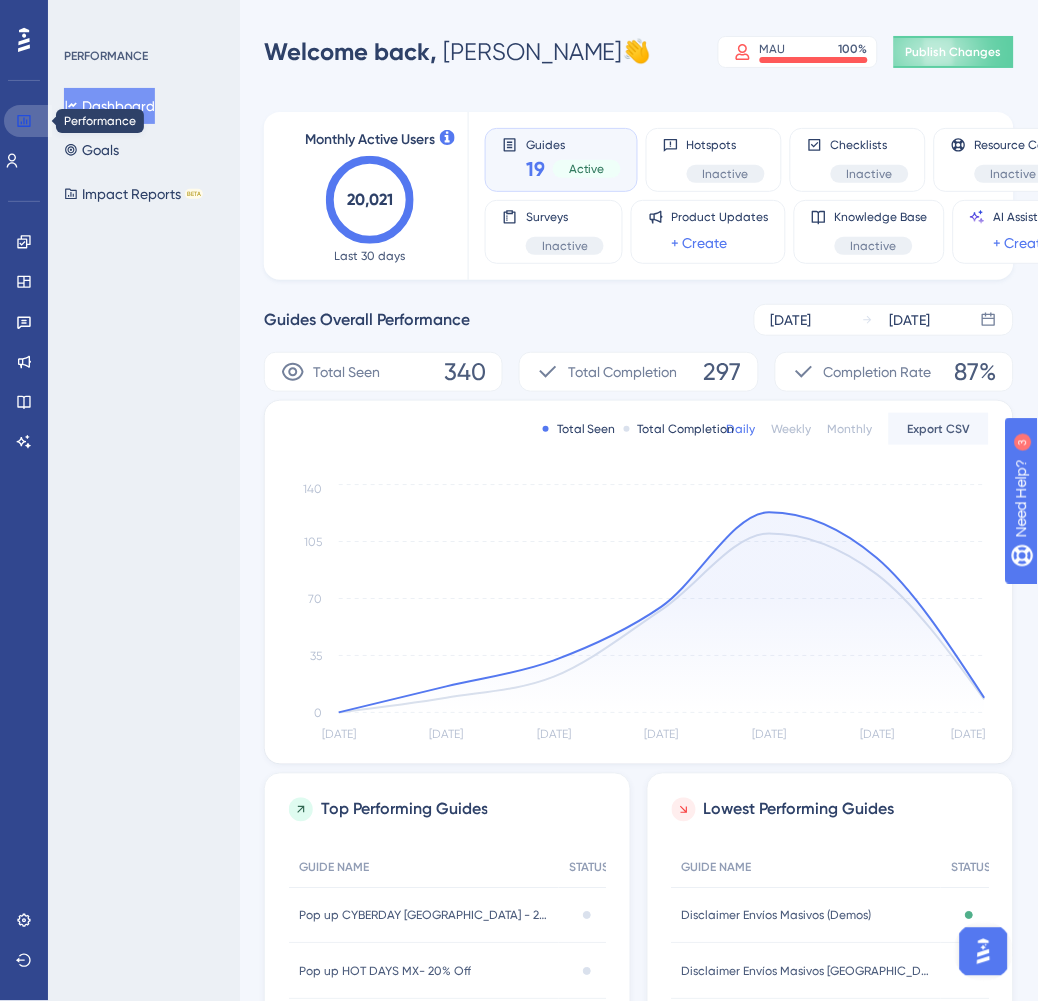 click 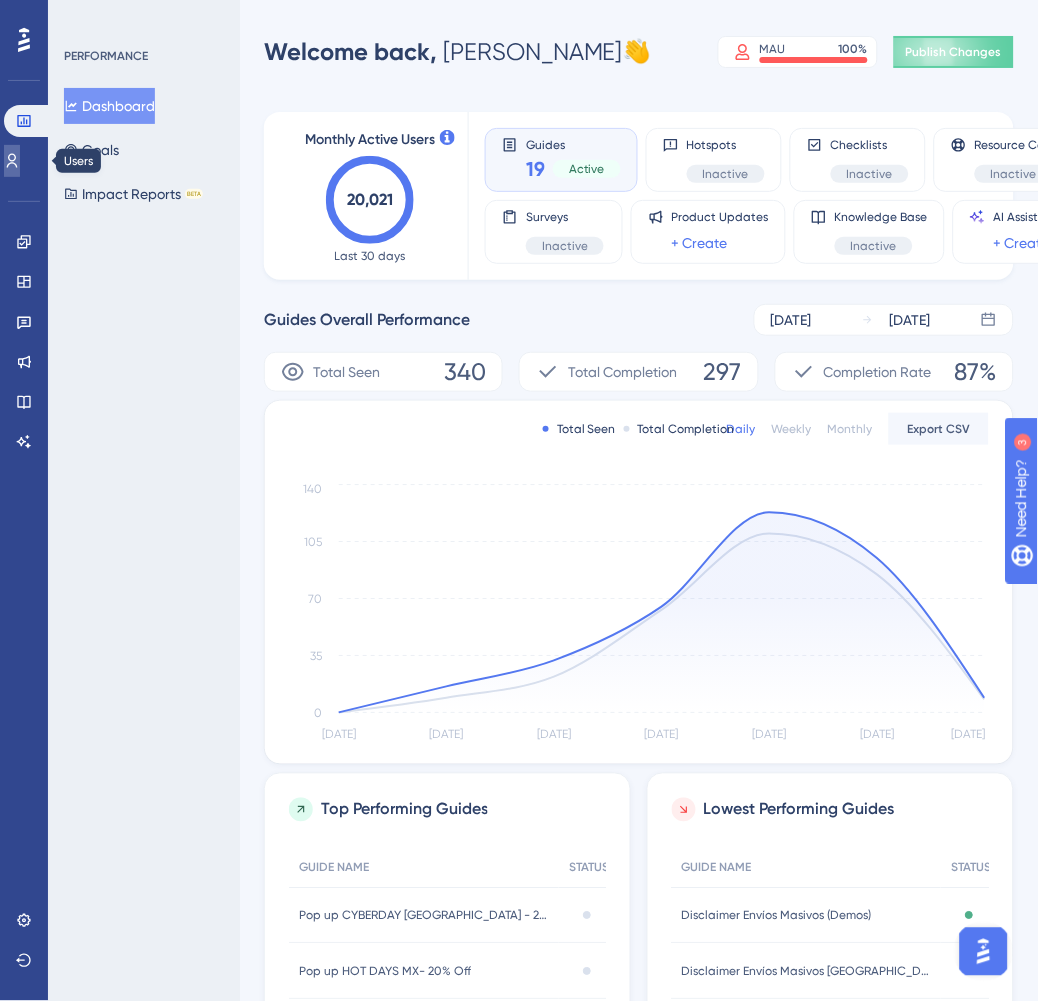 click 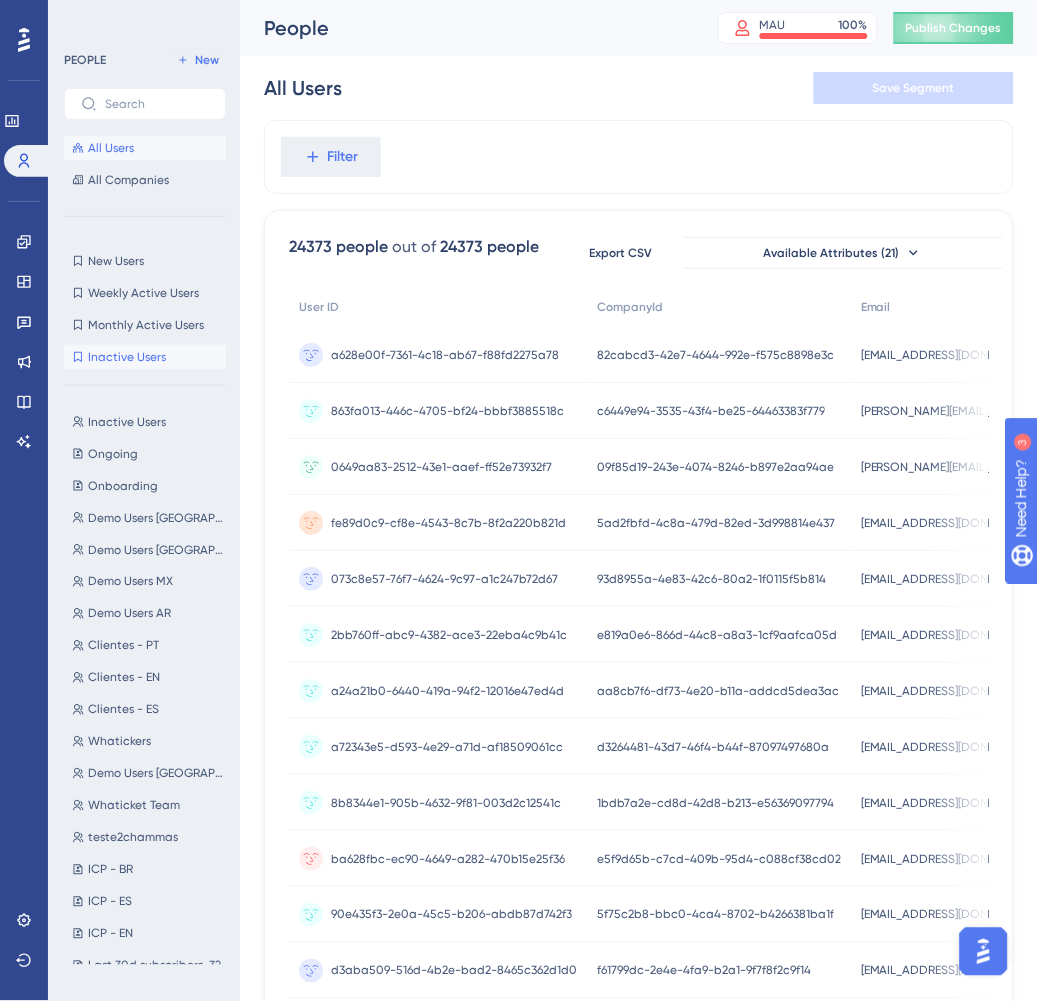 click on "Inactive Users Inactive Users" at bounding box center (145, 357) 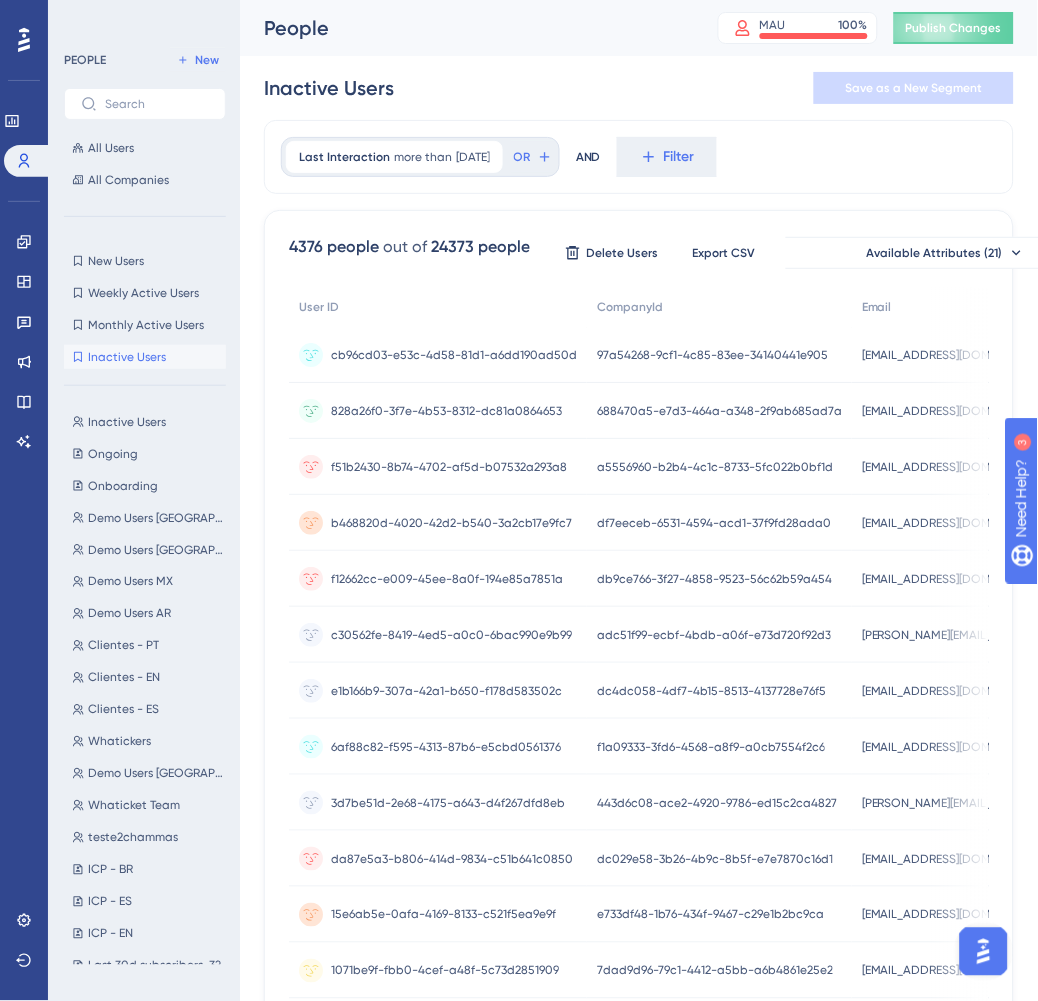 click on "Inactive Users" at bounding box center (127, 357) 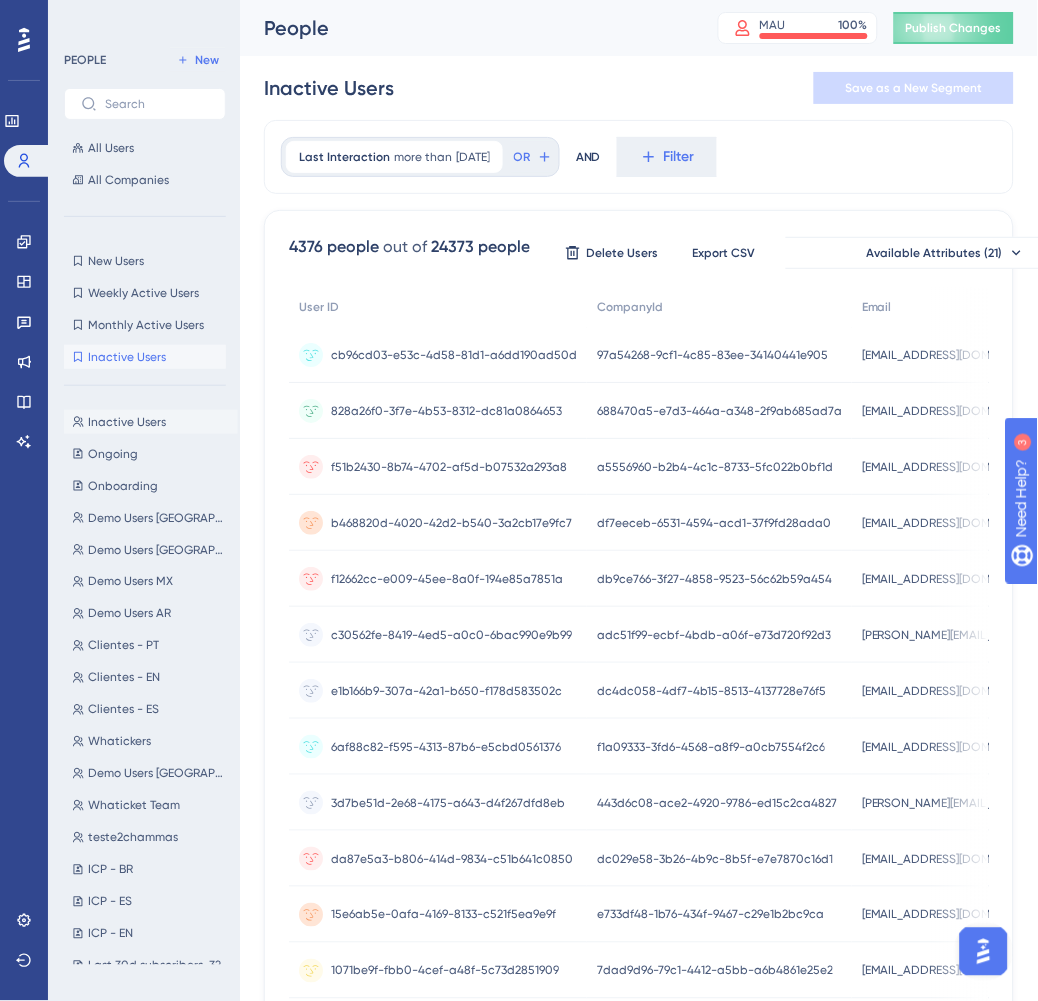 click on "Inactive Users Inactive Users" at bounding box center [151, 422] 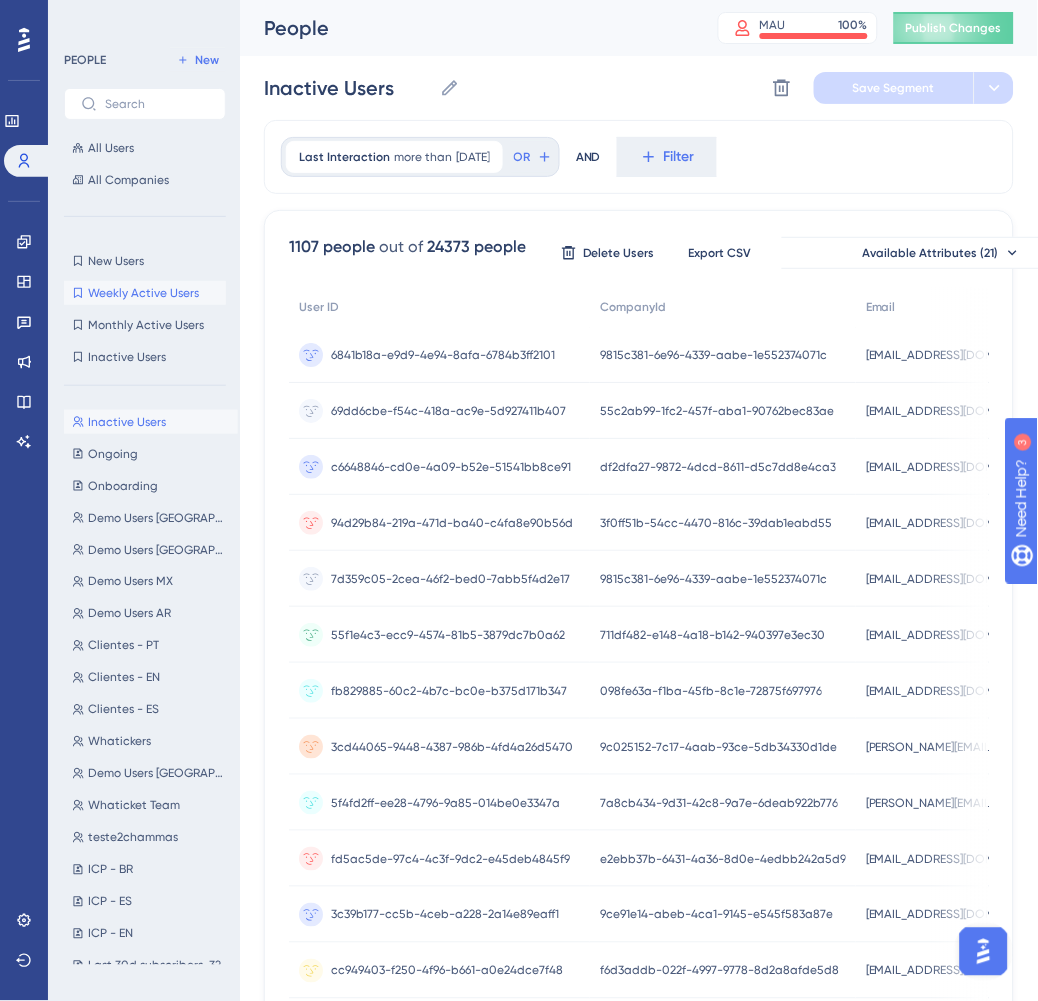 click on "Weekly Active Users Weekly Active Users" at bounding box center [145, 293] 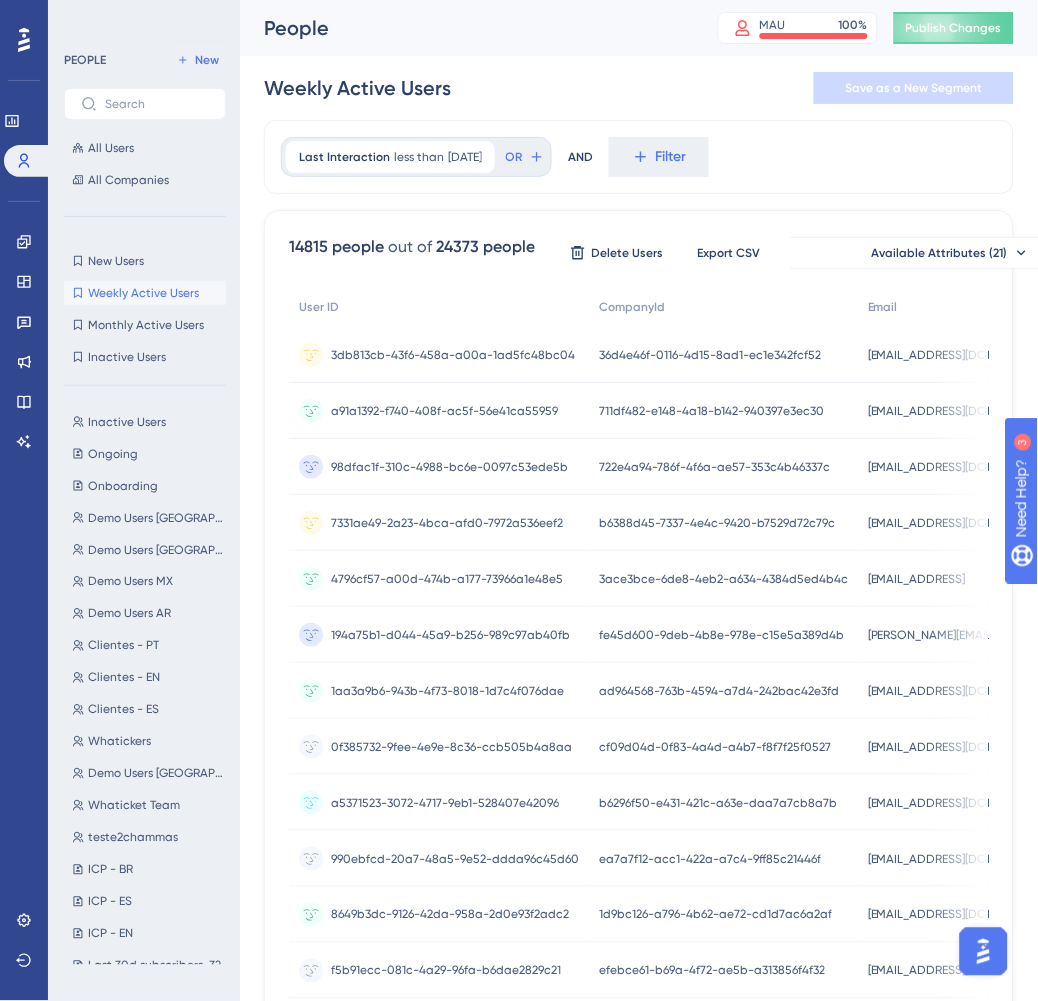 click on "24373   people" at bounding box center [485, 247] 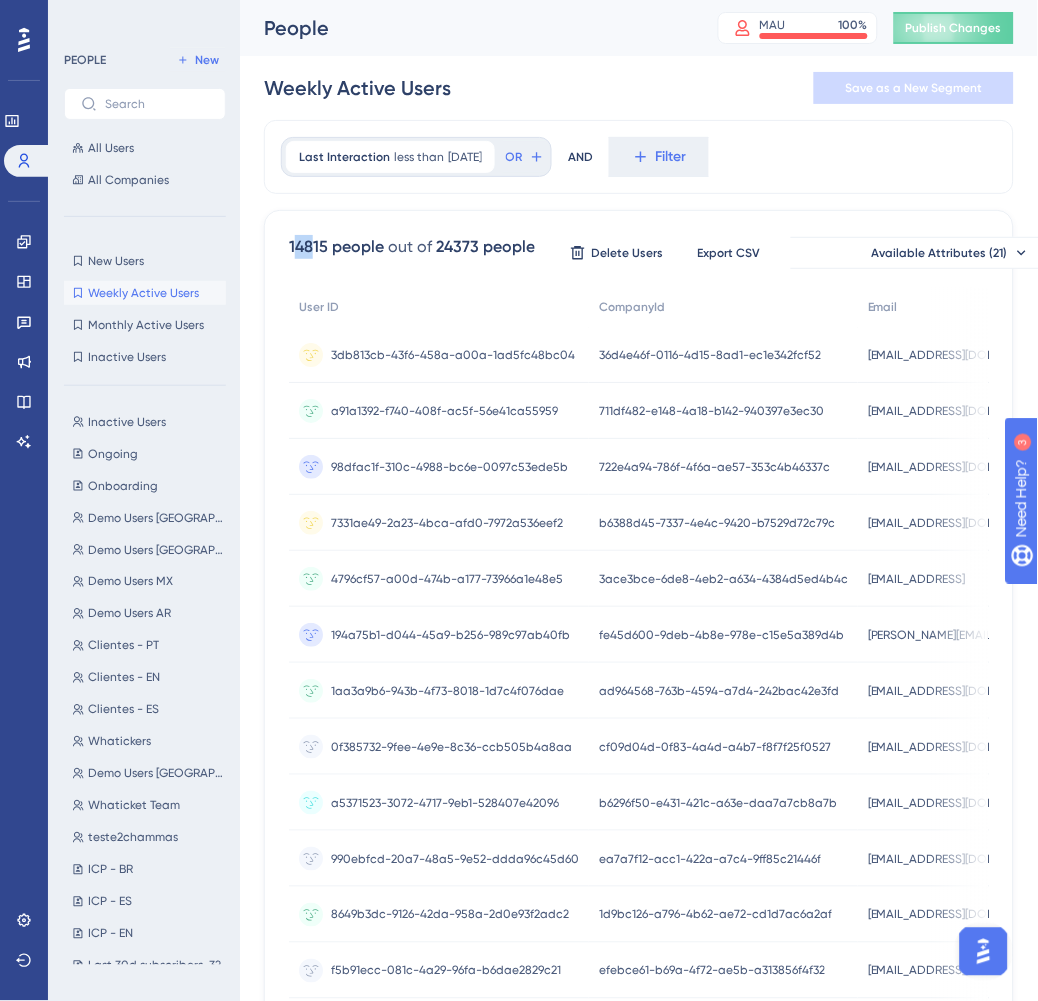 drag, startPoint x: 297, startPoint y: 246, endPoint x: 310, endPoint y: 247, distance: 13.038404 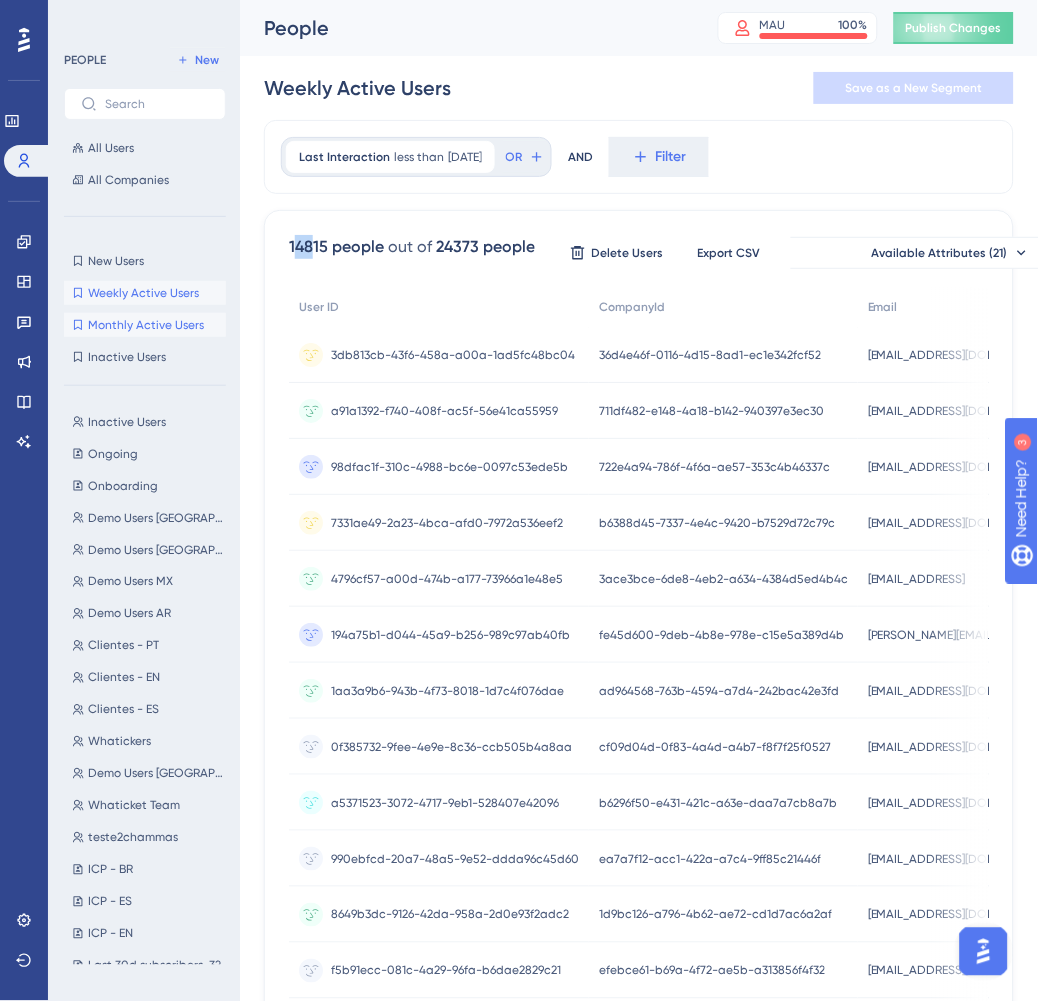 drag, startPoint x: 310, startPoint y: 247, endPoint x: 171, endPoint y: 322, distance: 157.94302 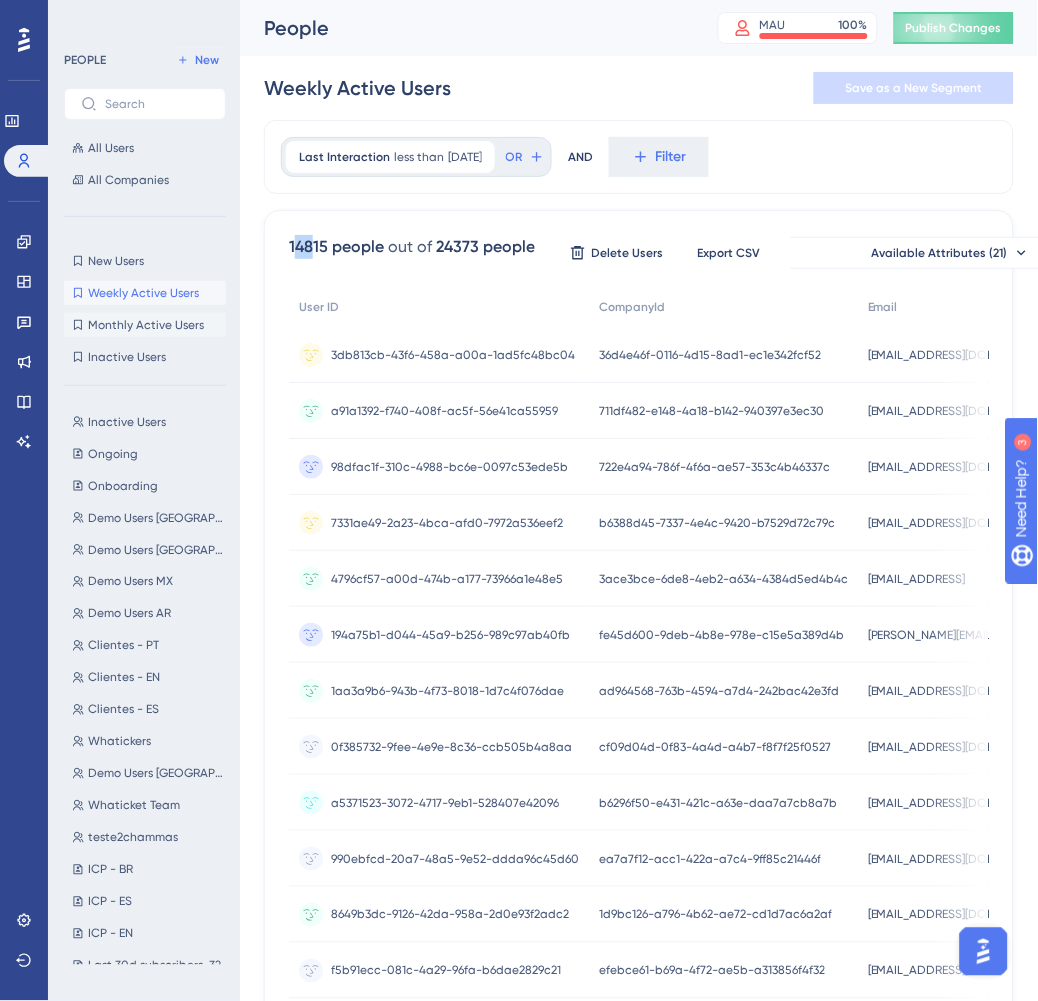 click on "Monthly Active Users" at bounding box center (146, 325) 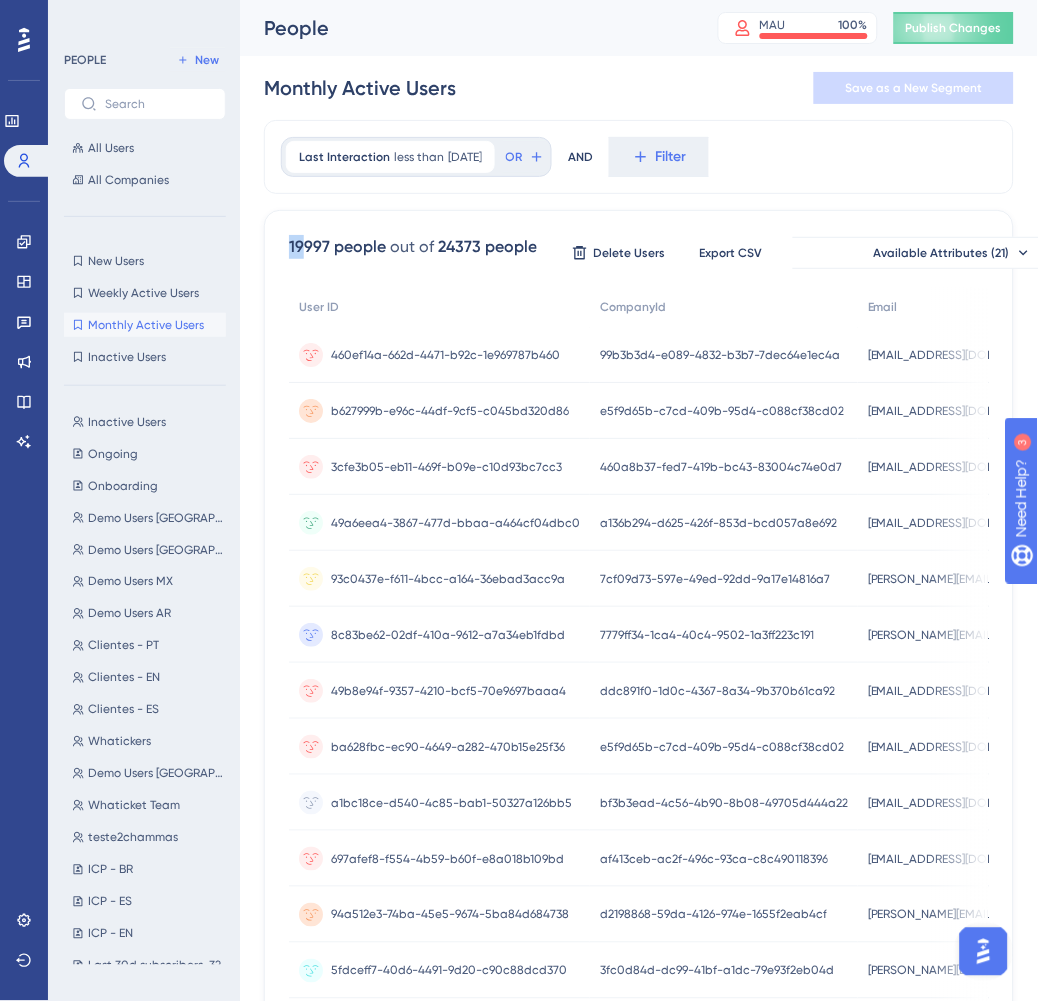 drag, startPoint x: 291, startPoint y: 254, endPoint x: 307, endPoint y: 254, distance: 16 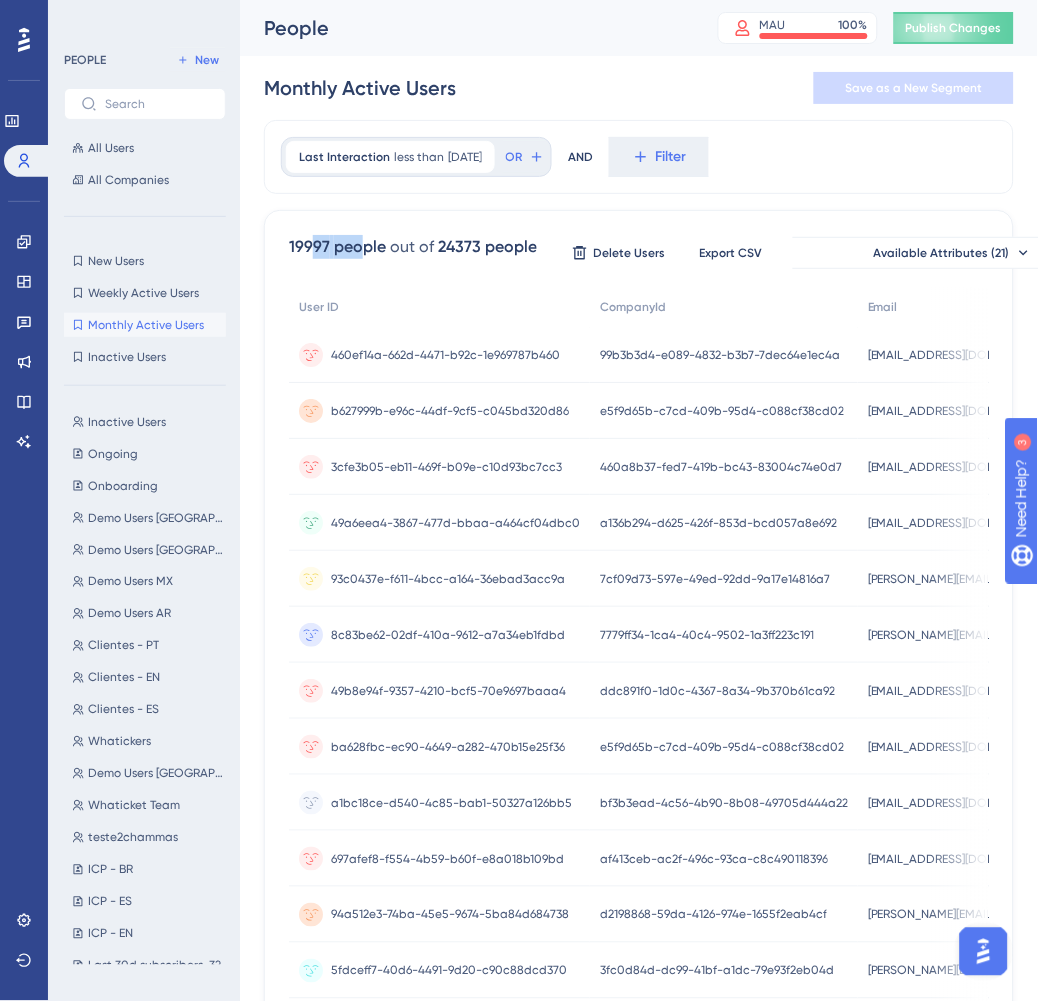 drag, startPoint x: 307, startPoint y: 254, endPoint x: 363, endPoint y: 250, distance: 56.142673 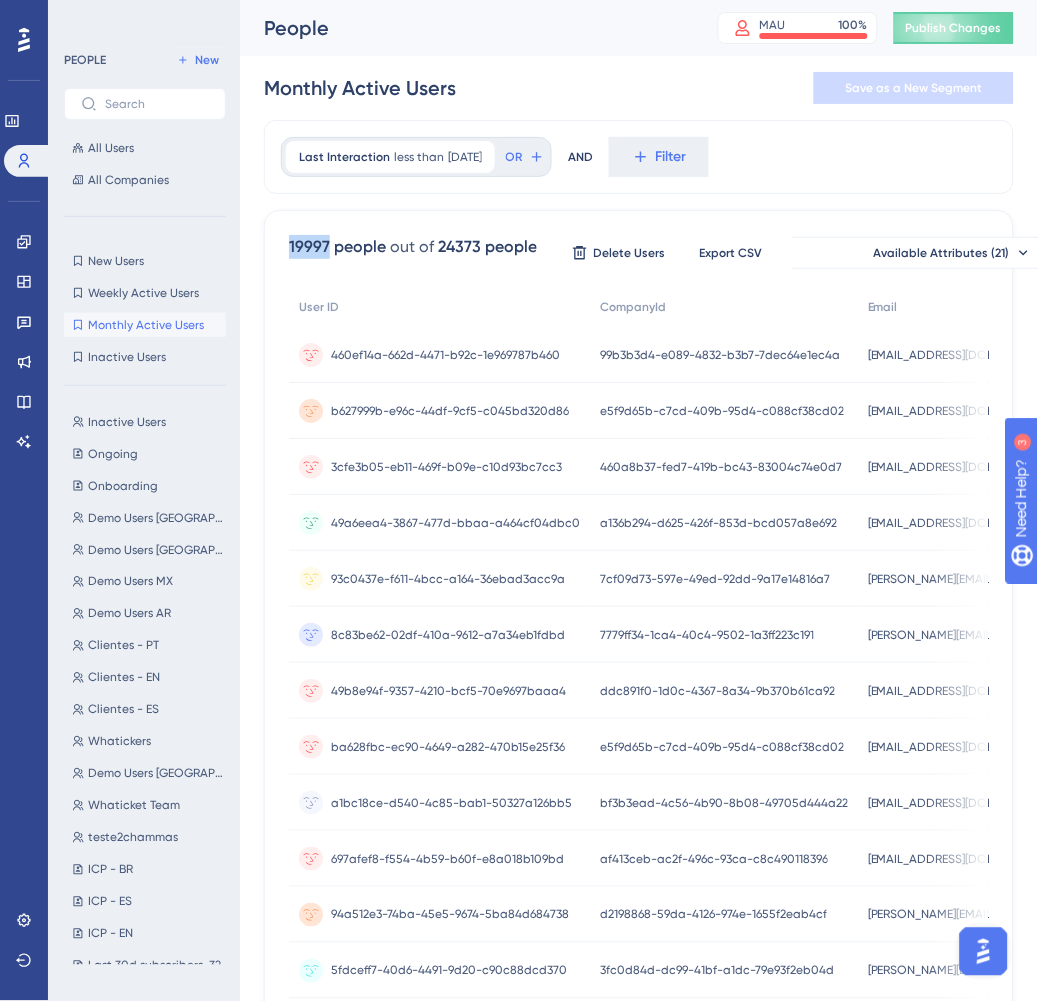 drag, startPoint x: 325, startPoint y: 248, endPoint x: 283, endPoint y: 250, distance: 42.047592 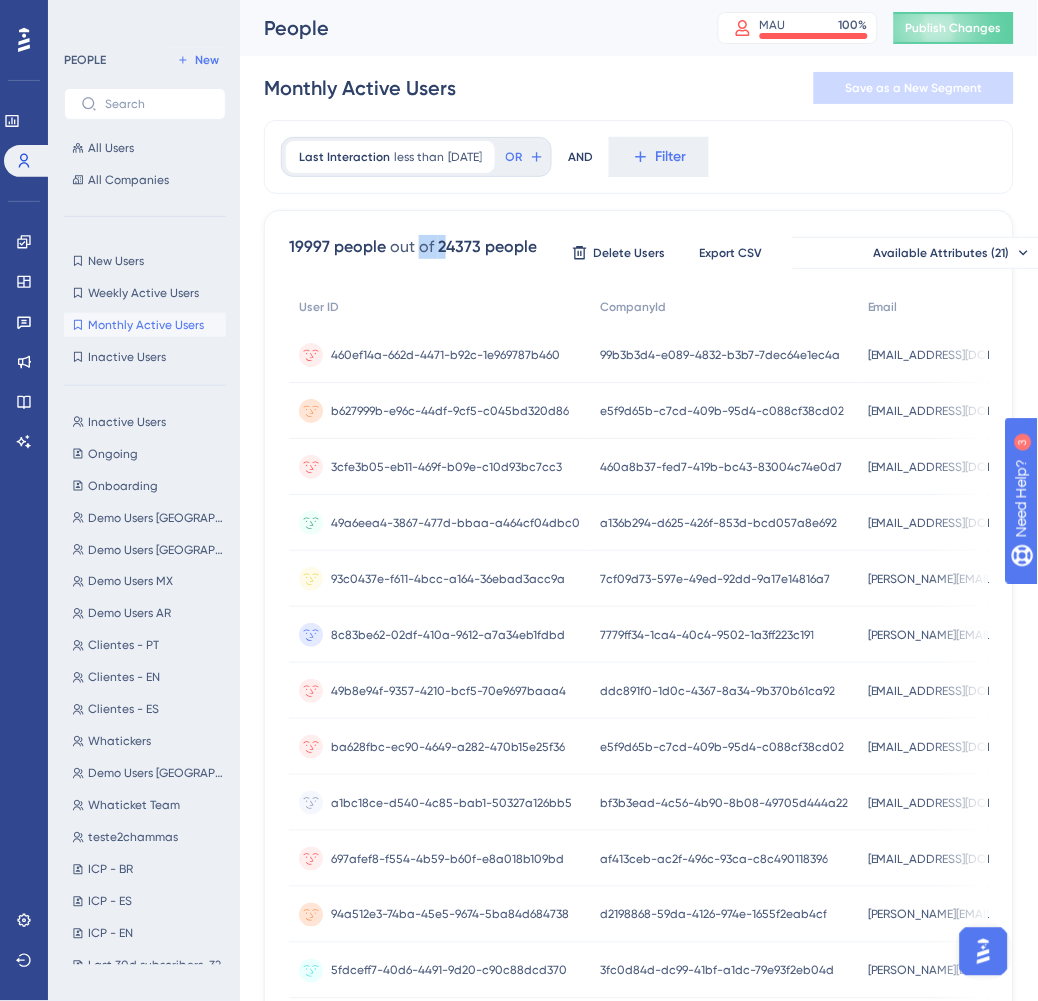 drag, startPoint x: 420, startPoint y: 245, endPoint x: 445, endPoint y: 248, distance: 25.179358 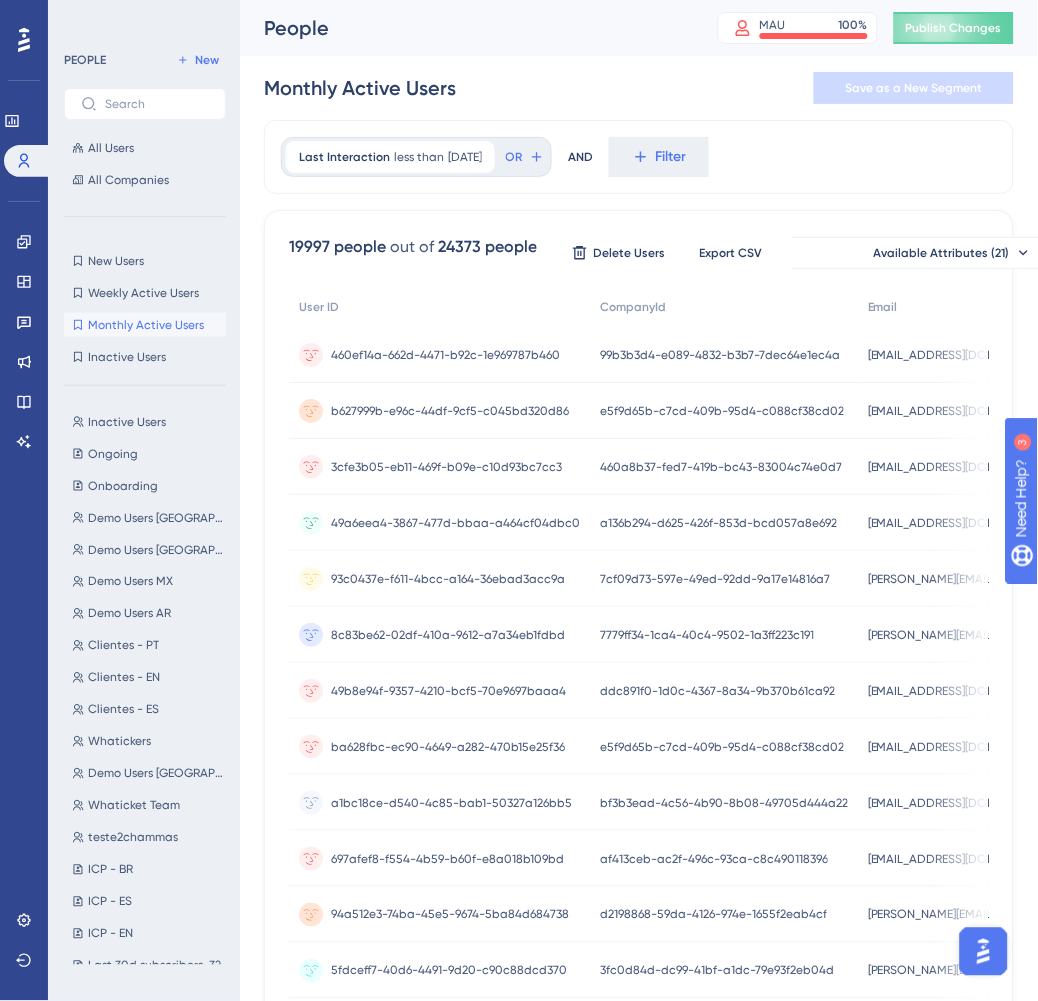 drag, startPoint x: 445, startPoint y: 248, endPoint x: 483, endPoint y: 248, distance: 38 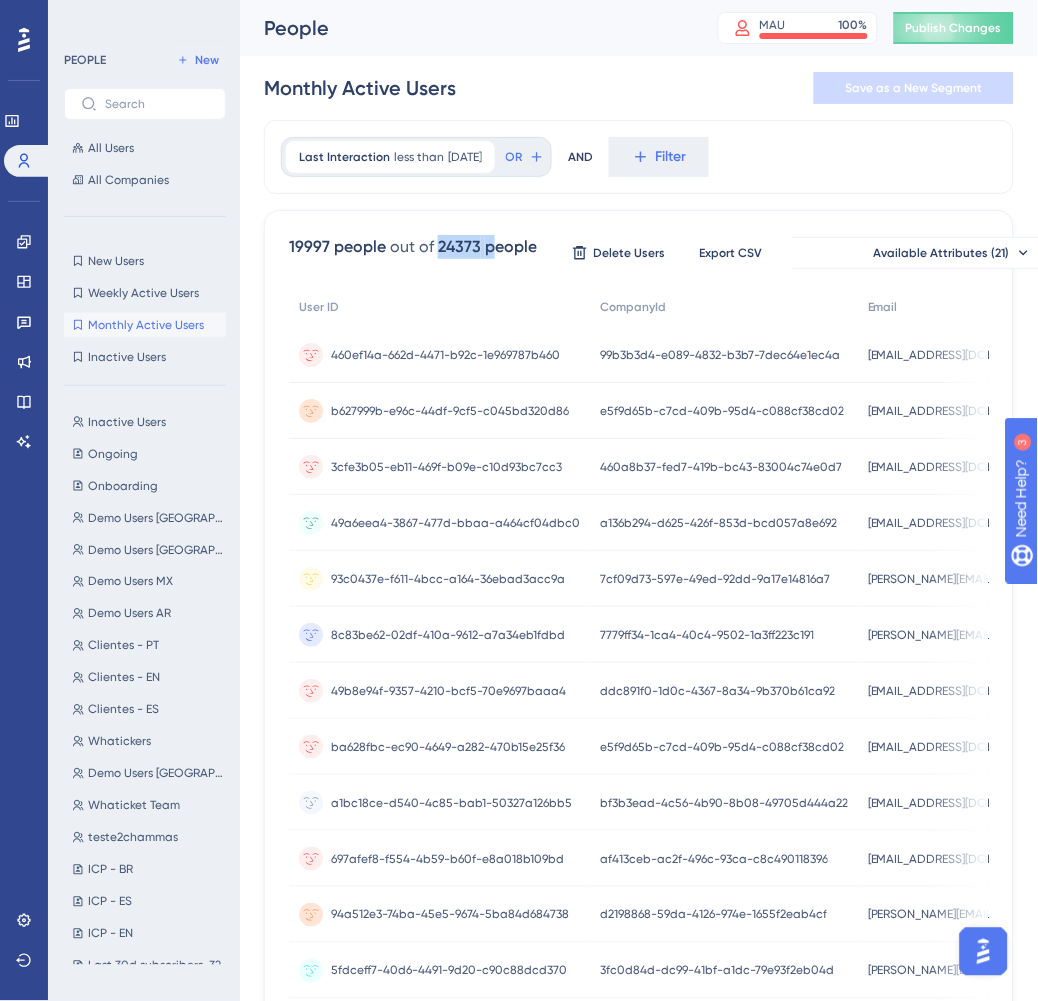 drag, startPoint x: 434, startPoint y: 244, endPoint x: 492, endPoint y: 254, distance: 58.855755 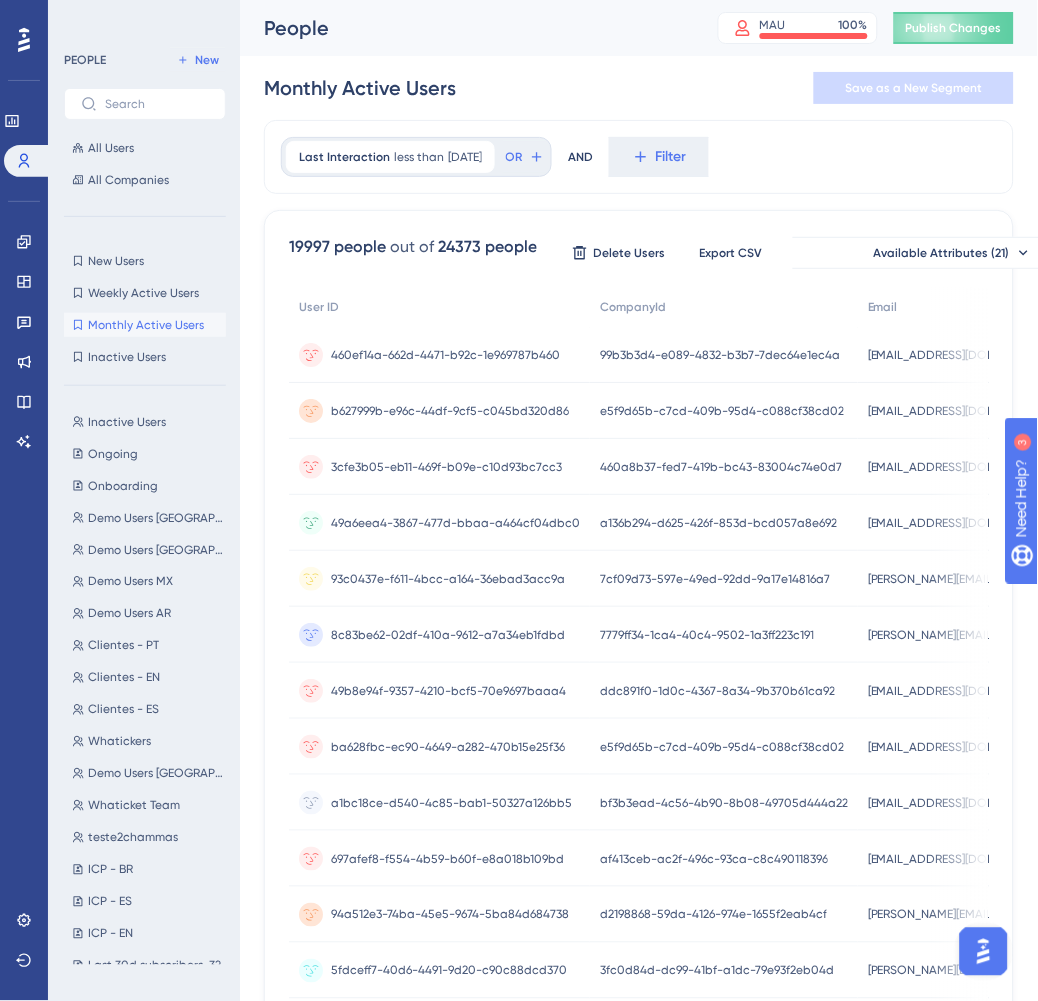 drag, startPoint x: 492, startPoint y: 254, endPoint x: 397, endPoint y: 246, distance: 95.33625 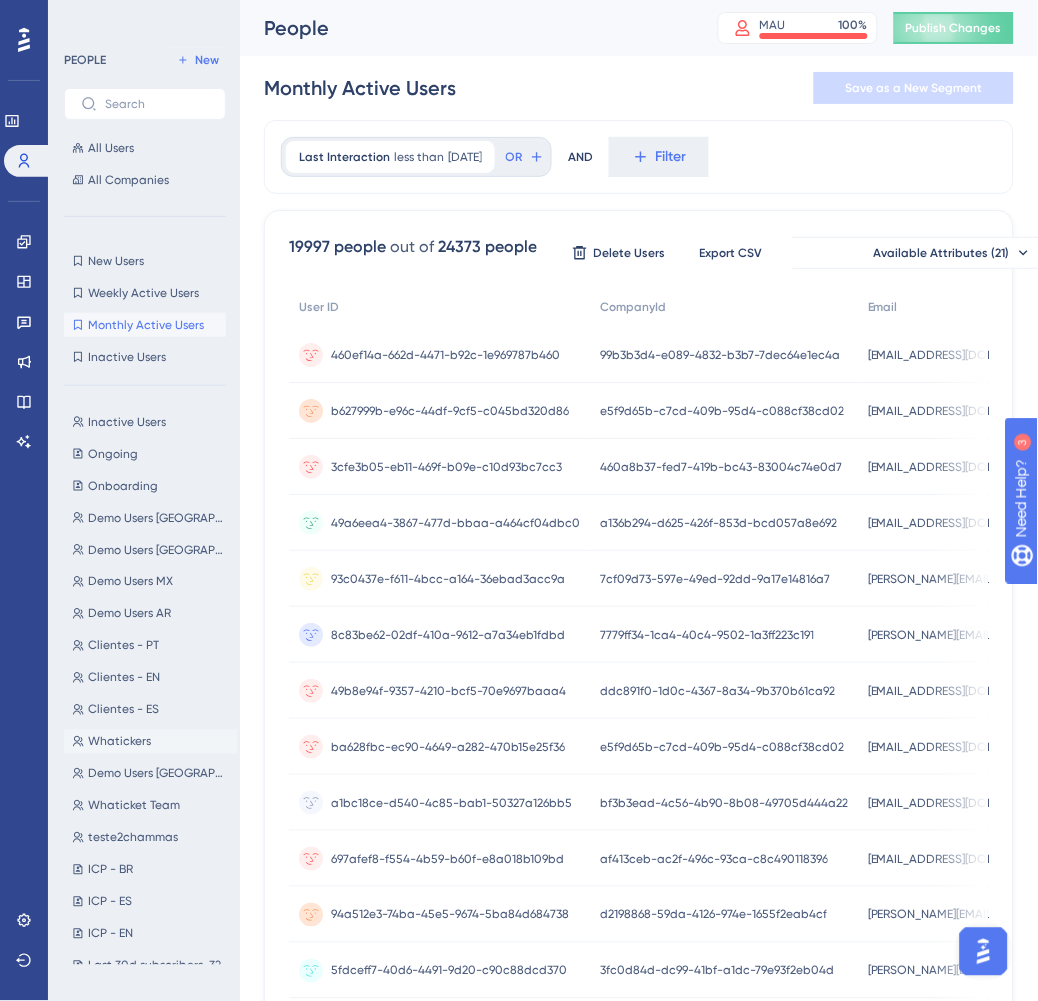 click on "Whatickers" at bounding box center [119, 742] 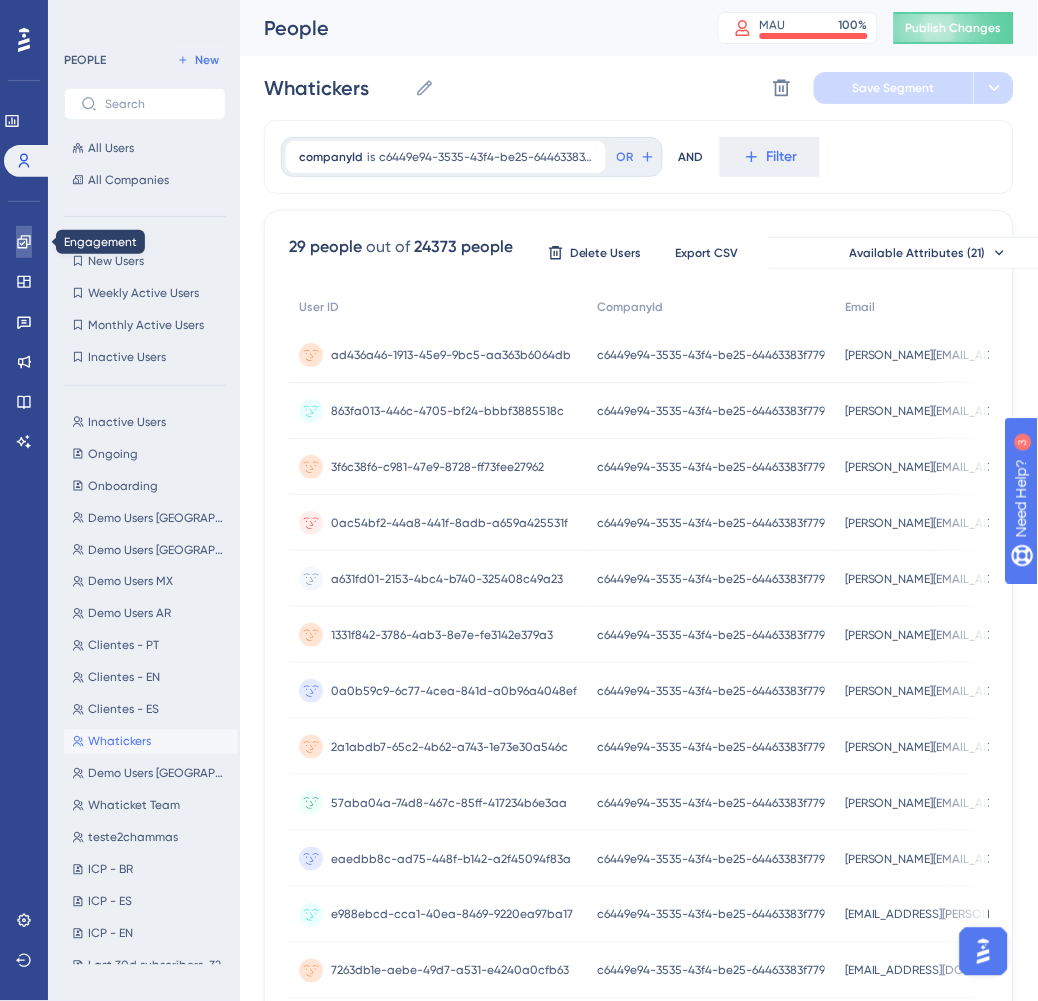 click 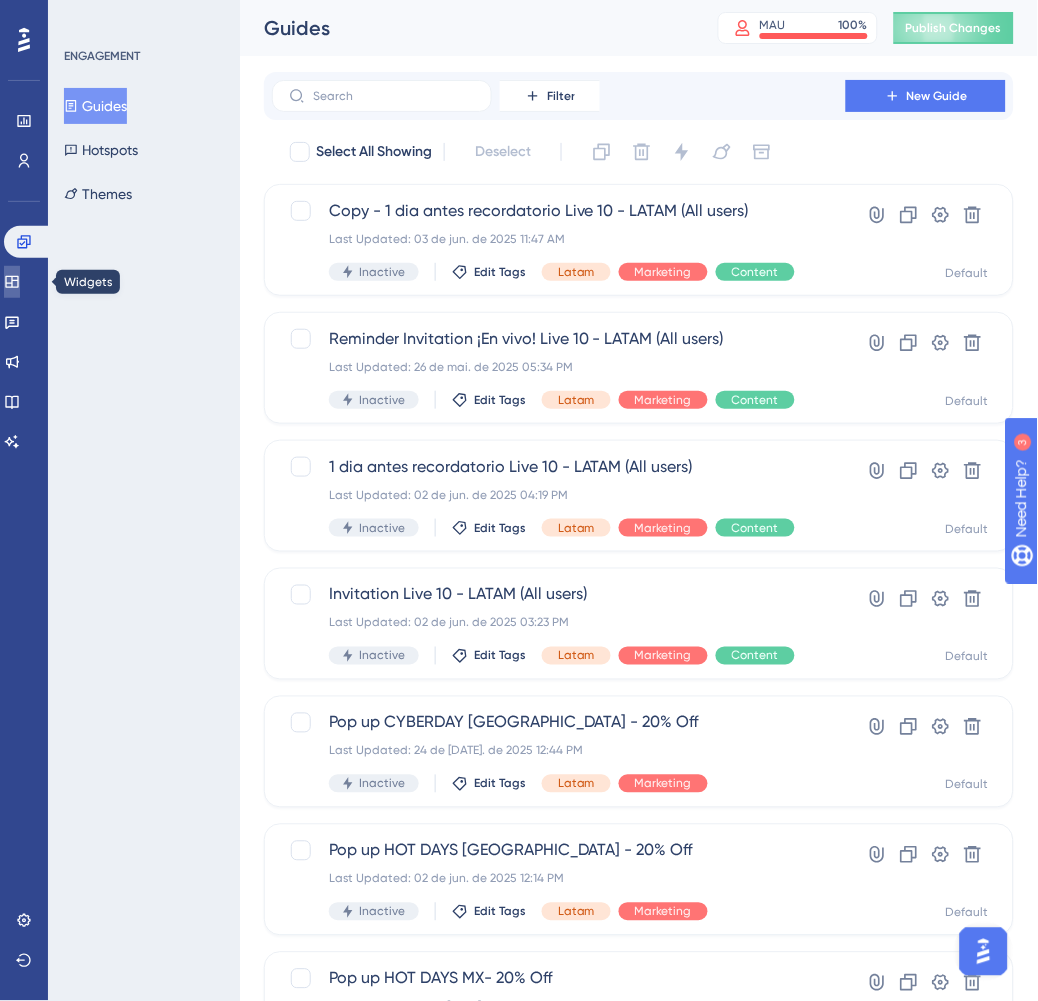 click 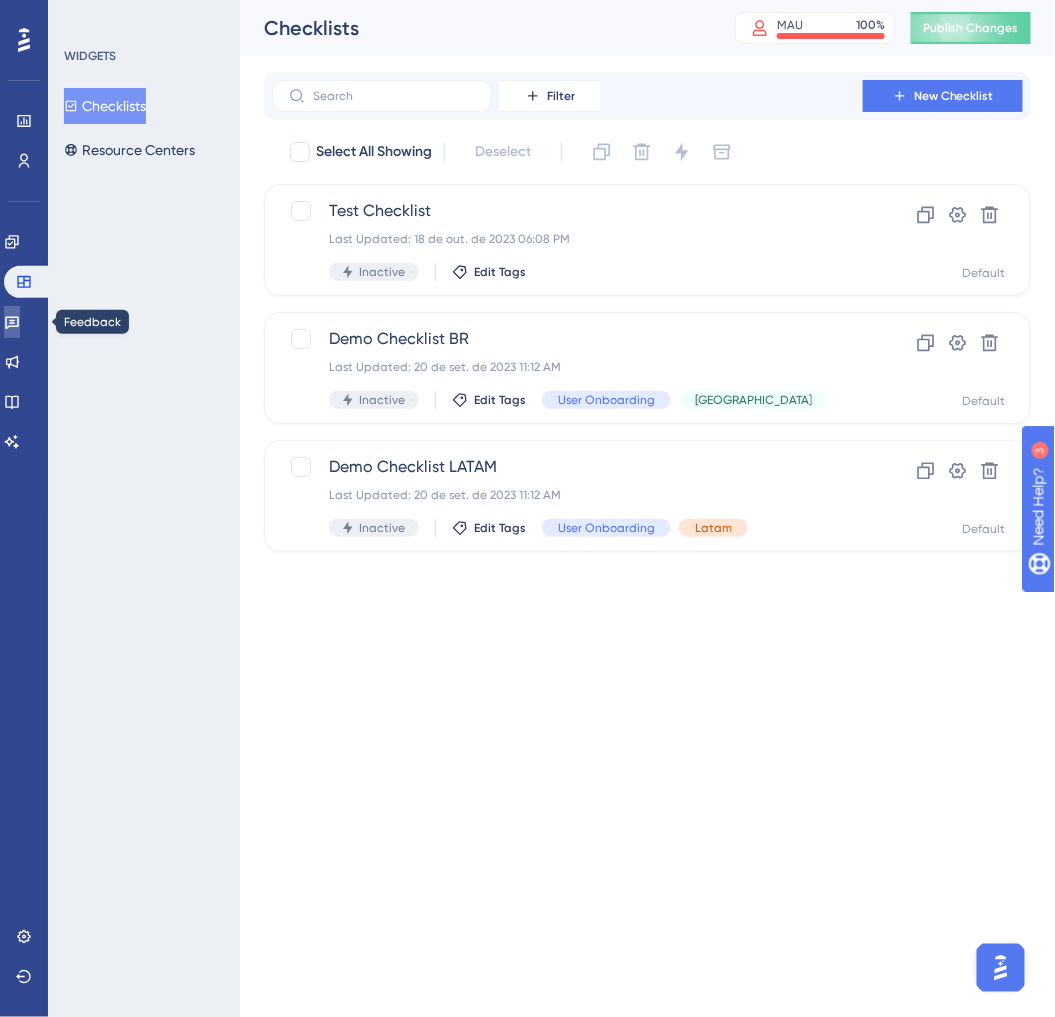 click at bounding box center (12, 322) 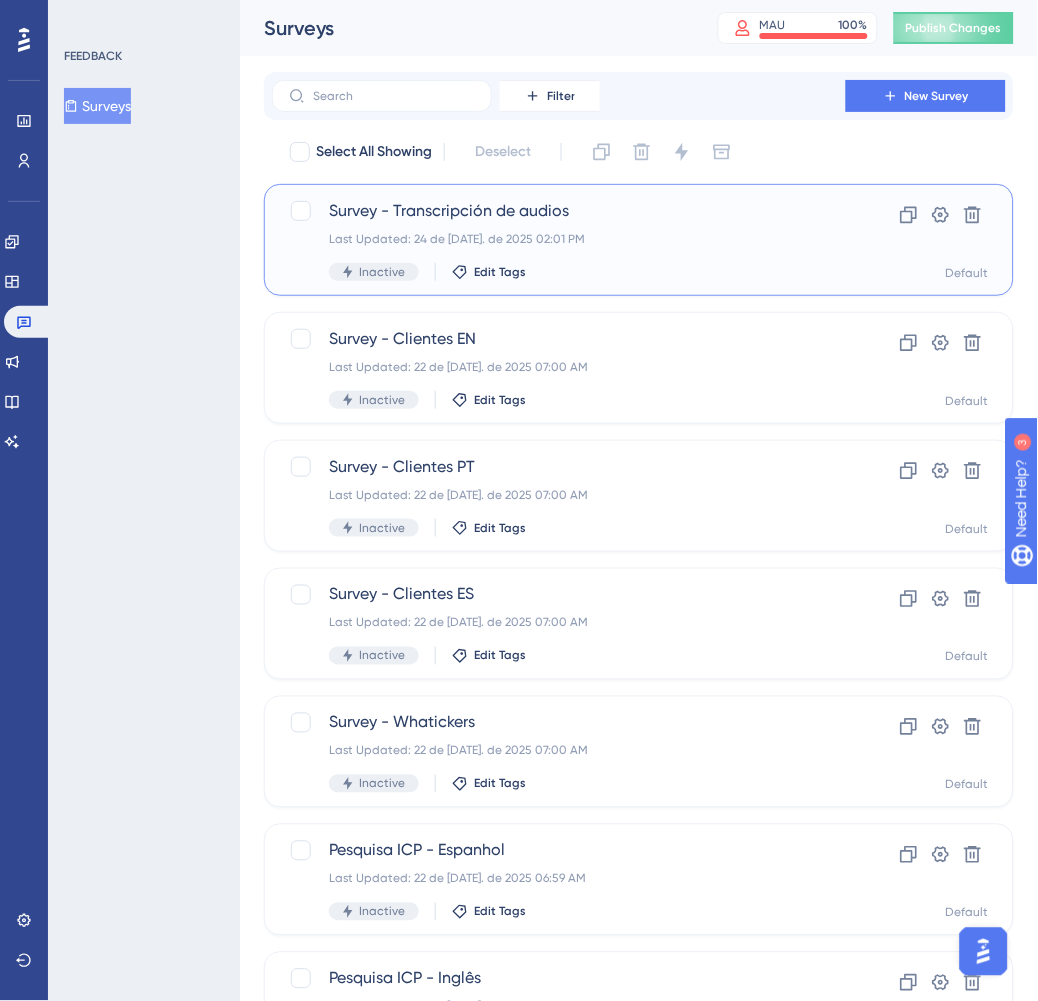 click on "Inactive Edit Tags" at bounding box center [559, 272] 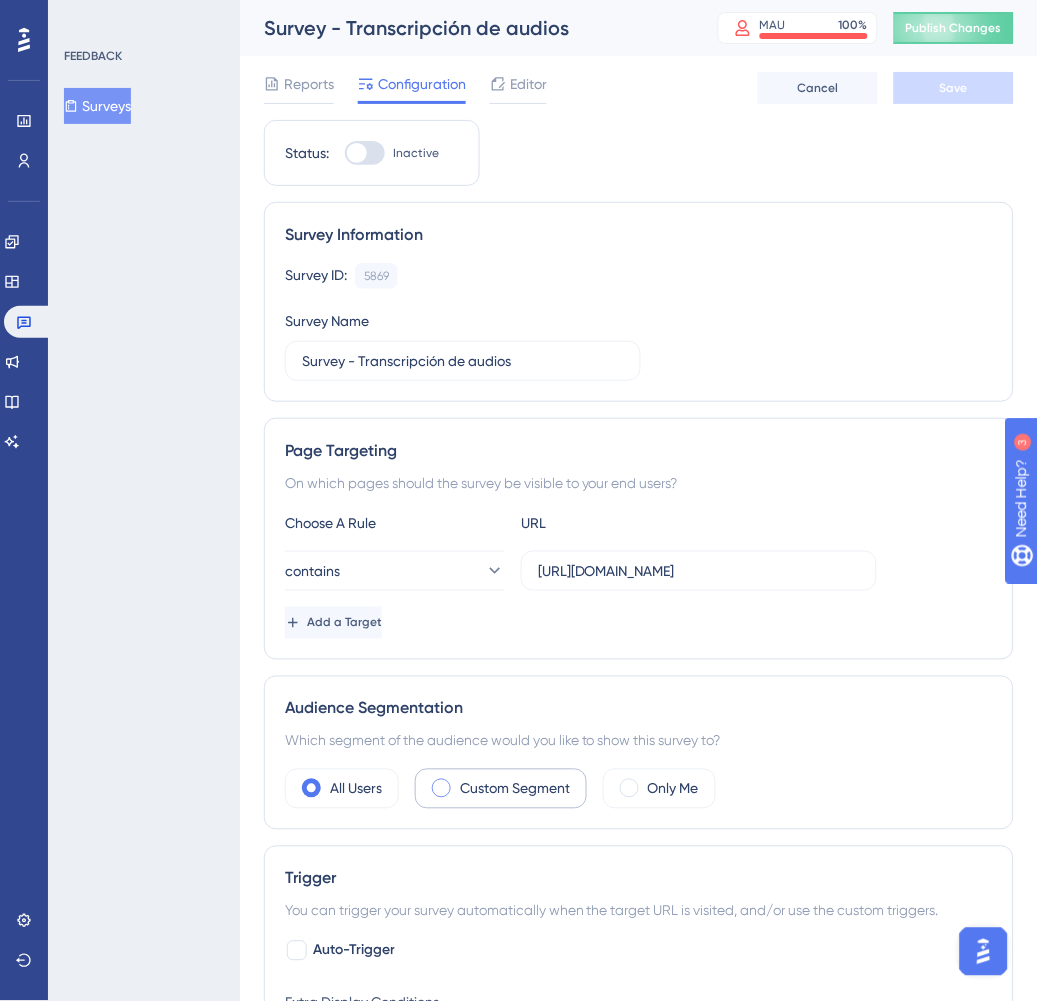 click on "Custom Segment" at bounding box center (515, 789) 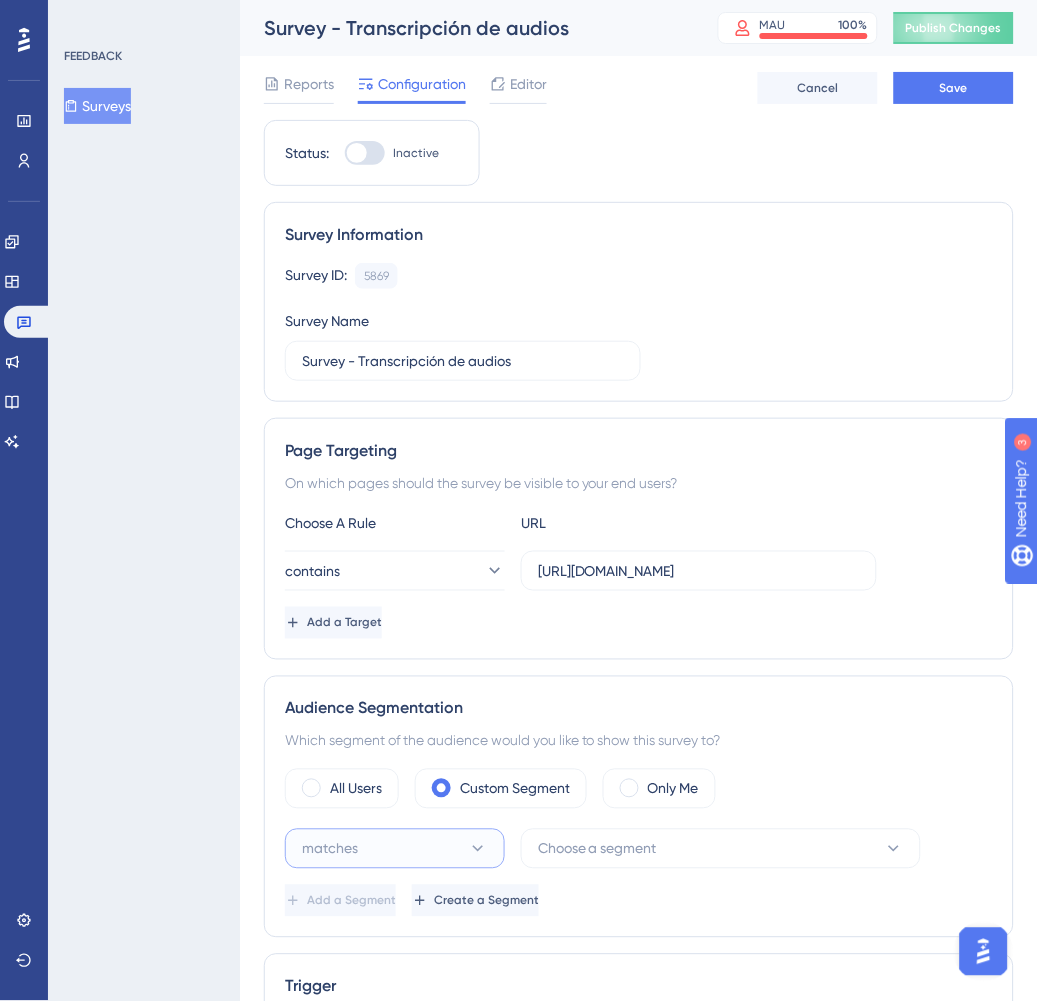 click on "matches" at bounding box center (395, 849) 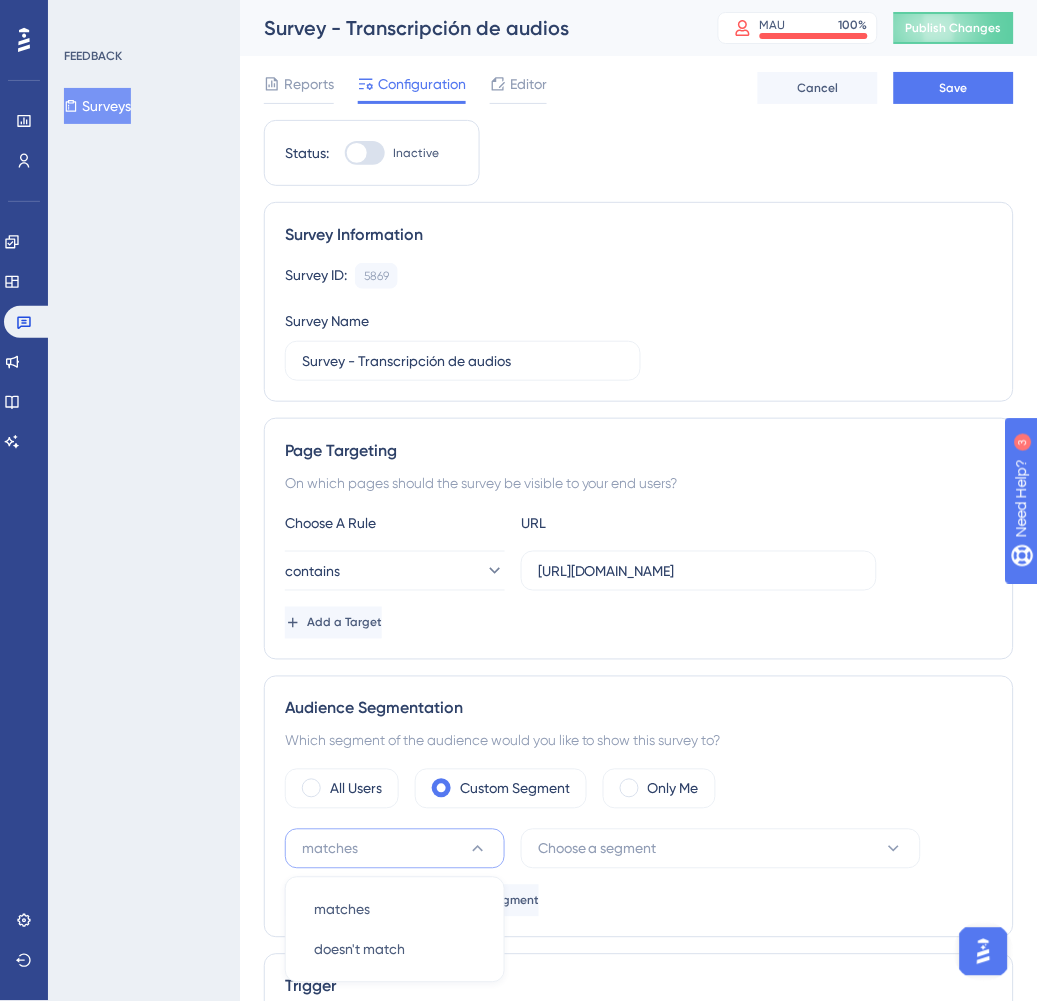 scroll, scrollTop: 430, scrollLeft: 0, axis: vertical 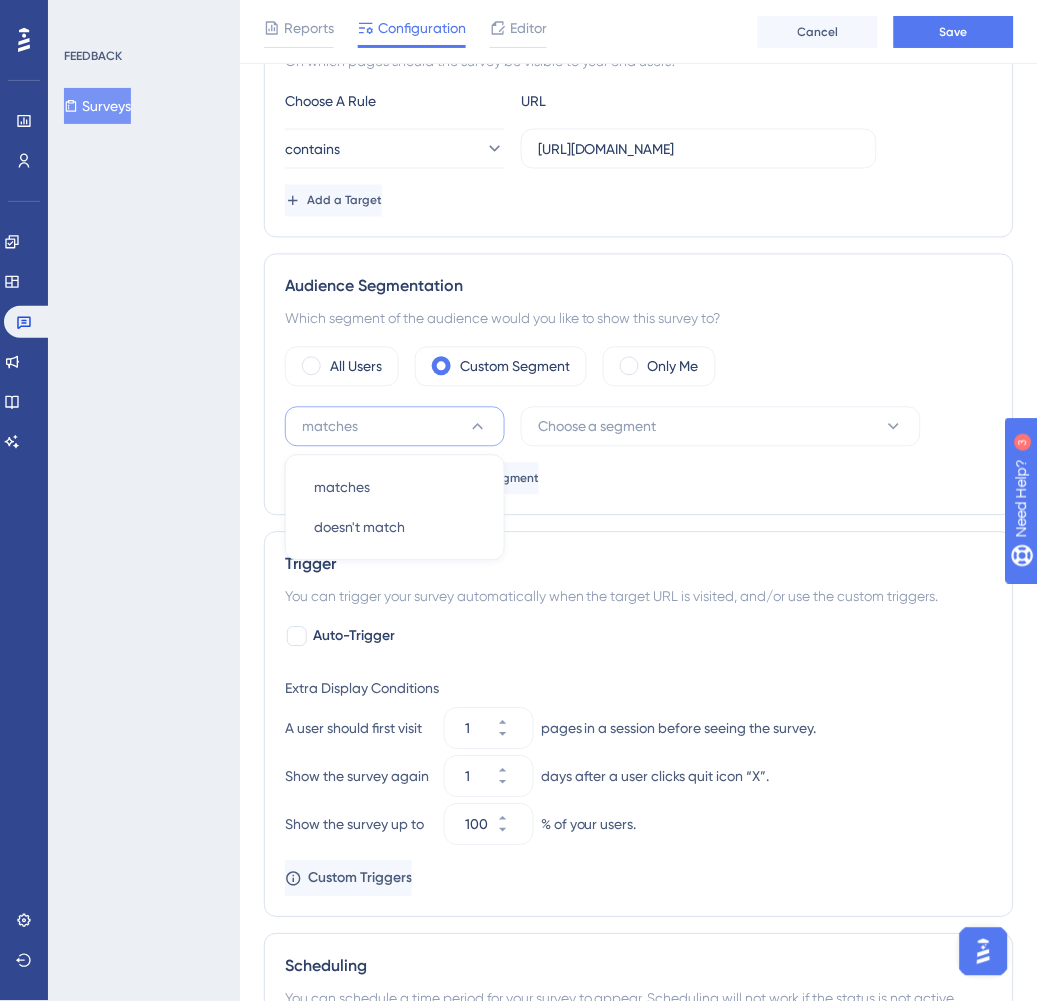 click on "Audience Segmentation Which segment of the audience would you like to show this survey to? All Users Custom Segment Only Me matches matches matches doesn't match doesn't match Choose a segment Add a Segment Create a Segment" at bounding box center (639, 385) 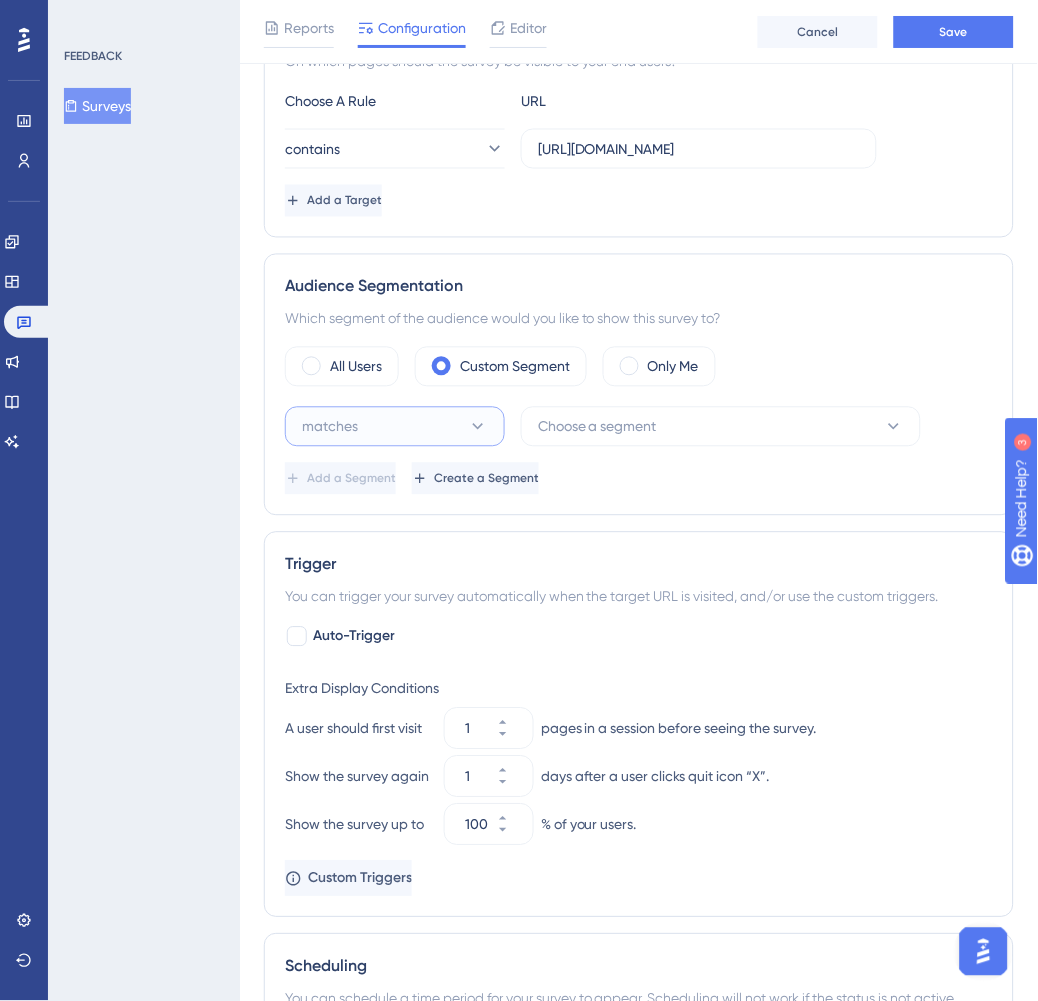 click on "matches" at bounding box center [395, 427] 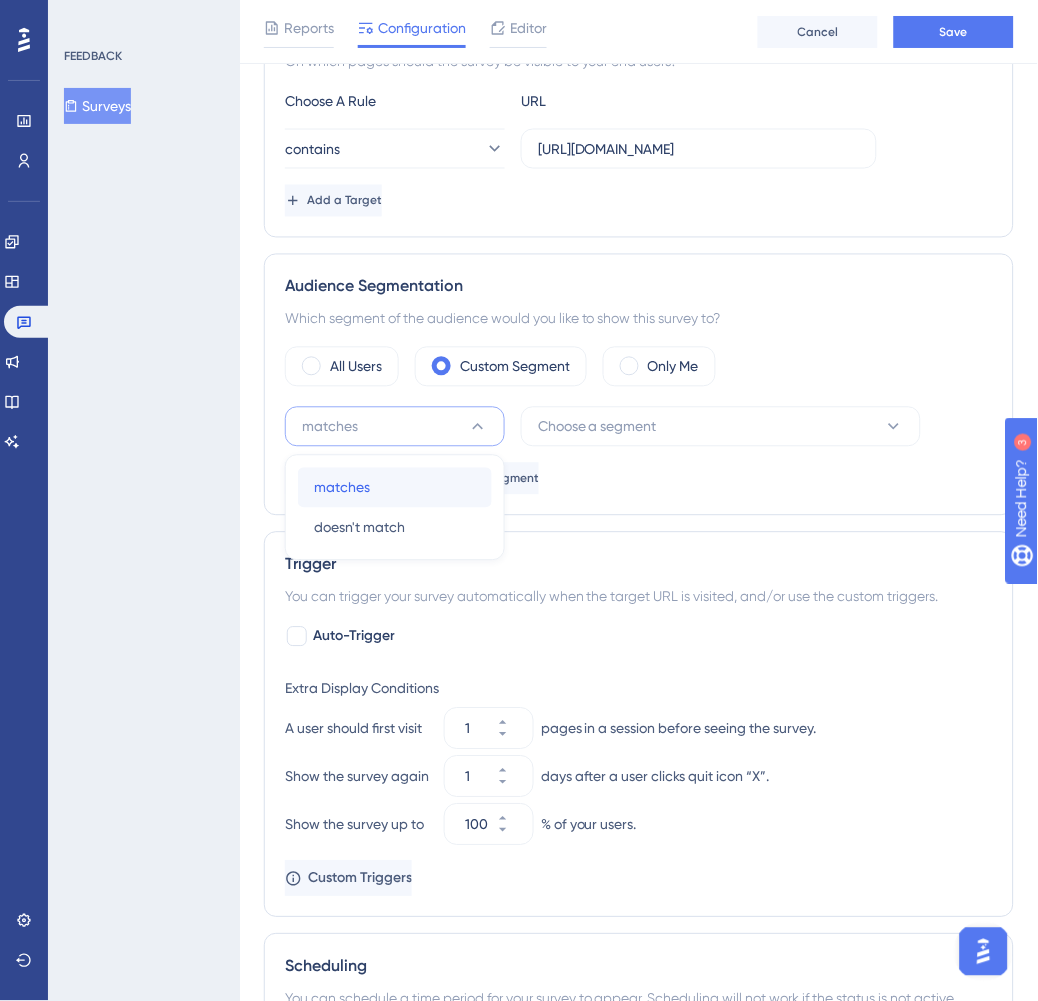 click on "matches matches" at bounding box center (395, 488) 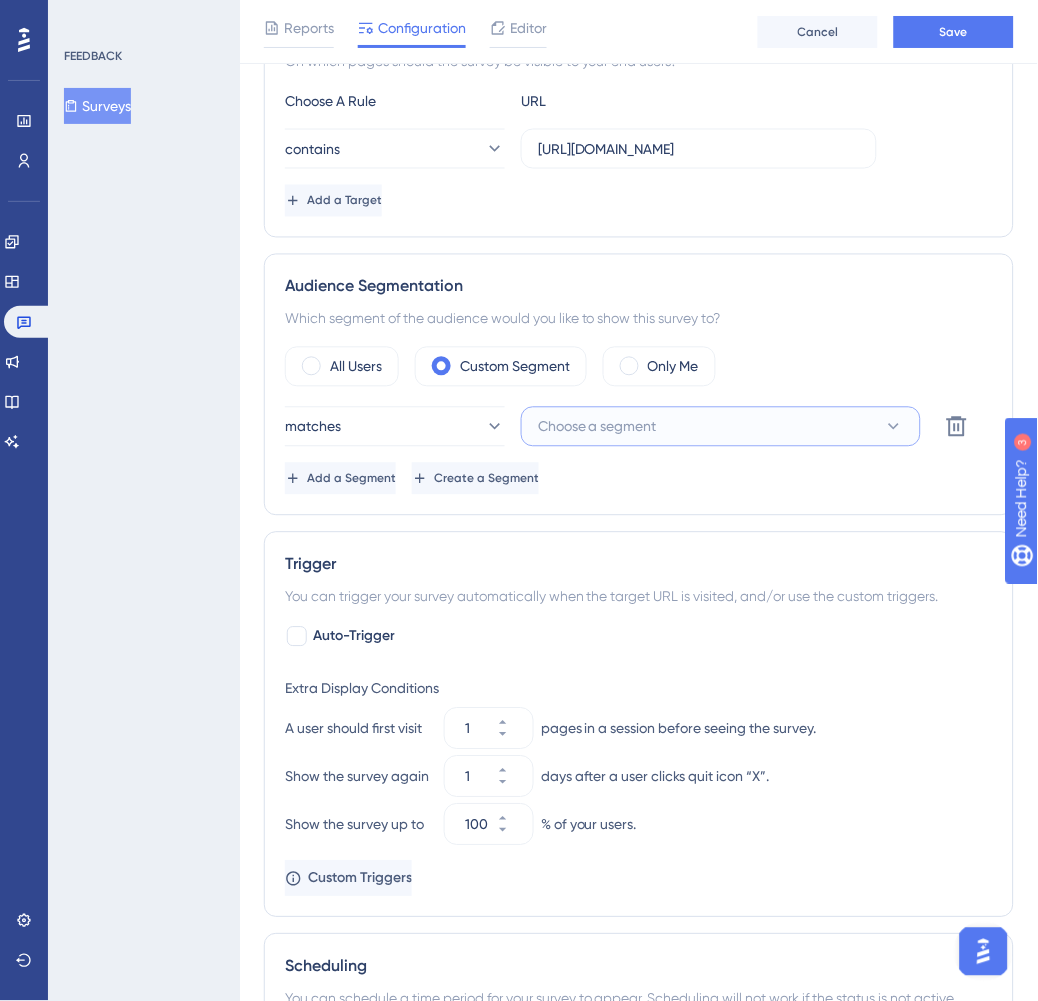 click on "Choose a segment" at bounding box center [721, 427] 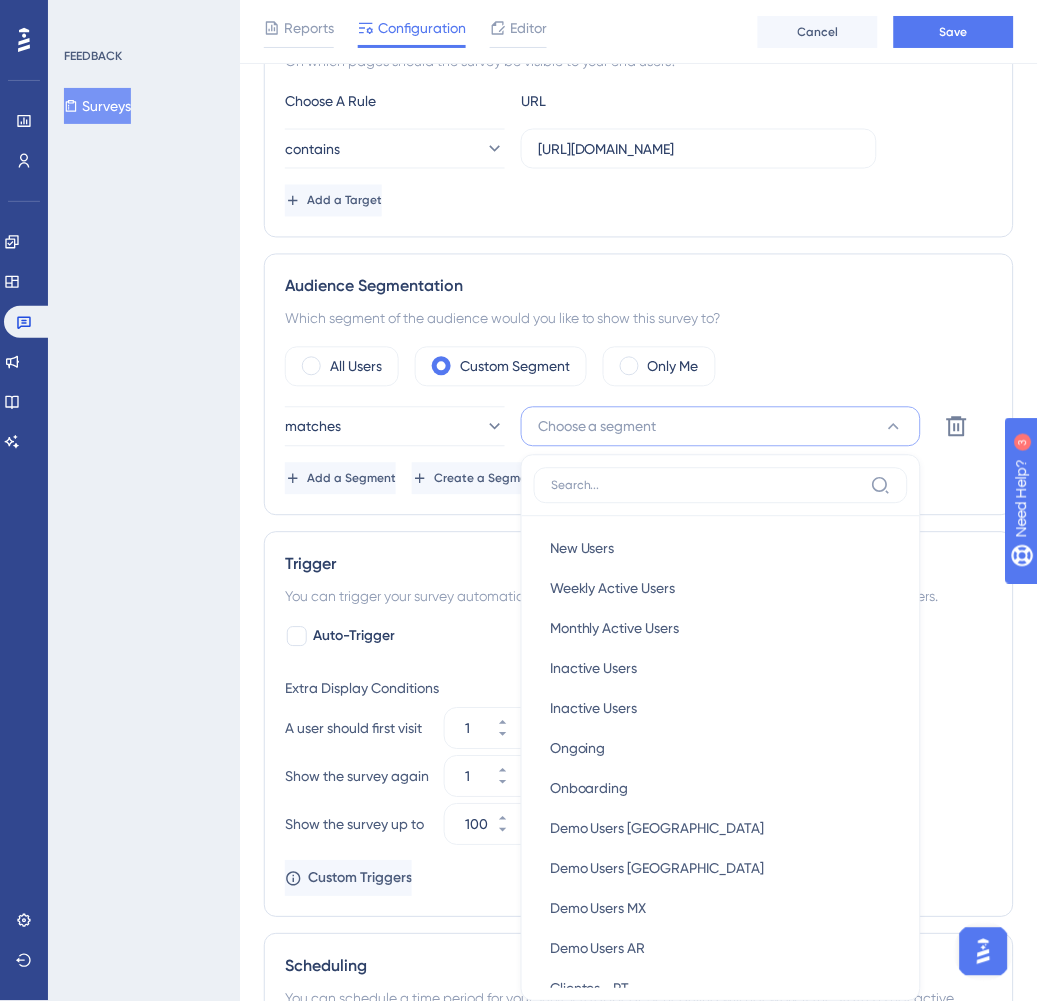 scroll, scrollTop: 654, scrollLeft: 0, axis: vertical 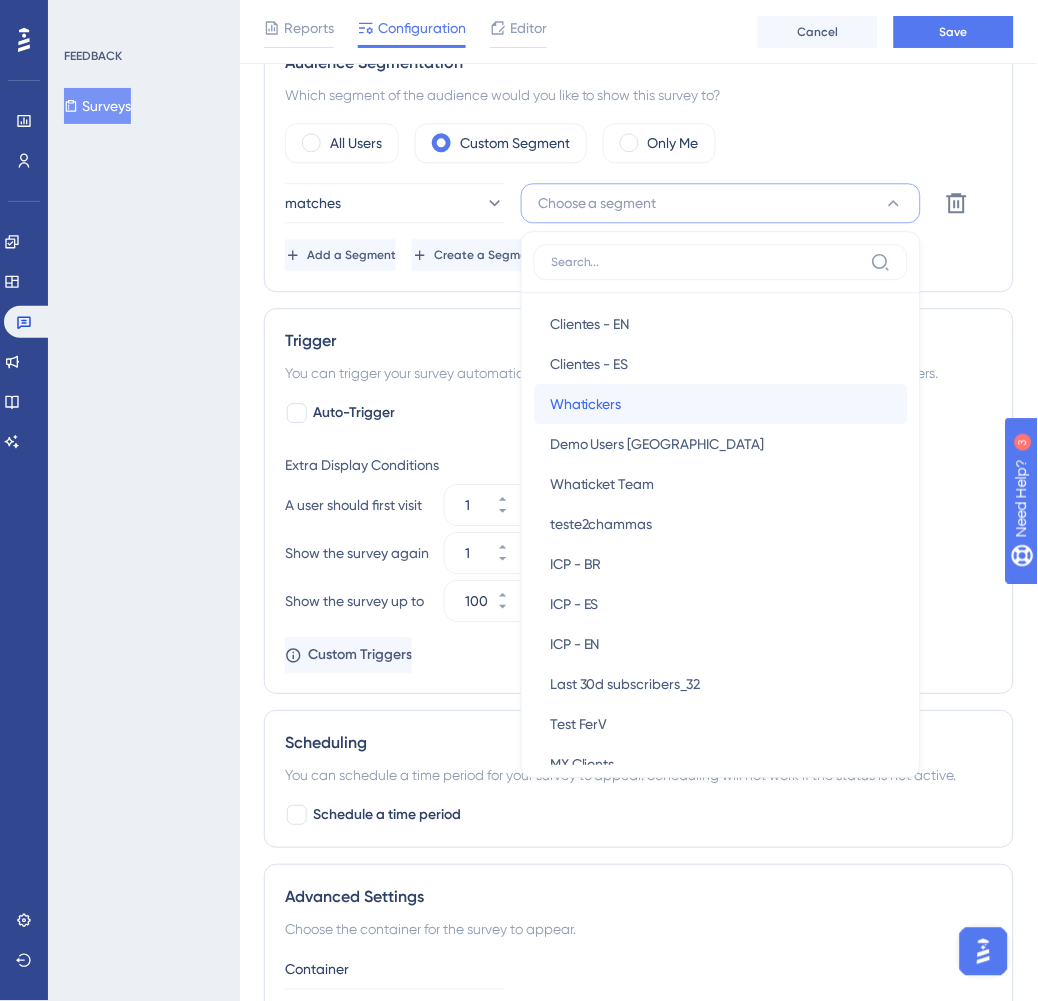 click on "Whatickers Whatickers" at bounding box center [721, 404] 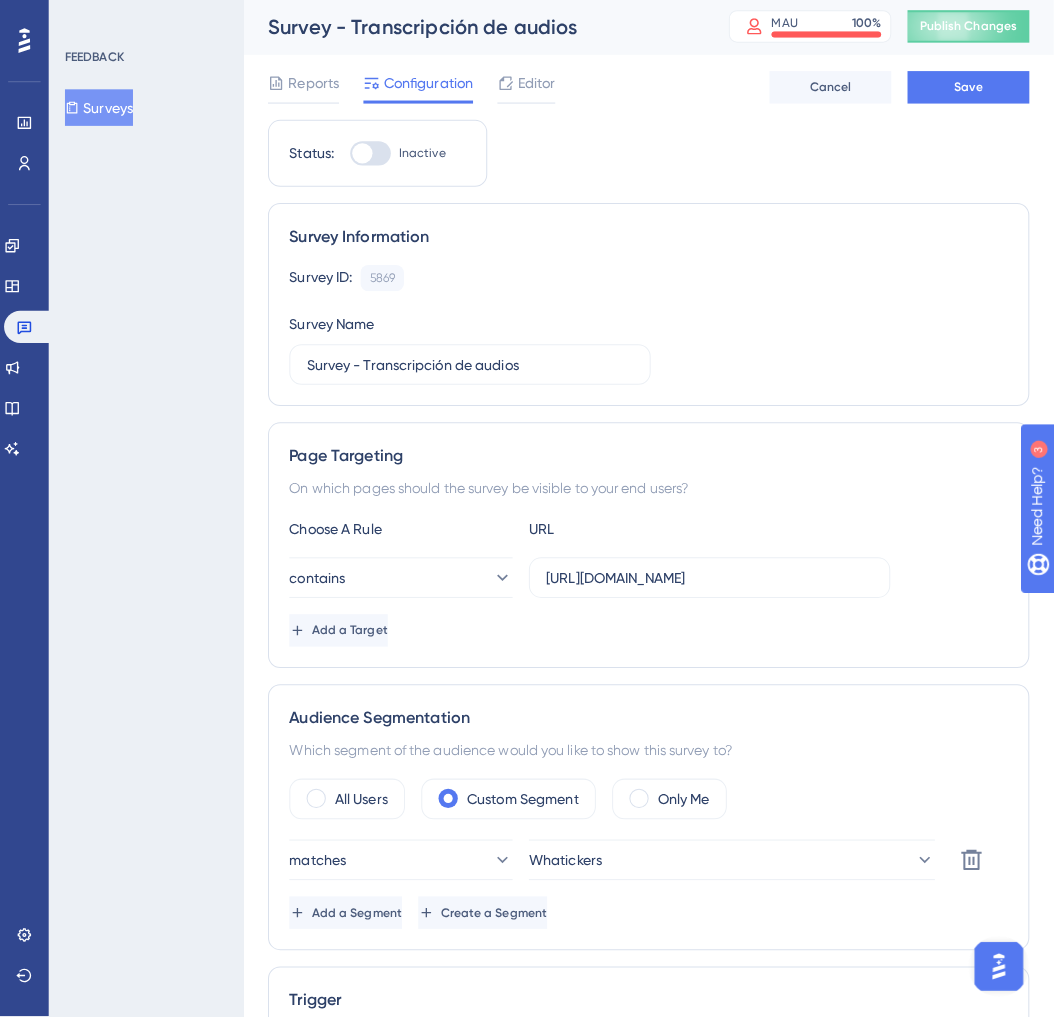 scroll, scrollTop: 0, scrollLeft: 0, axis: both 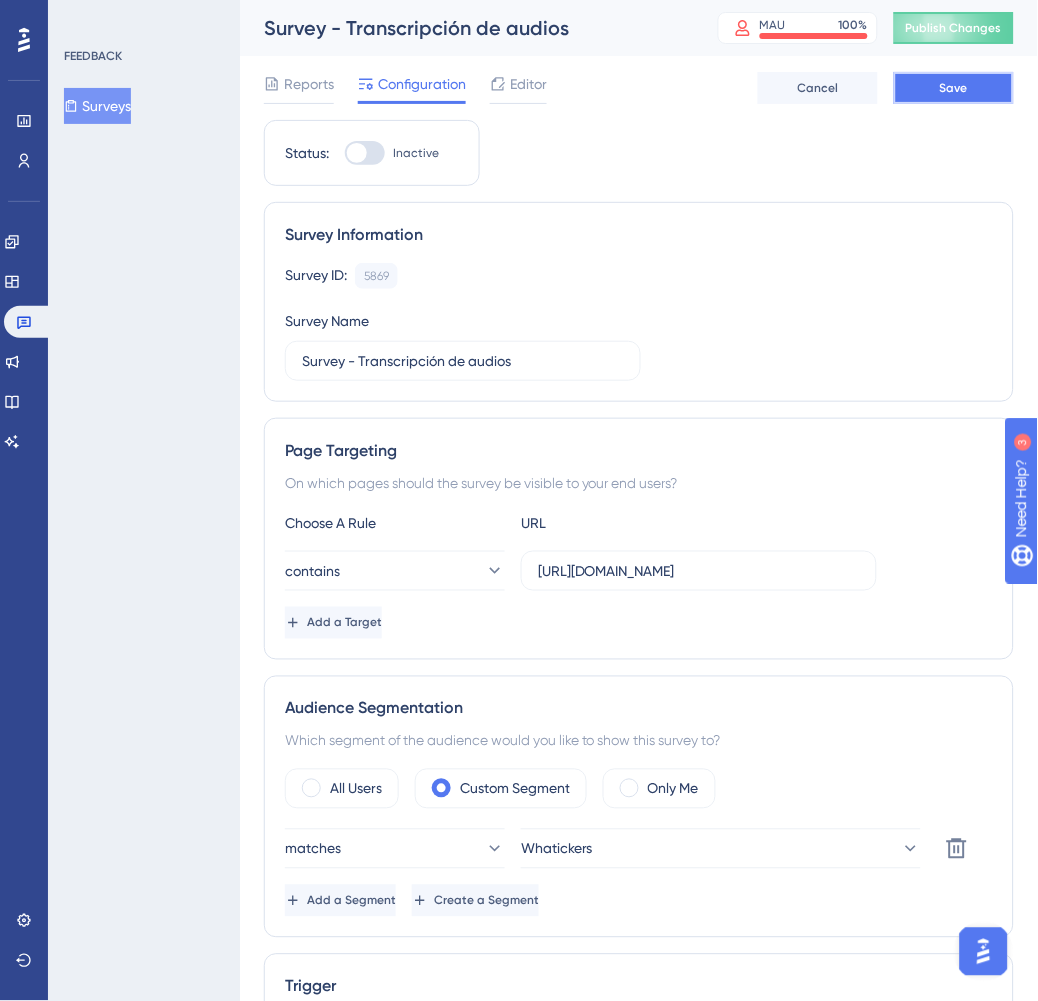 click on "Save" at bounding box center (954, 88) 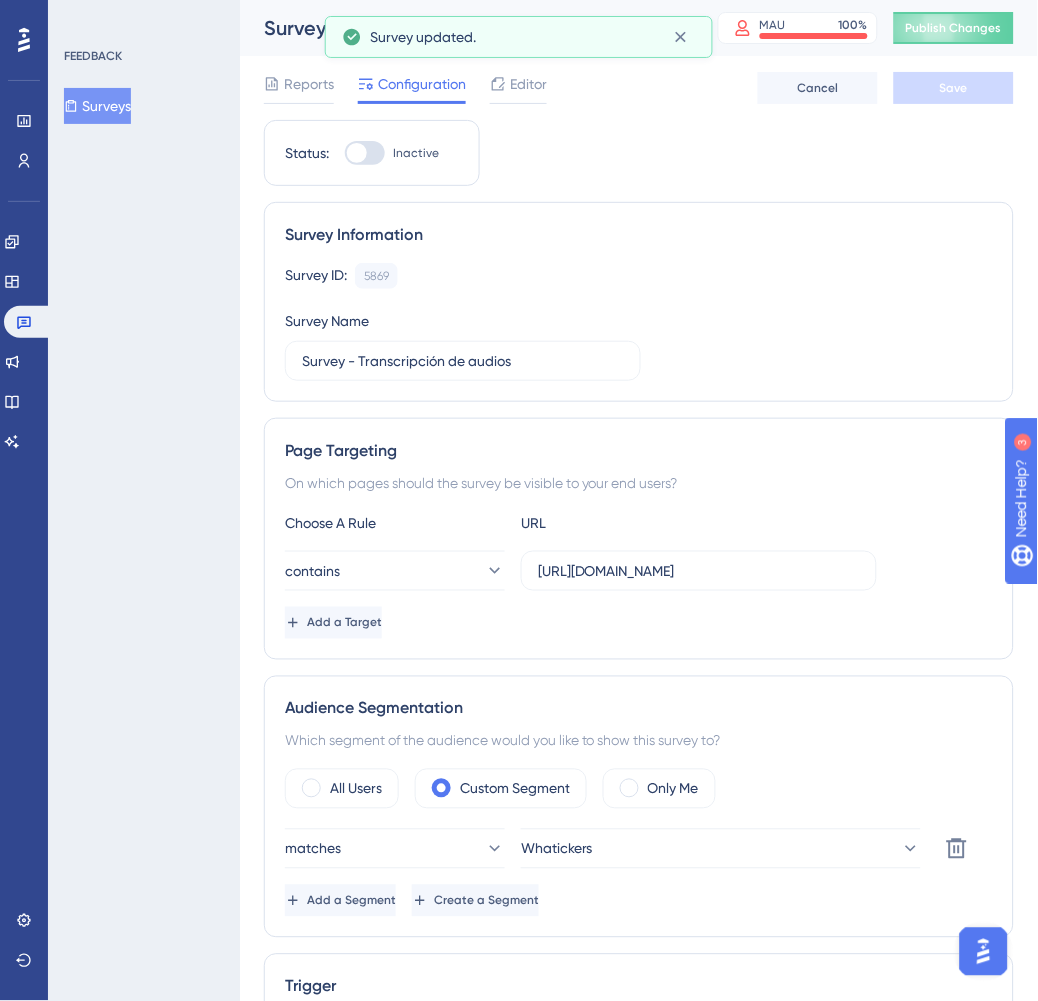 click at bounding box center [365, 153] 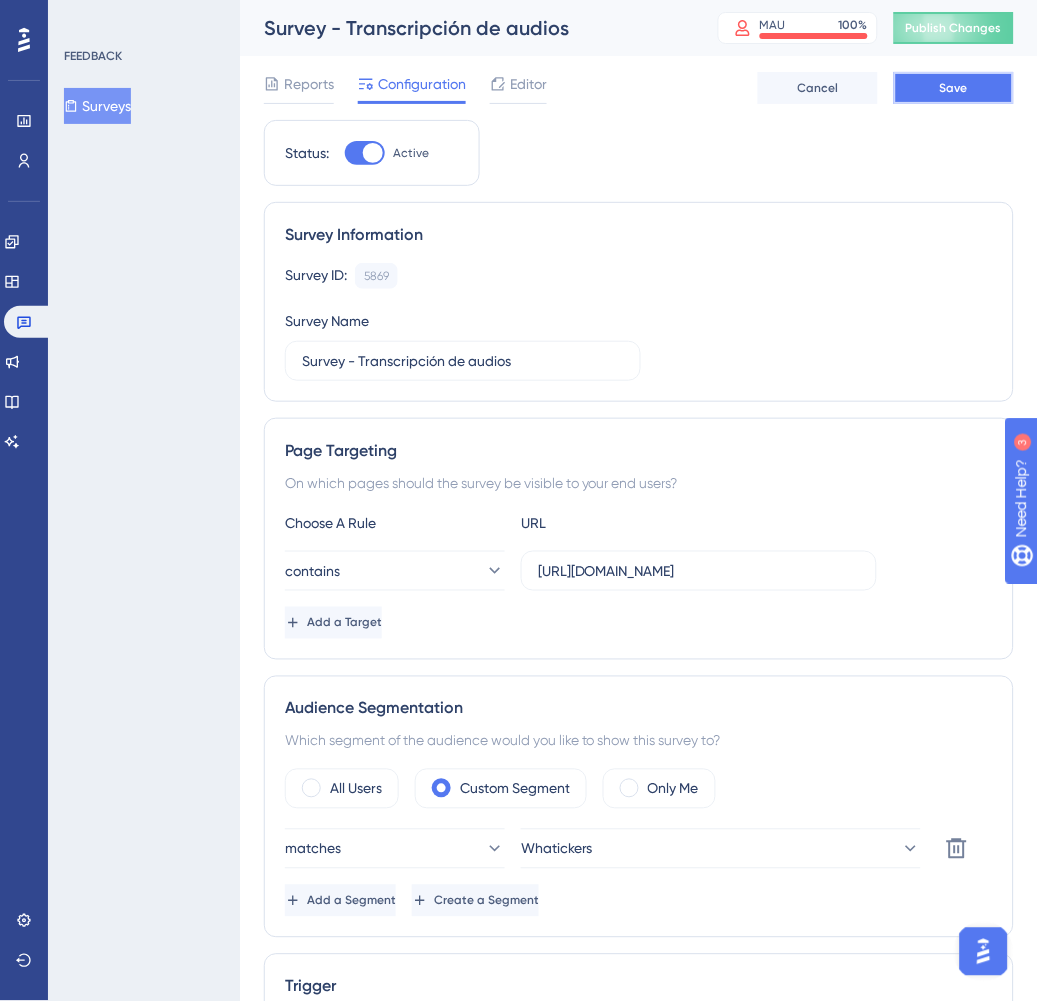 click on "Save" at bounding box center [954, 88] 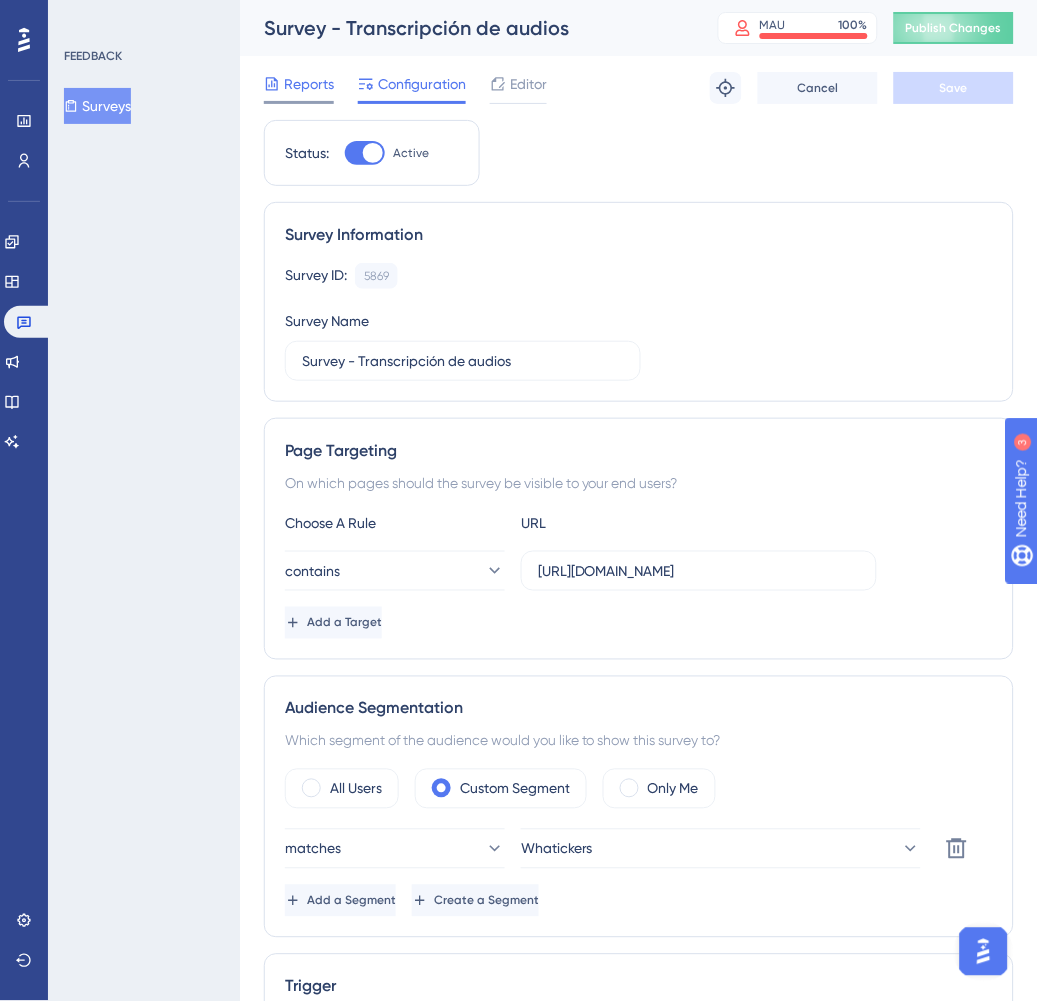 click on "Reports" at bounding box center [309, 84] 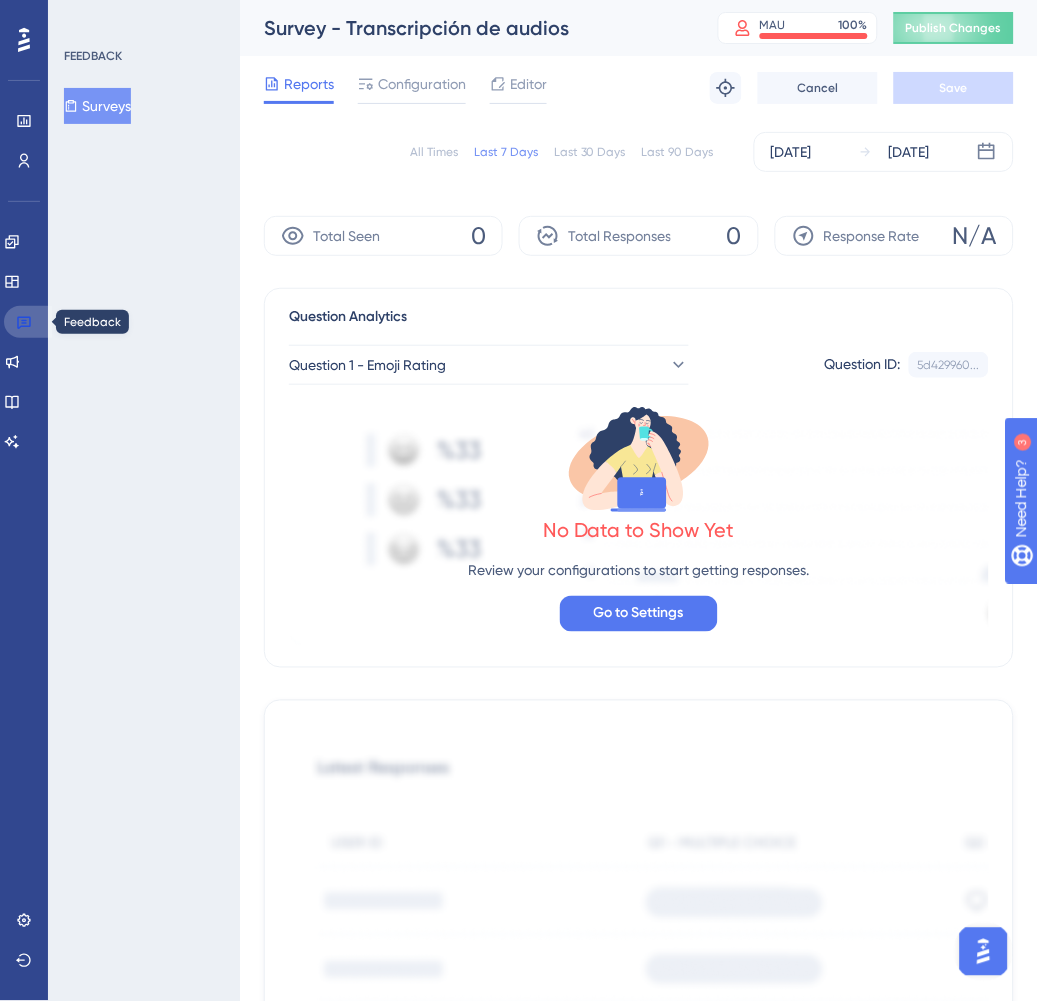click 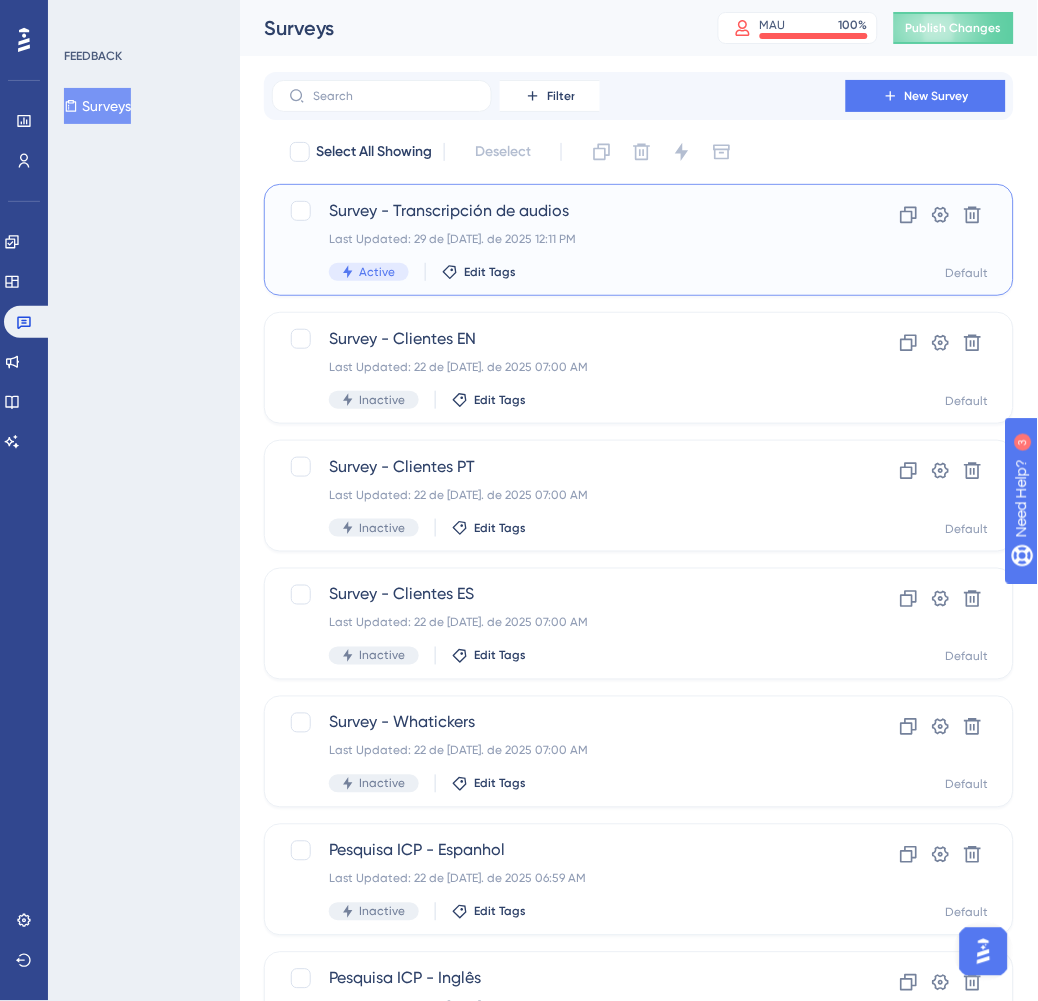 click on "Last Updated: 29 de jul. de 2025 12:11 PM" at bounding box center [559, 239] 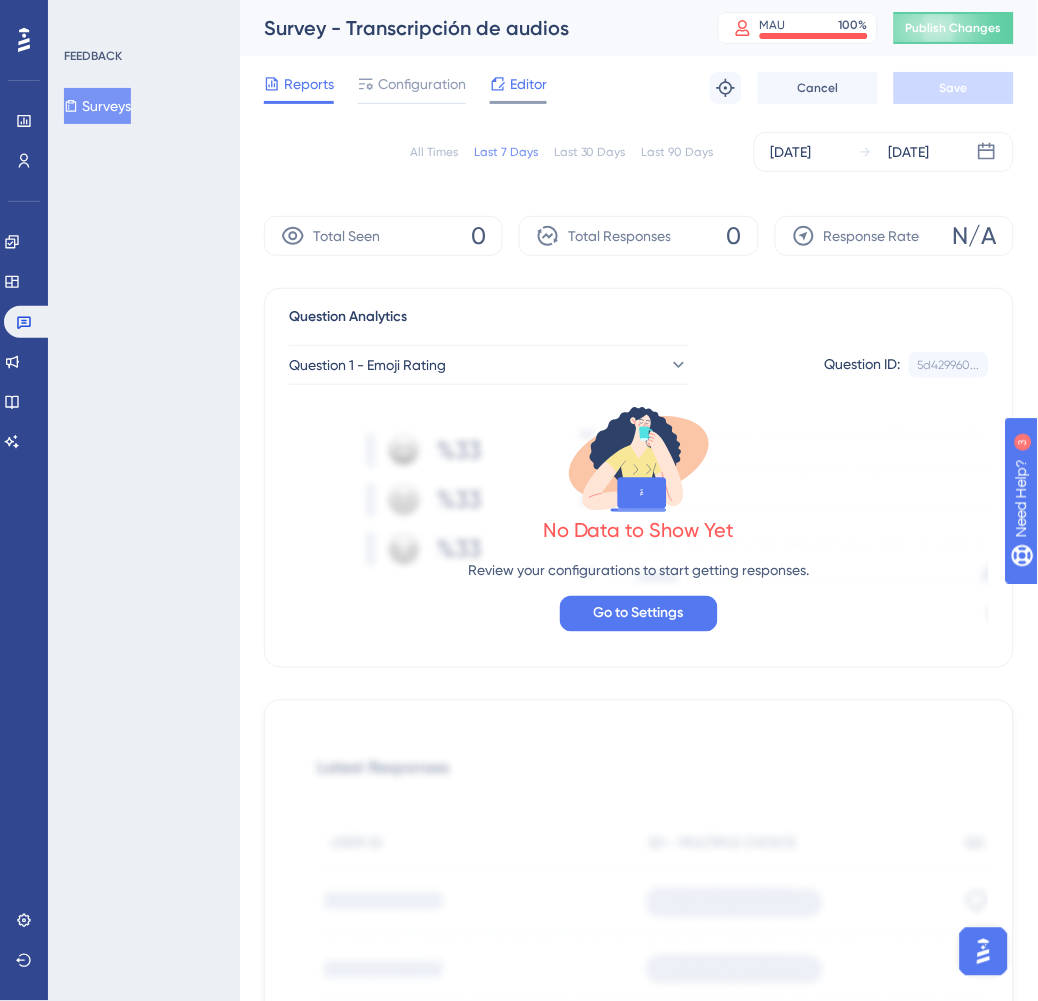 click on "Editor" at bounding box center (528, 84) 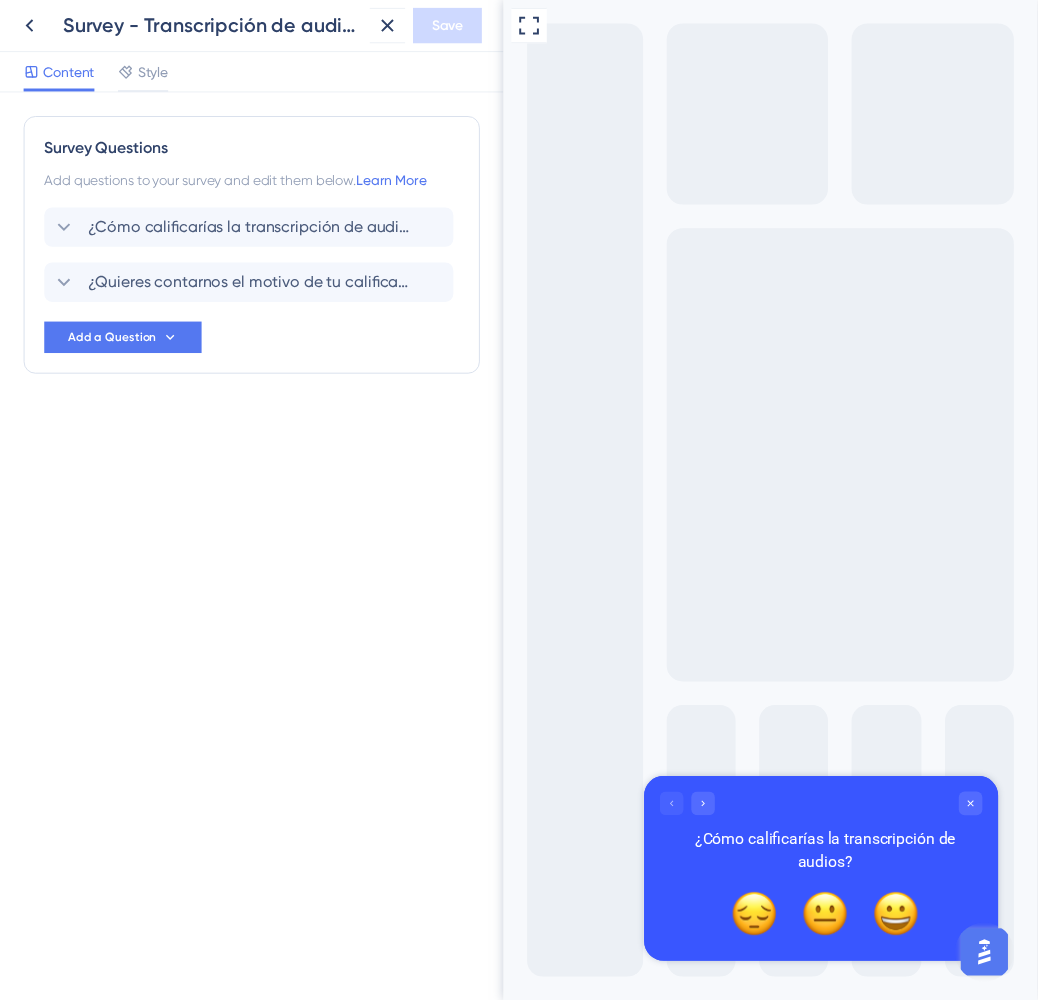 scroll, scrollTop: 0, scrollLeft: 0, axis: both 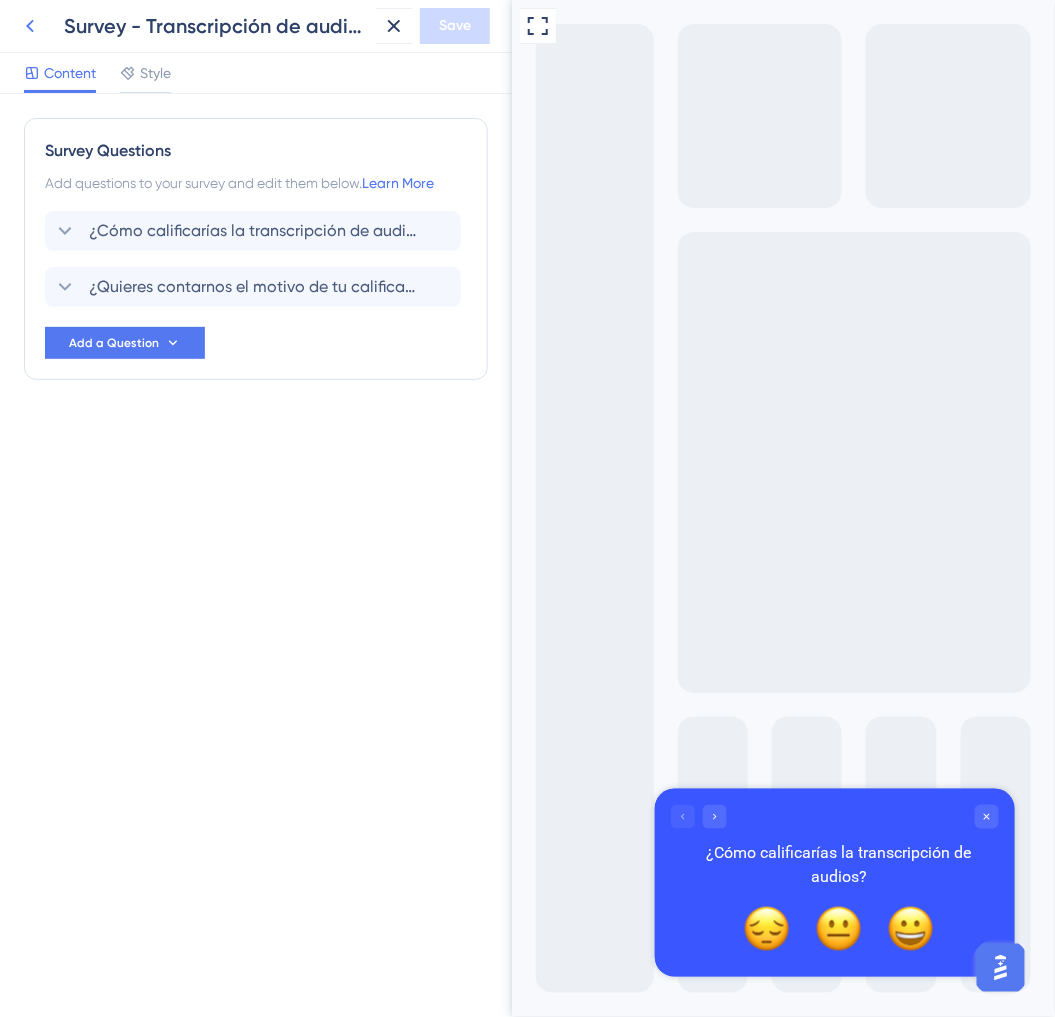 click 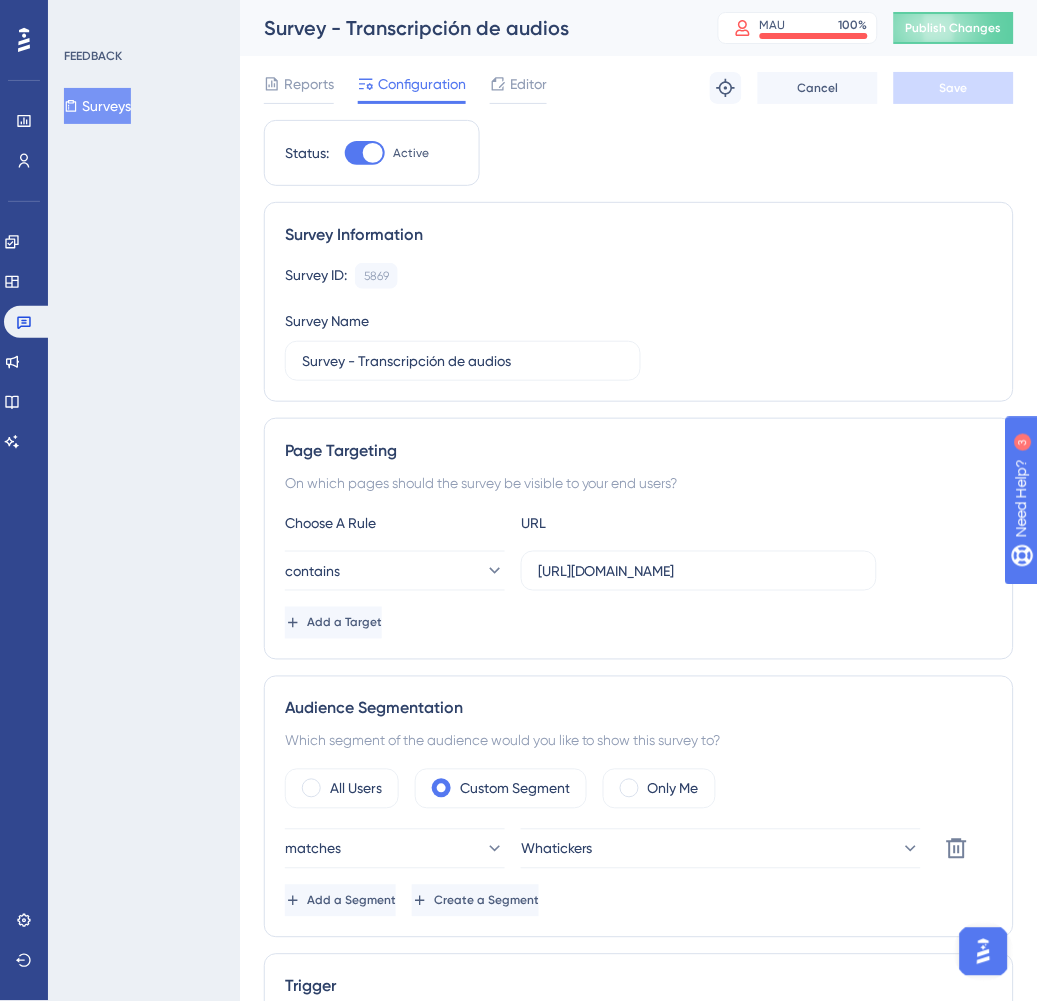 scroll, scrollTop: 0, scrollLeft: 0, axis: both 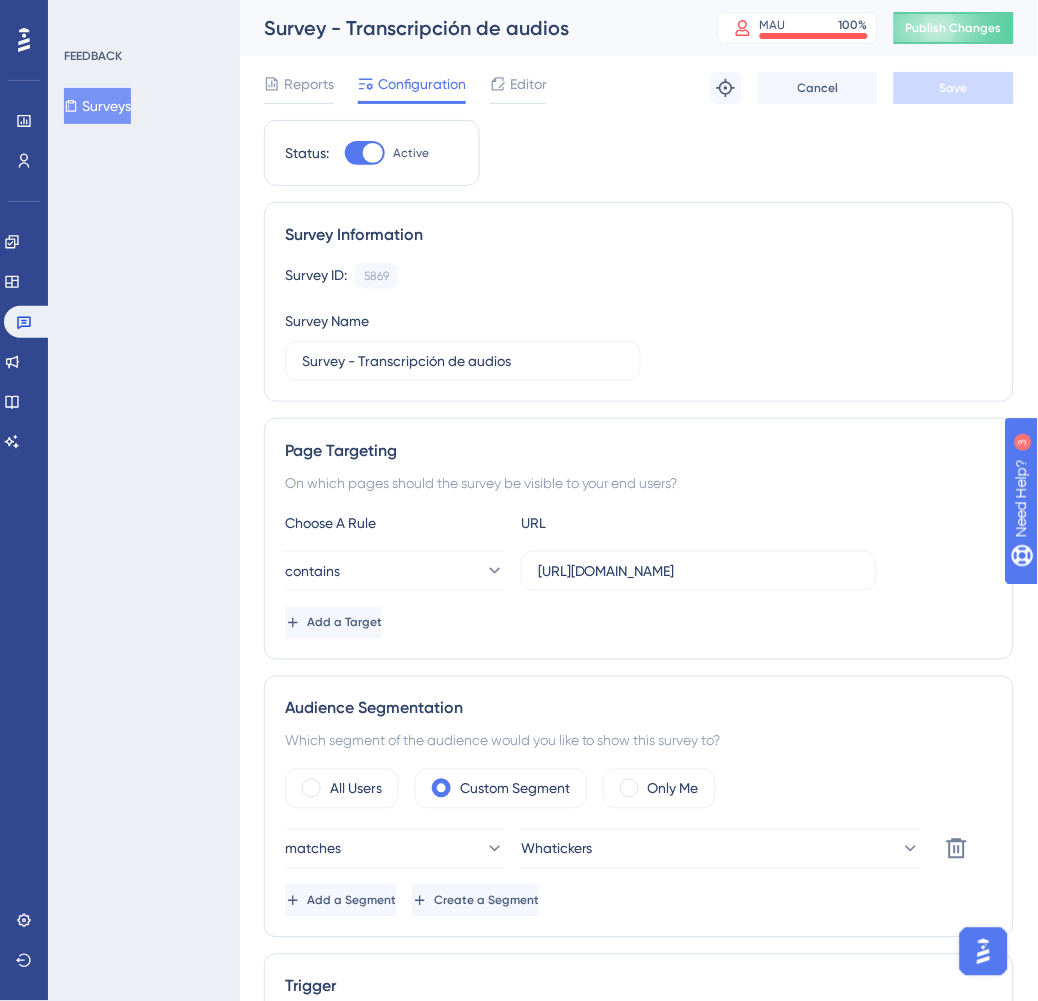 click at bounding box center (373, 153) 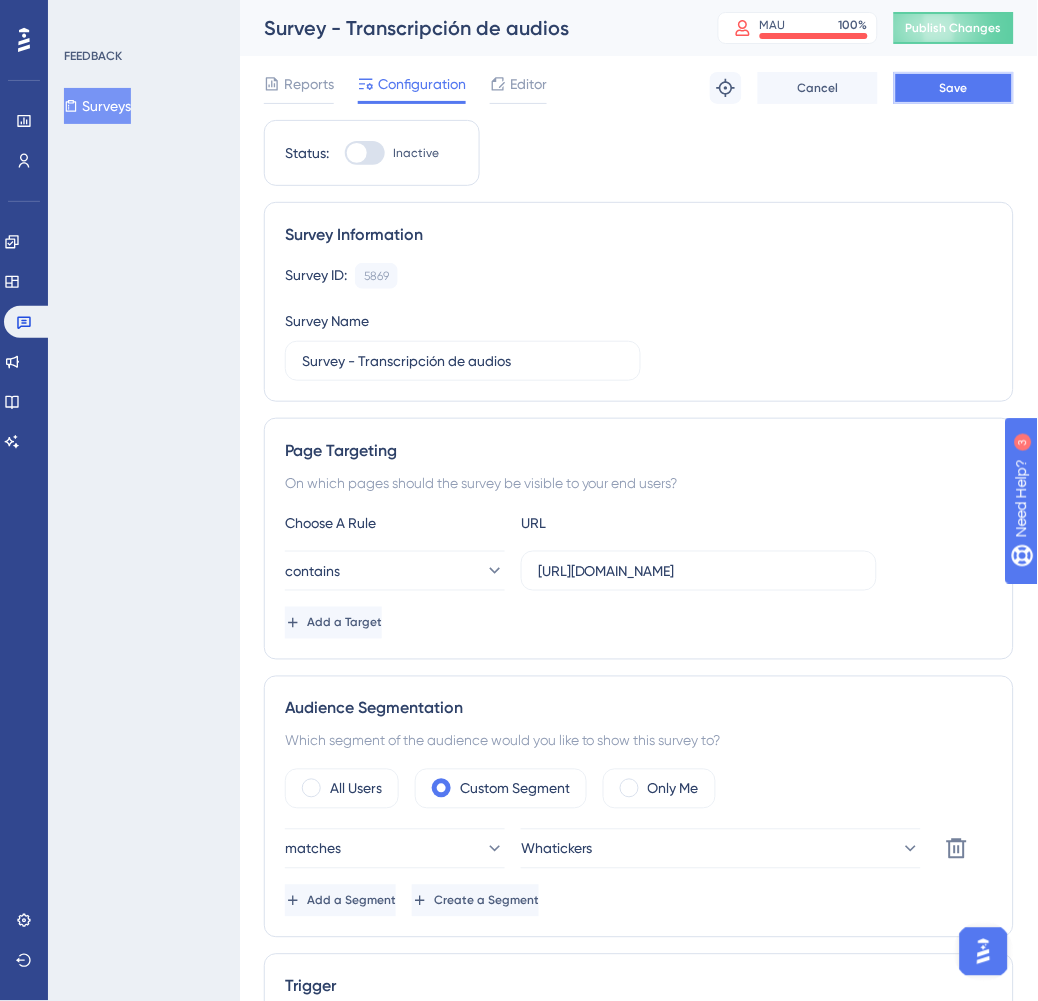 click on "Save" at bounding box center [954, 88] 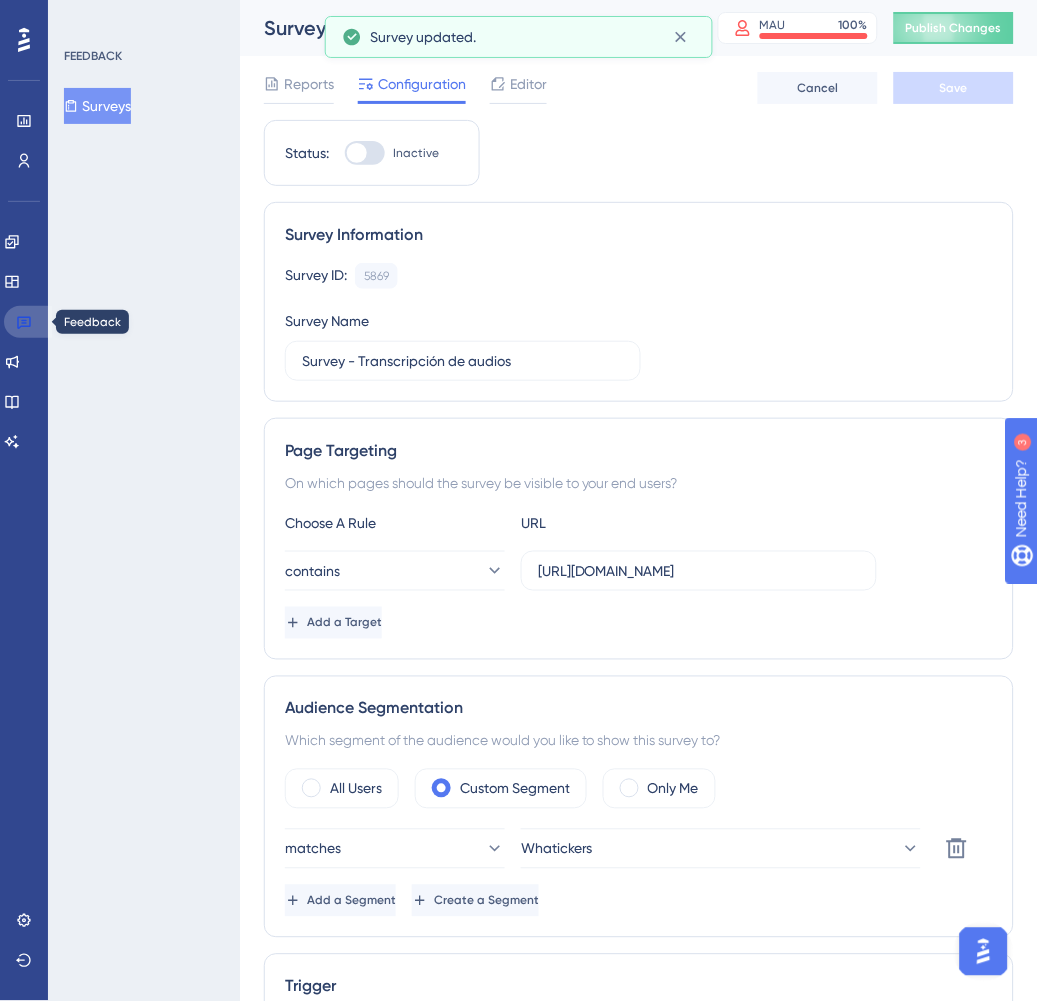 click 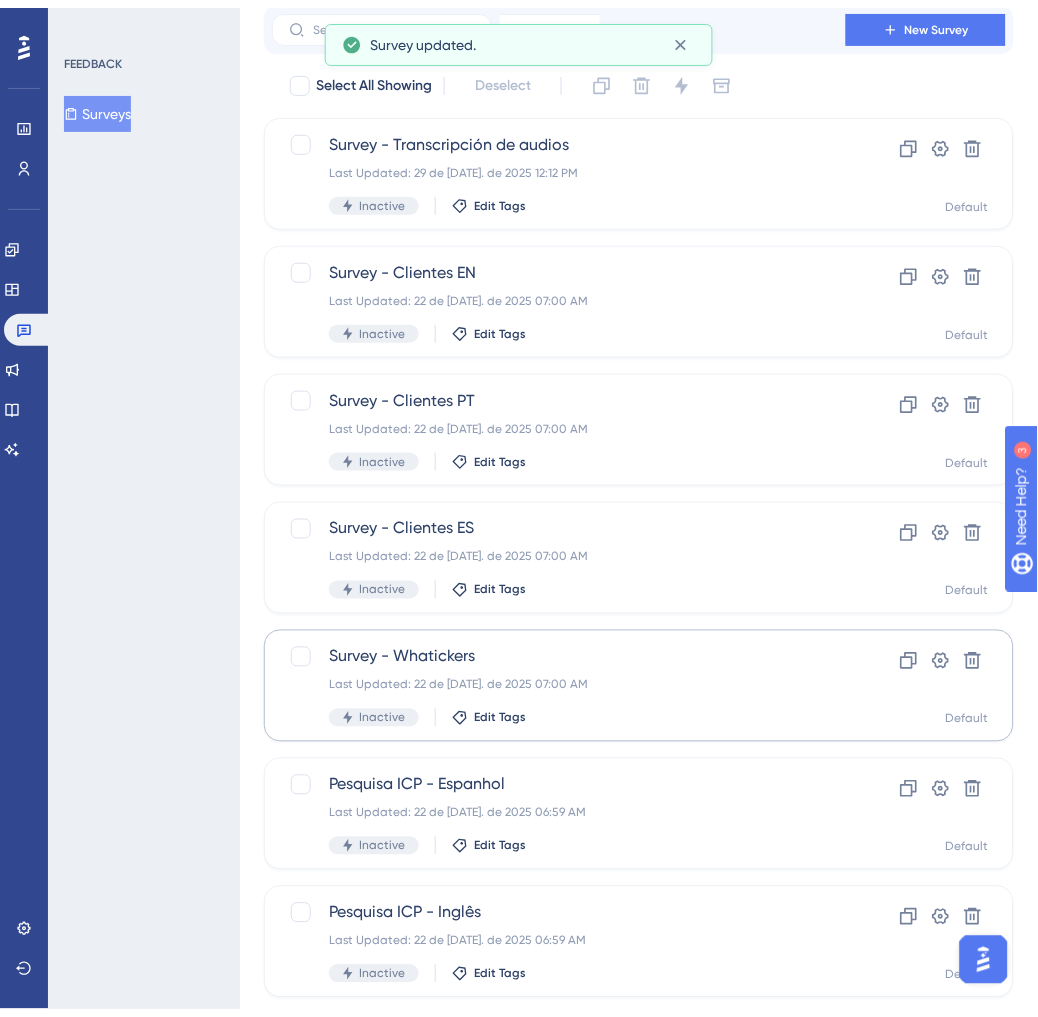 scroll, scrollTop: 296, scrollLeft: 0, axis: vertical 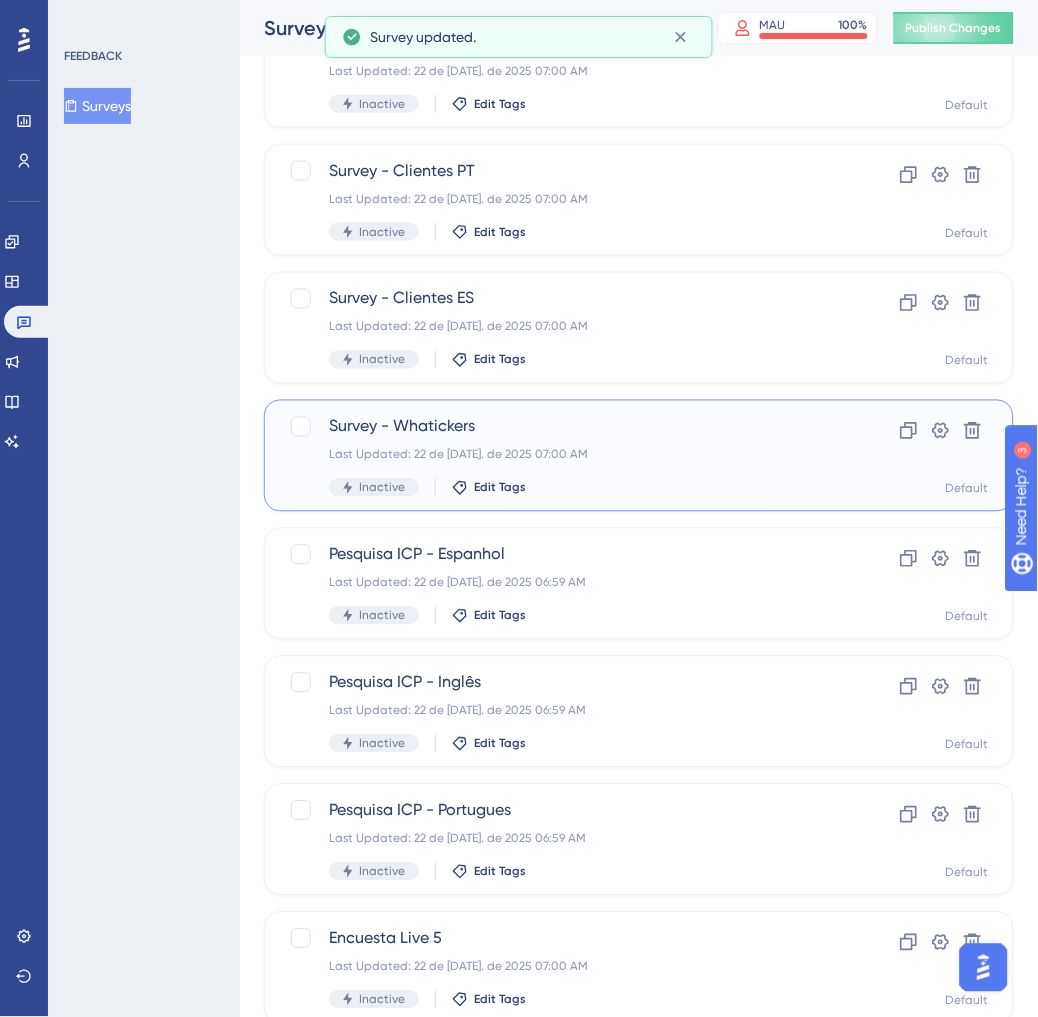 click on "Survey - Whatickers Last Updated: 22 de jul. de 2025 07:00 AM Inactive Edit Tags" at bounding box center (559, 456) 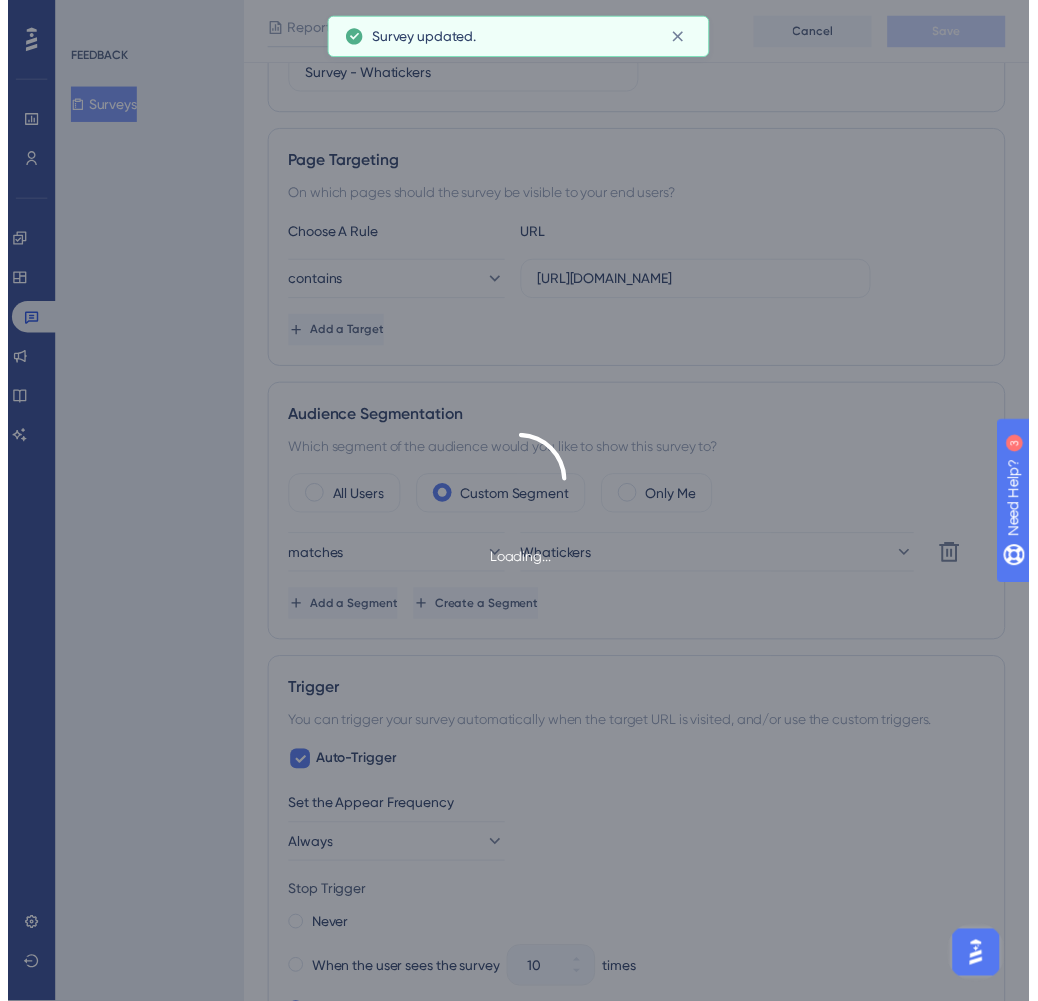 scroll, scrollTop: 0, scrollLeft: 0, axis: both 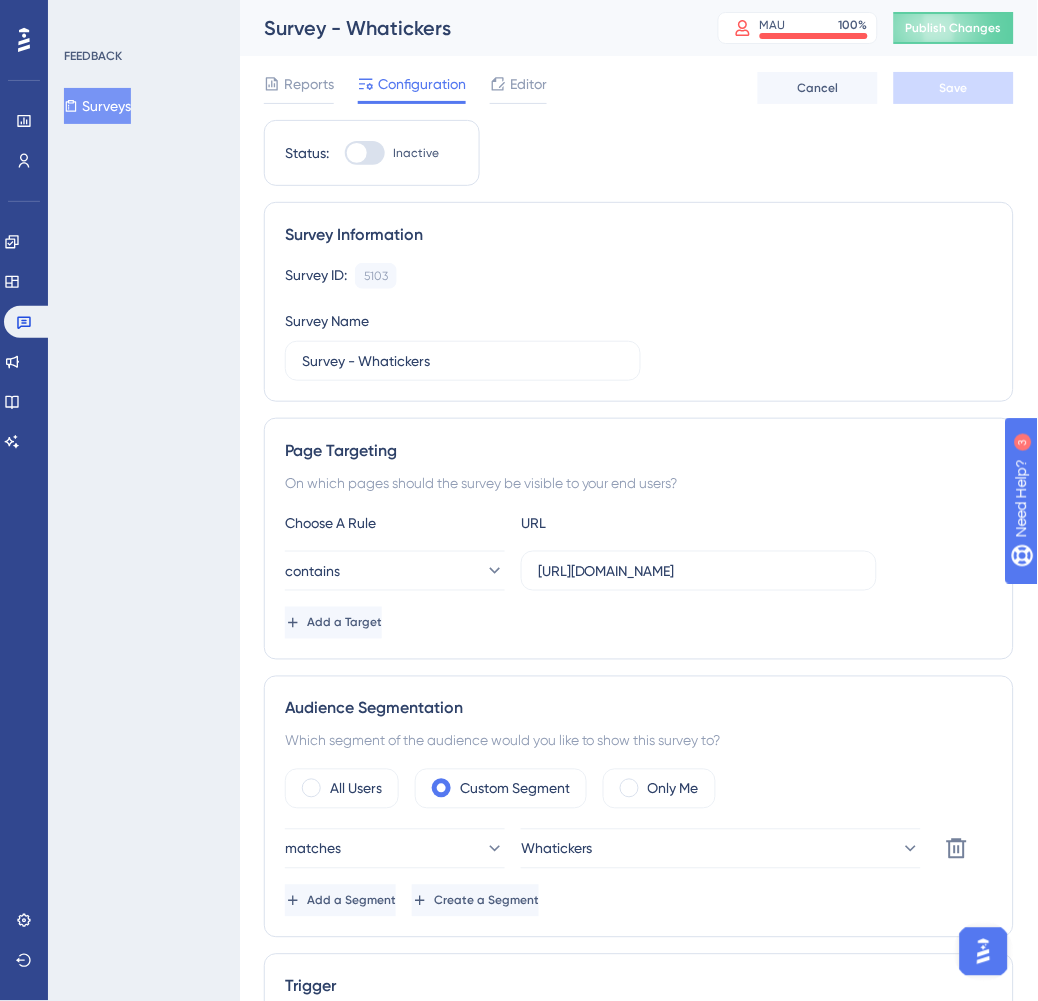 click at bounding box center (357, 153) 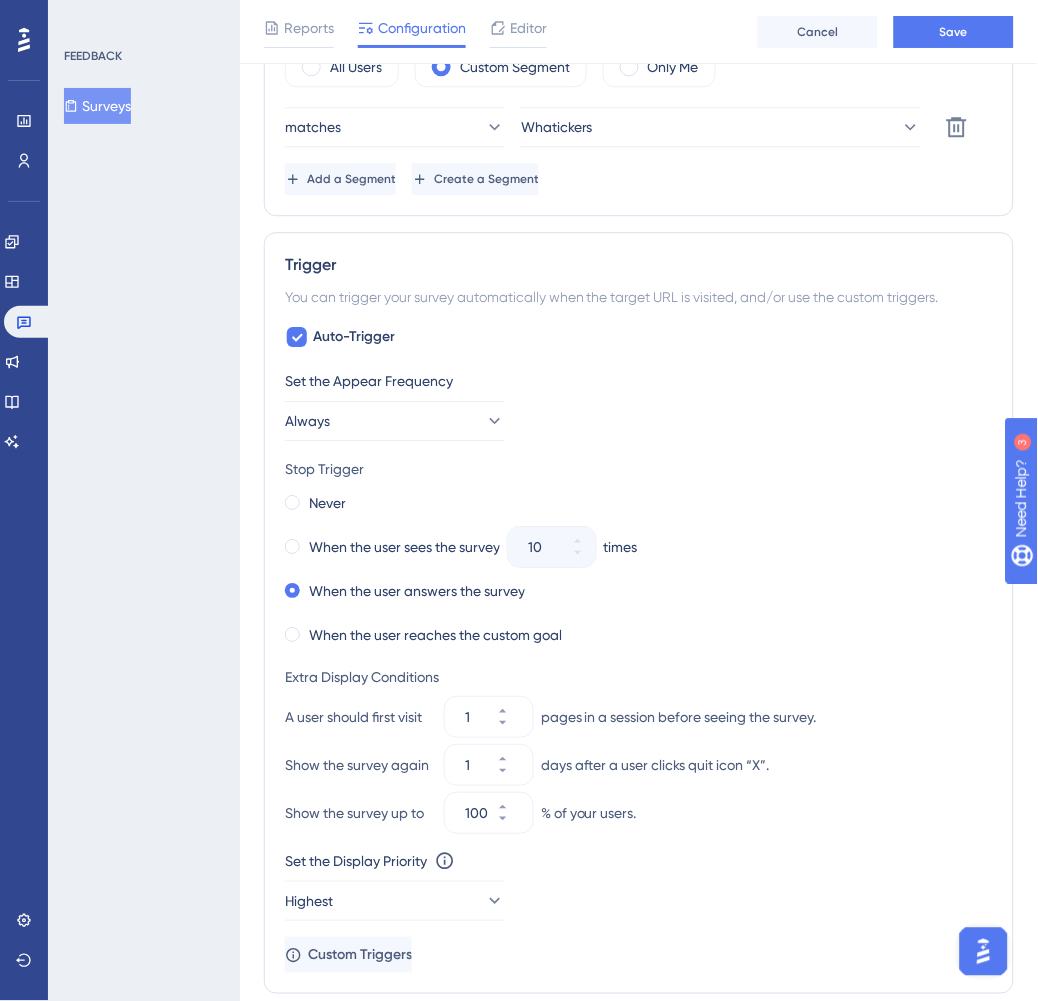 scroll, scrollTop: 718, scrollLeft: 0, axis: vertical 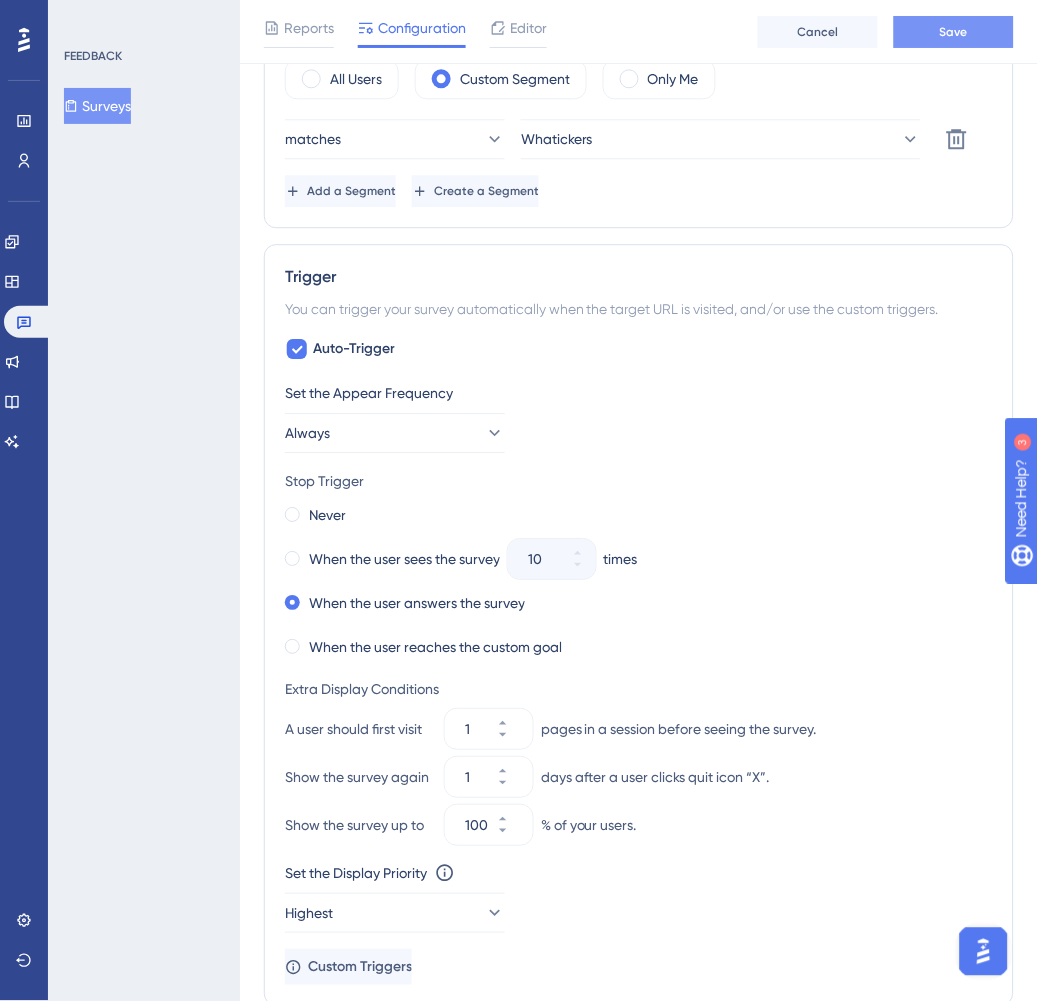 click on "Save" at bounding box center (954, 32) 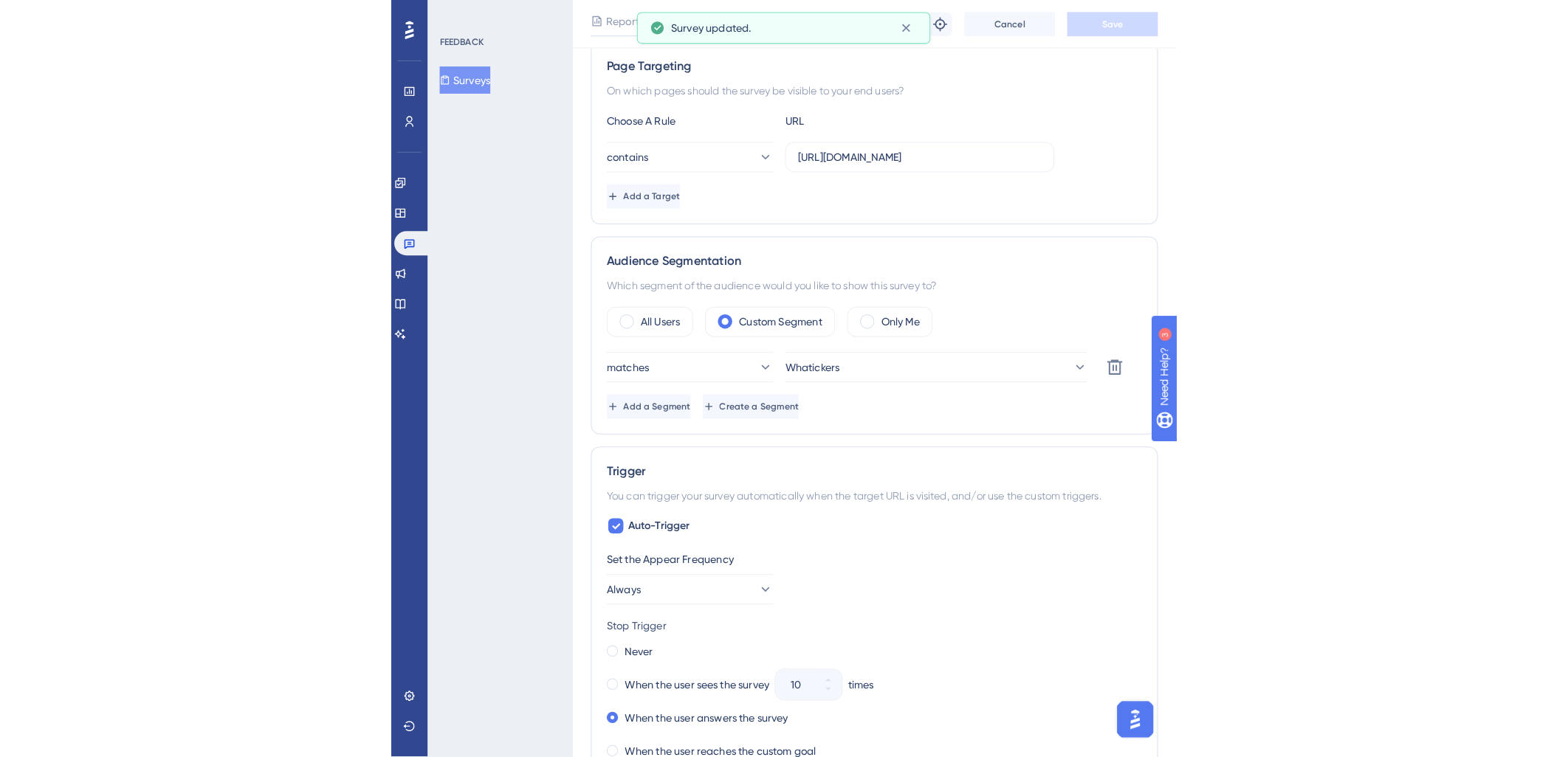 scroll, scrollTop: 0, scrollLeft: 0, axis: both 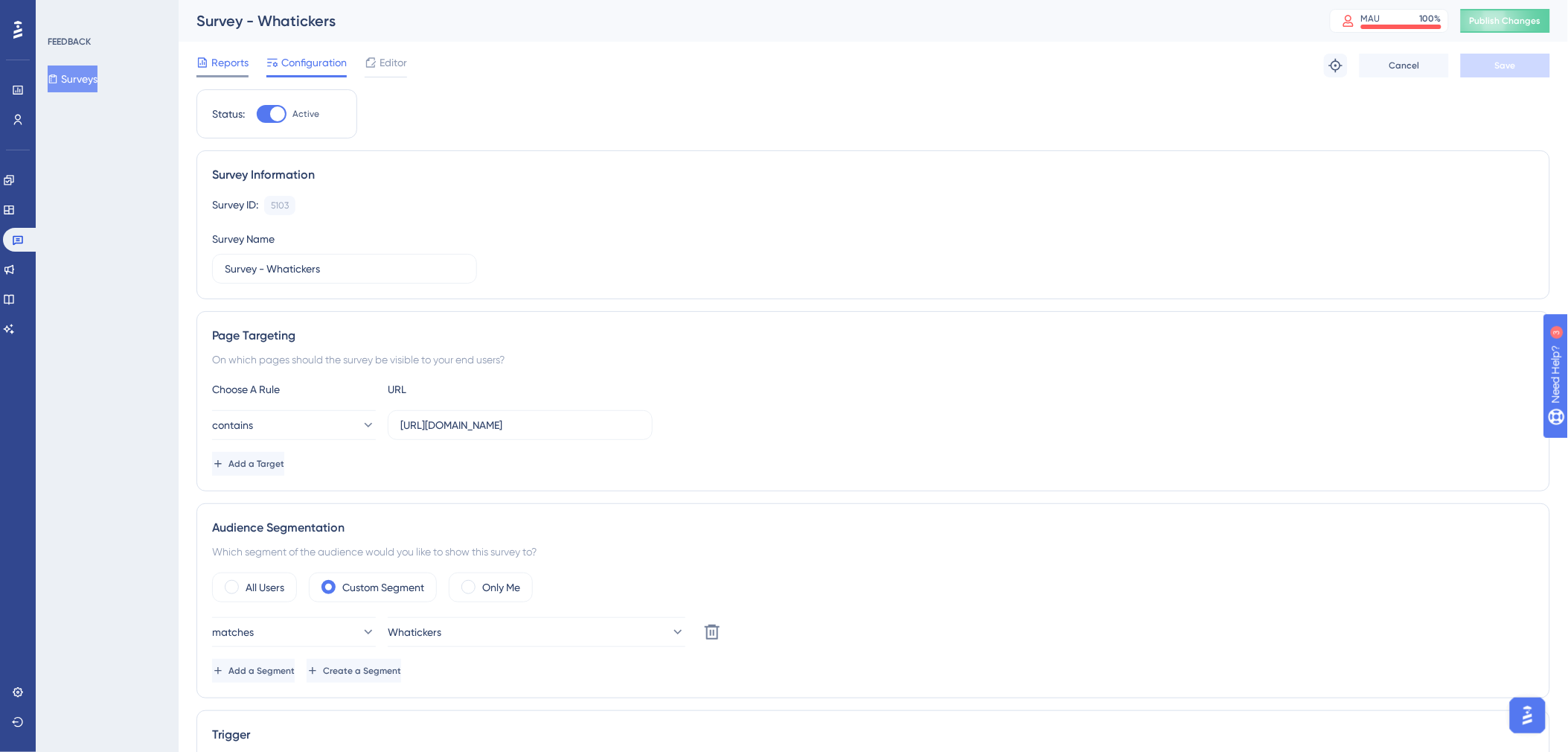 click on "Reports" at bounding box center (230, 63) 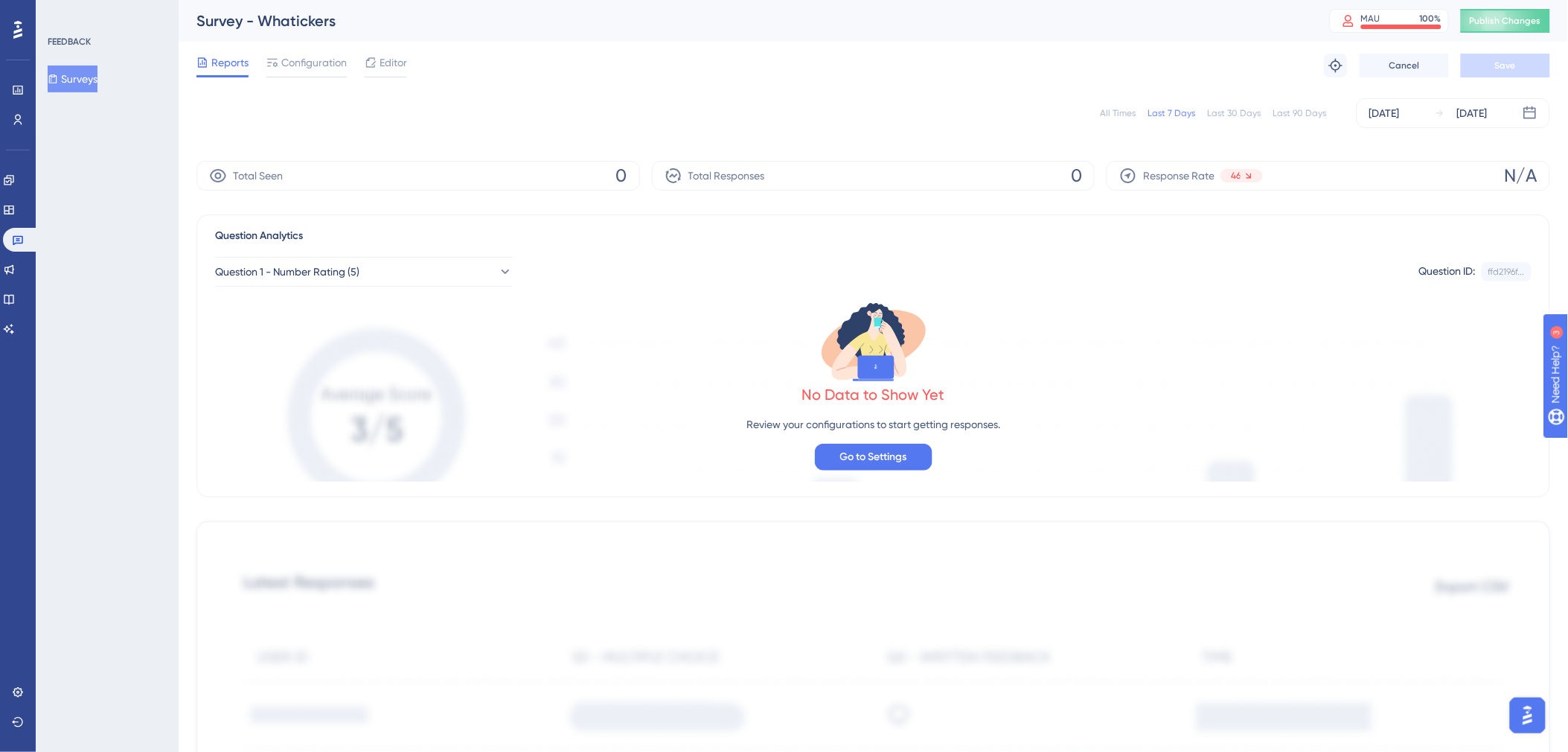 click on "No Data to Show Yet Review your configurations to start getting responses. Go to Settings" at bounding box center (873, 384) 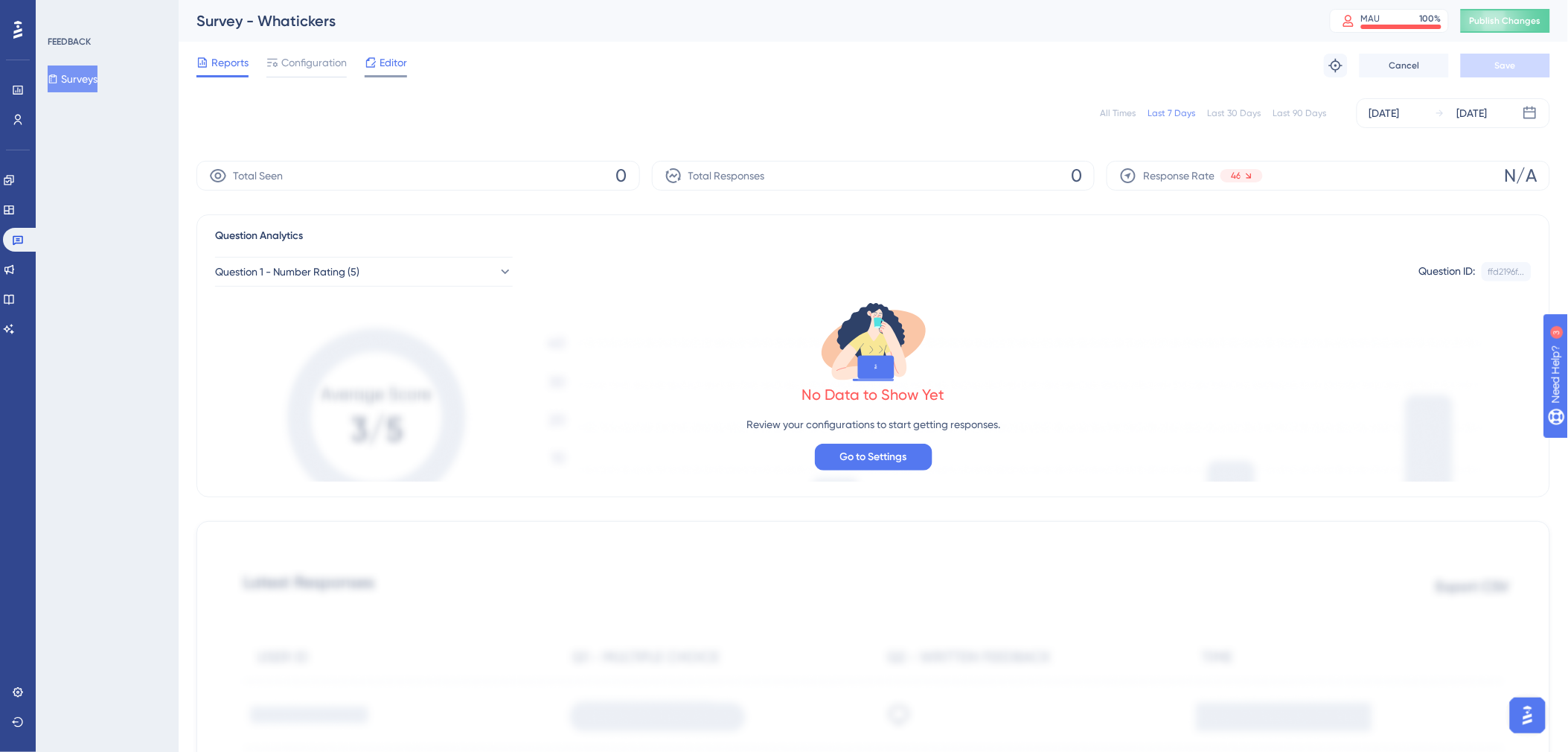 click on "Editor" at bounding box center [393, 63] 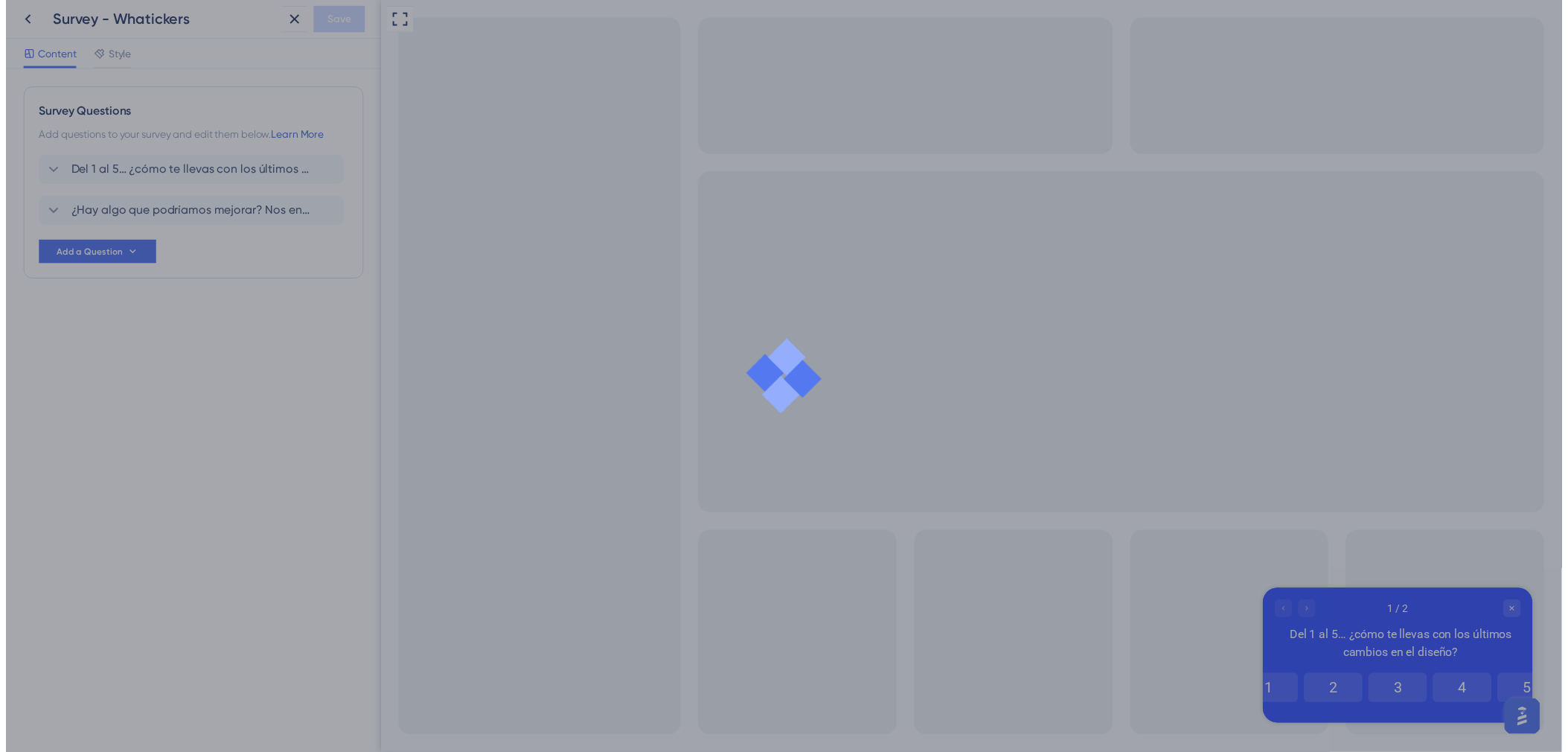 scroll, scrollTop: 0, scrollLeft: 0, axis: both 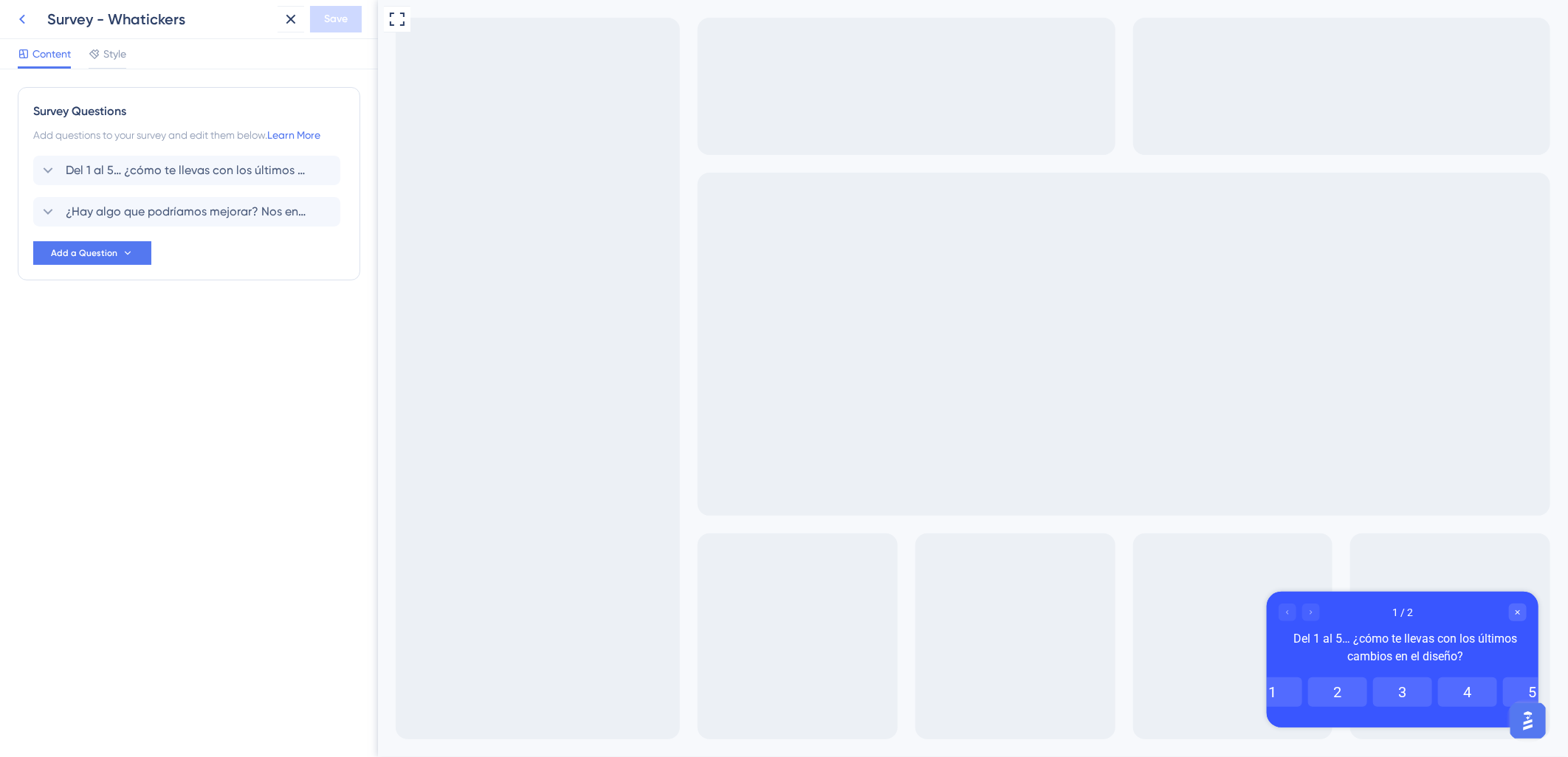 click at bounding box center (22, 19) 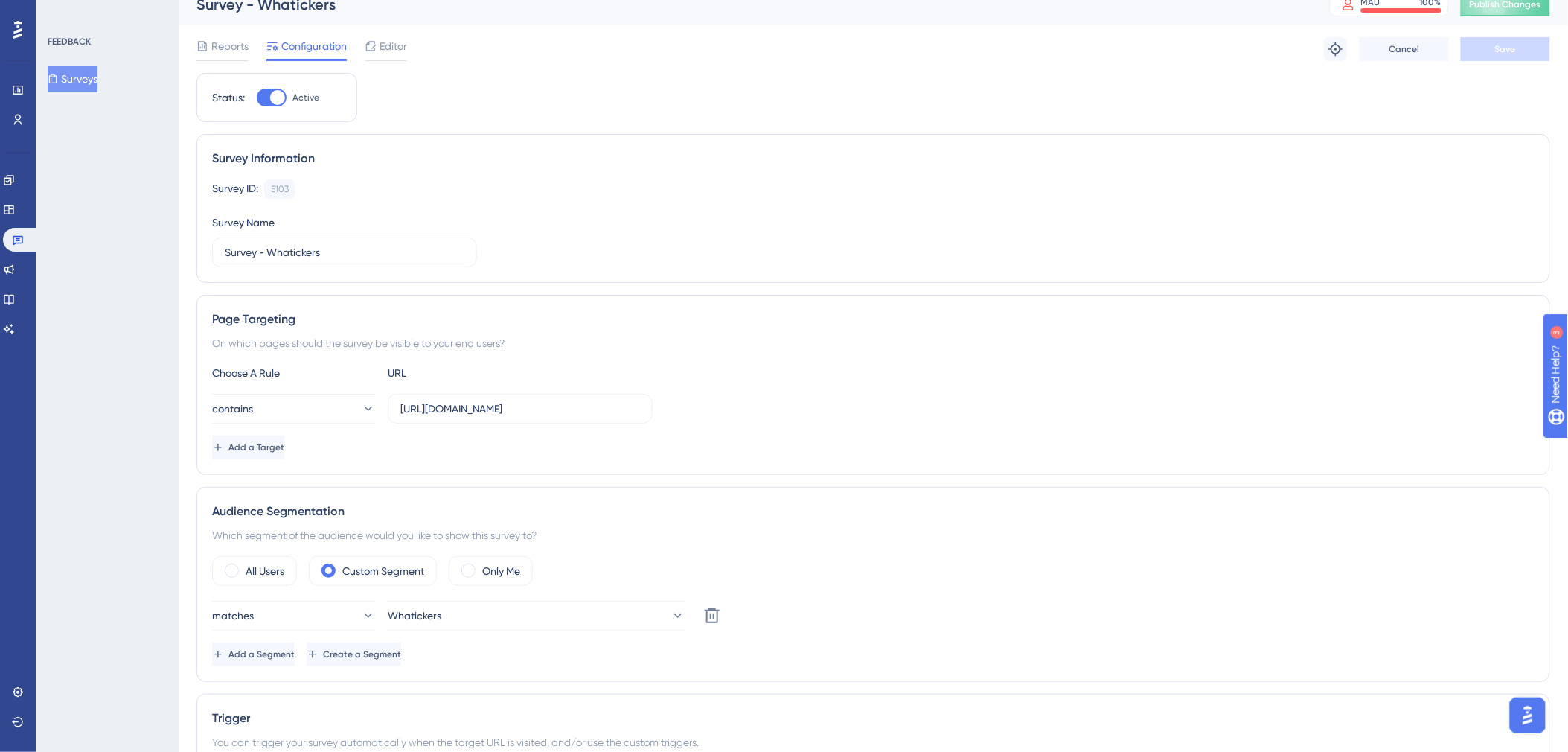 scroll, scrollTop: 0, scrollLeft: 0, axis: both 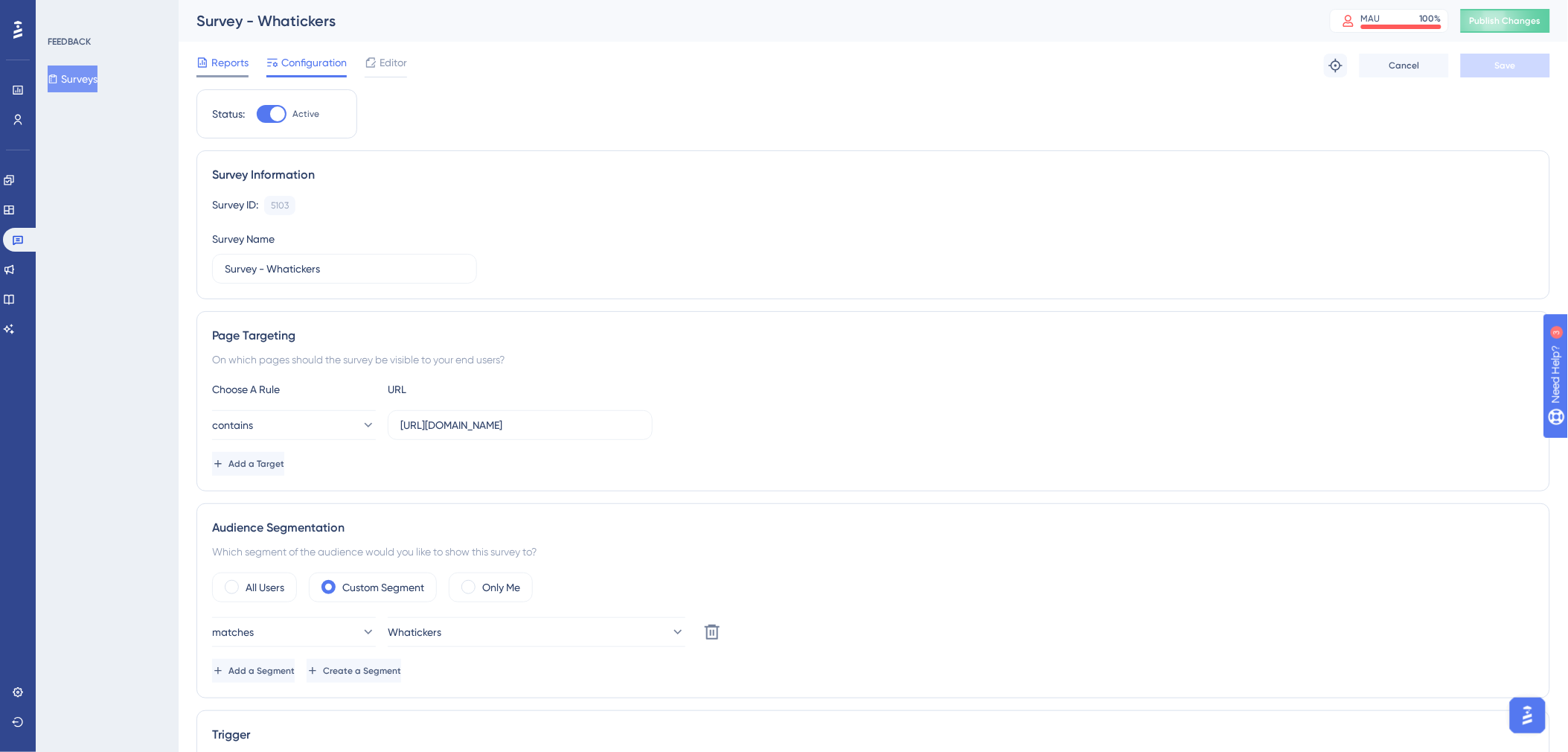 click on "Reports" at bounding box center (230, 63) 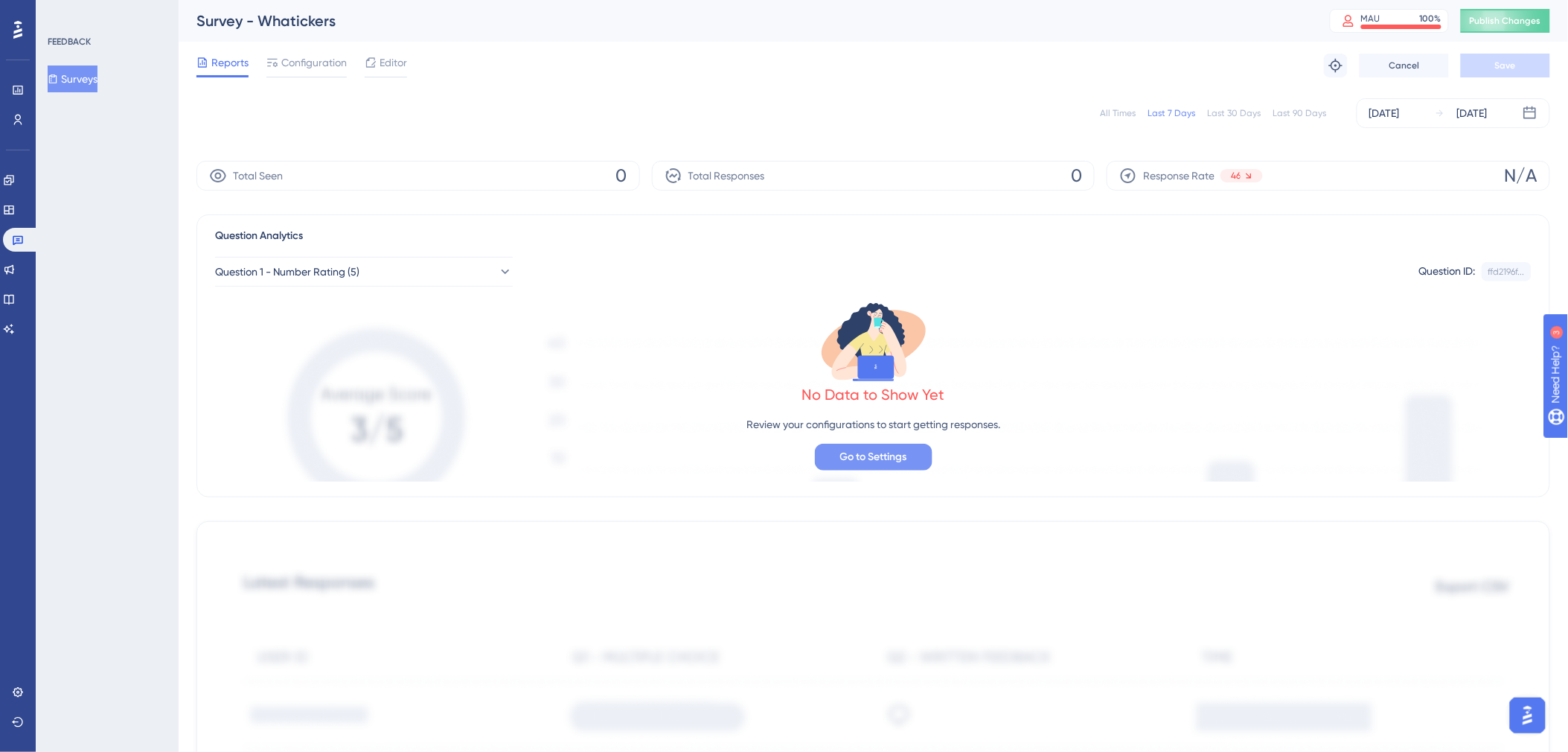 click on "Go to Settings" at bounding box center (874, 457) 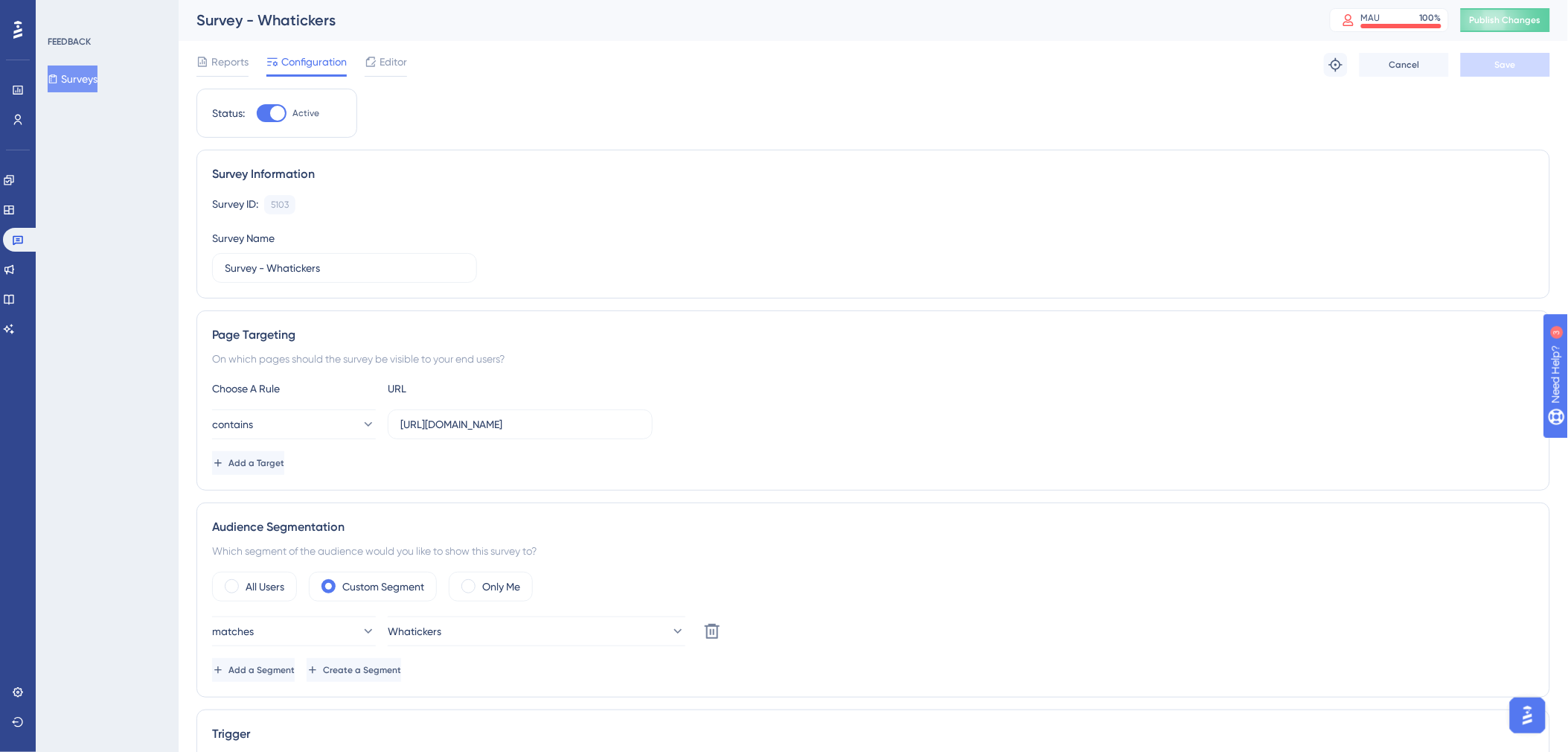 scroll, scrollTop: 0, scrollLeft: 0, axis: both 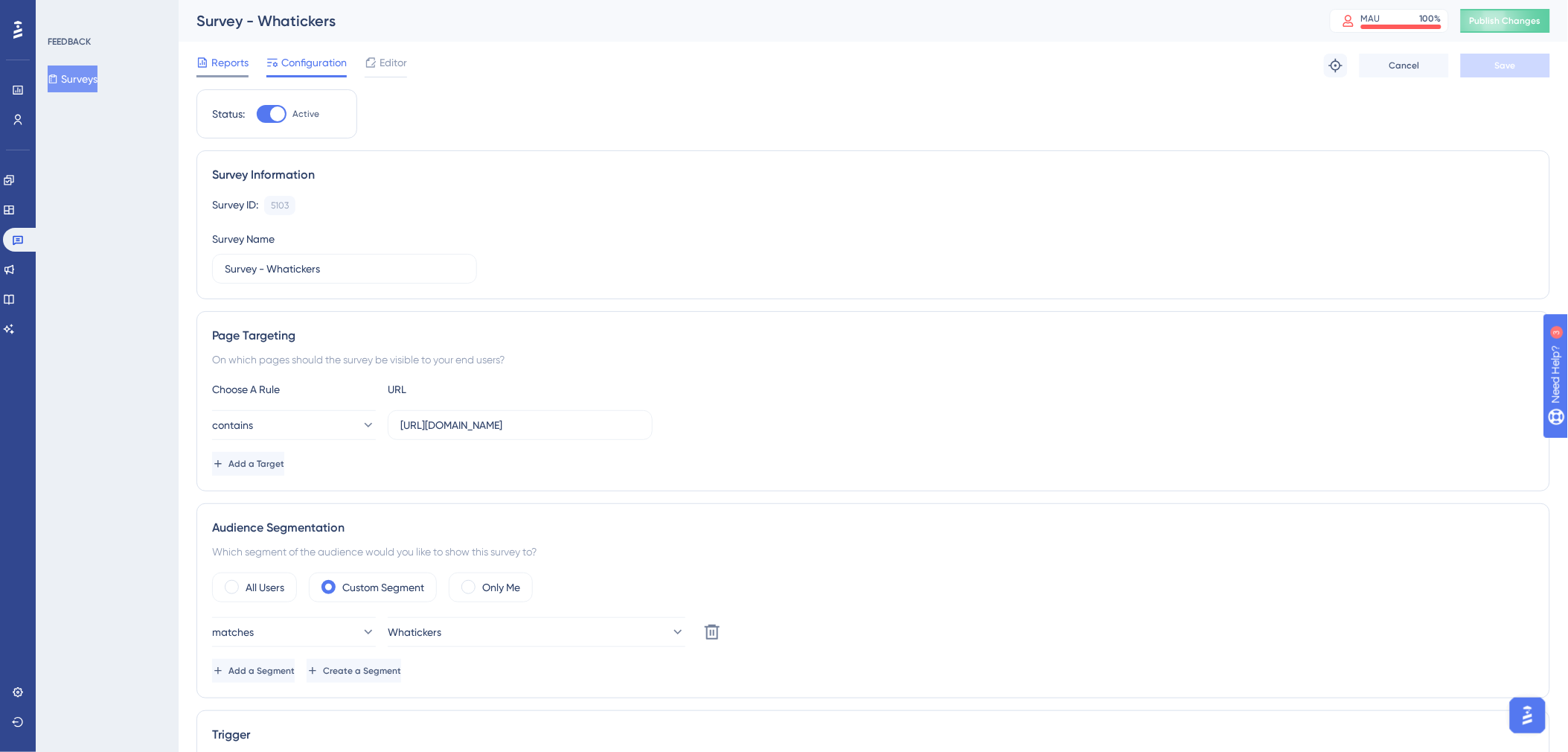 click on "Reports" at bounding box center [223, 63] 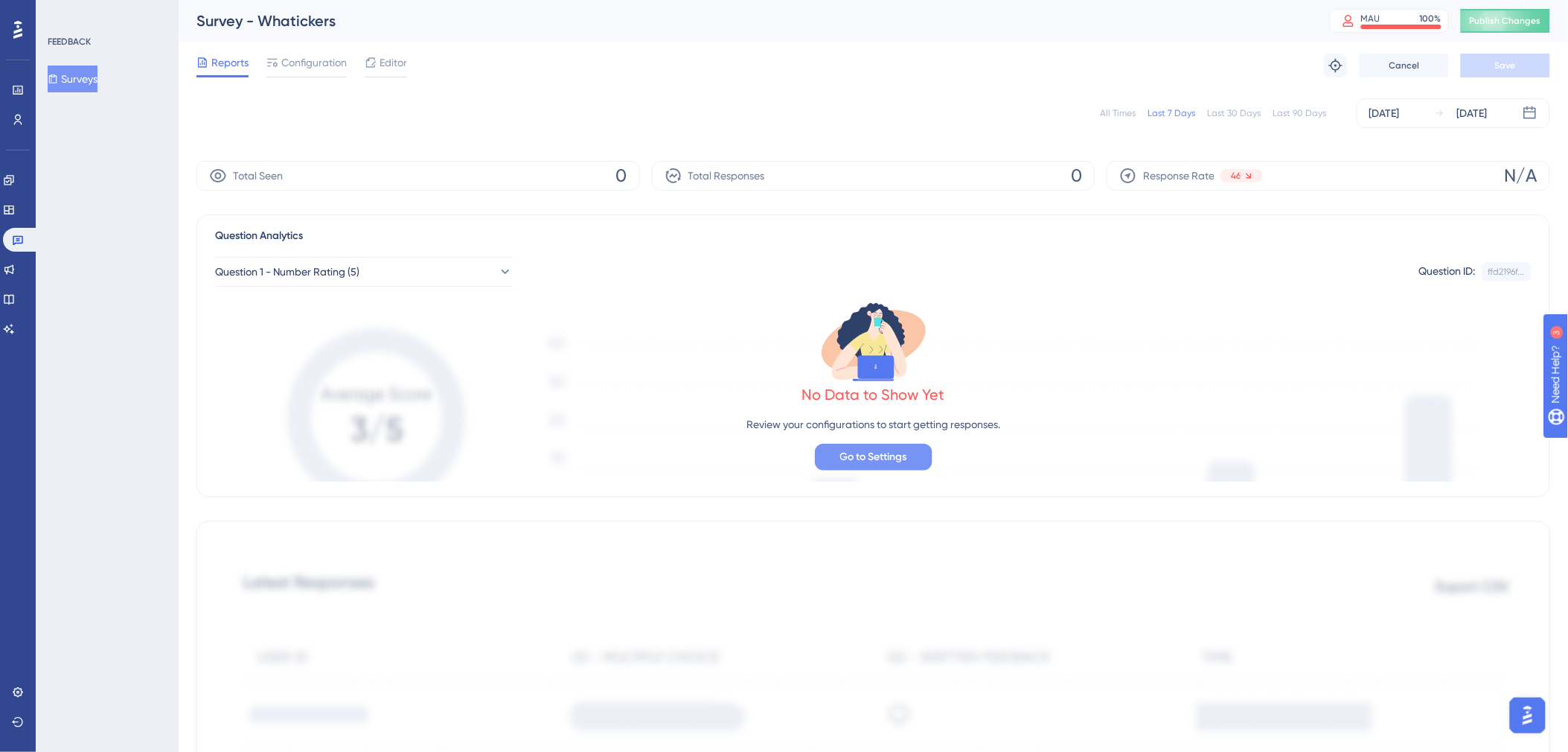 click on "Go to Settings" at bounding box center (874, 457) 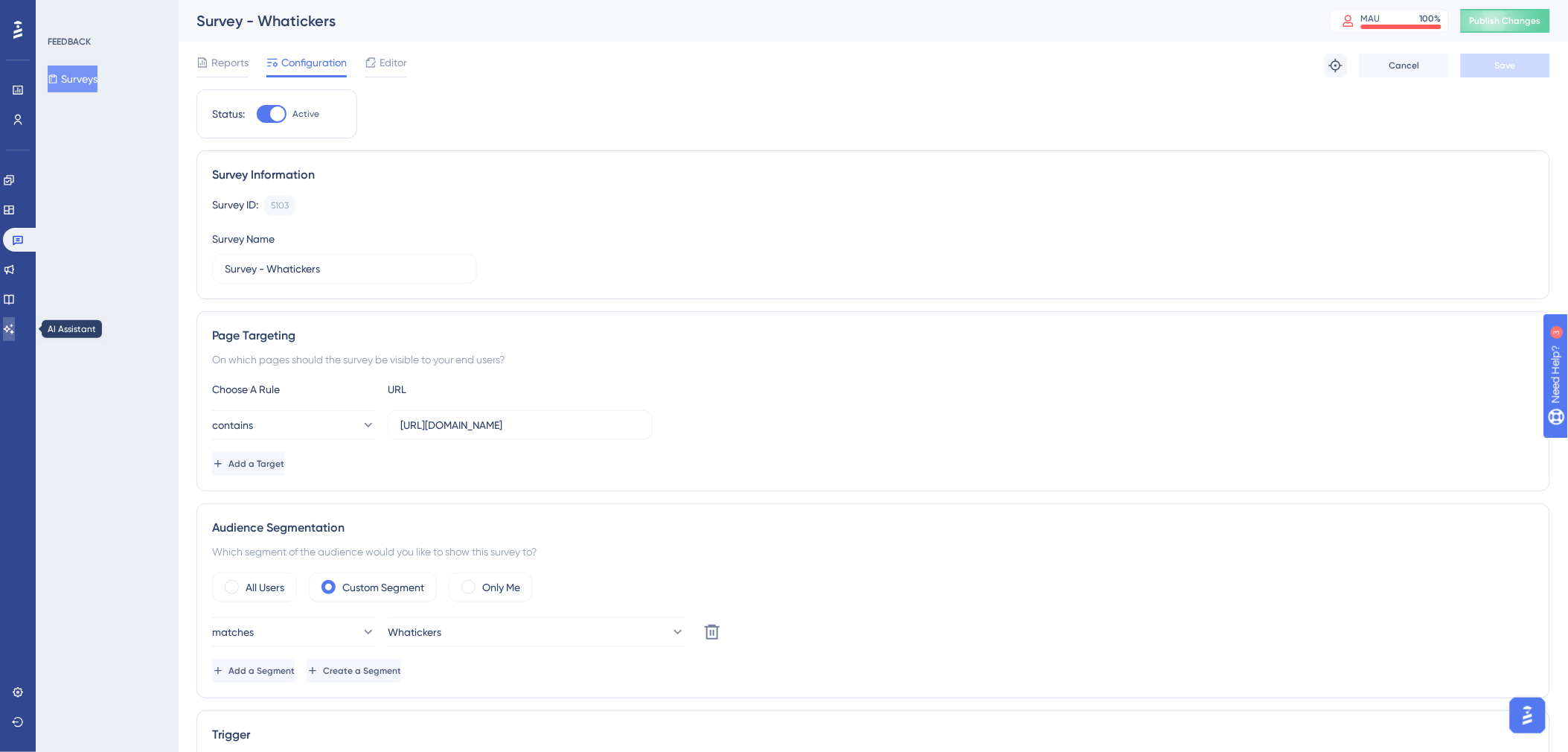 click 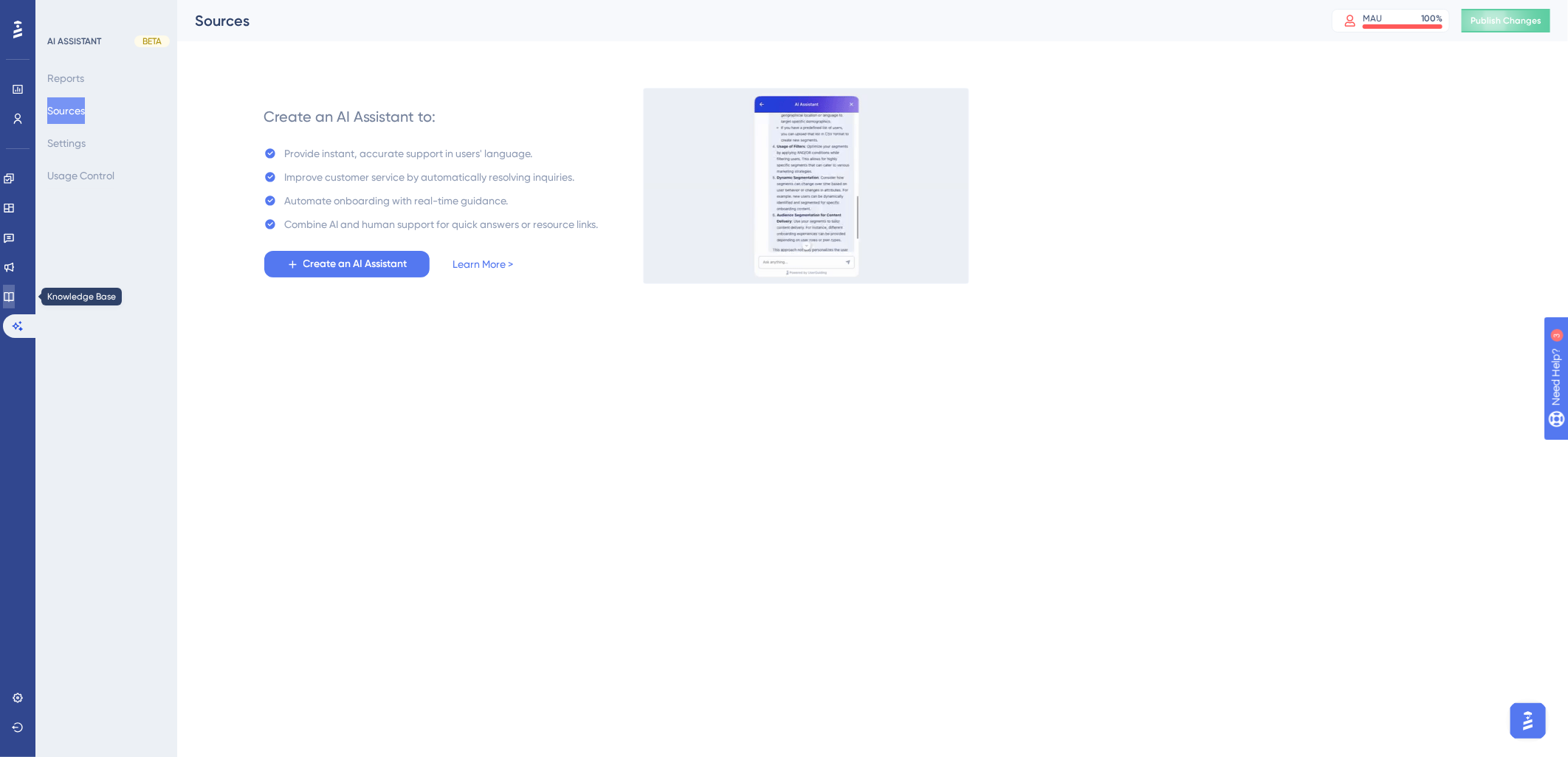 click 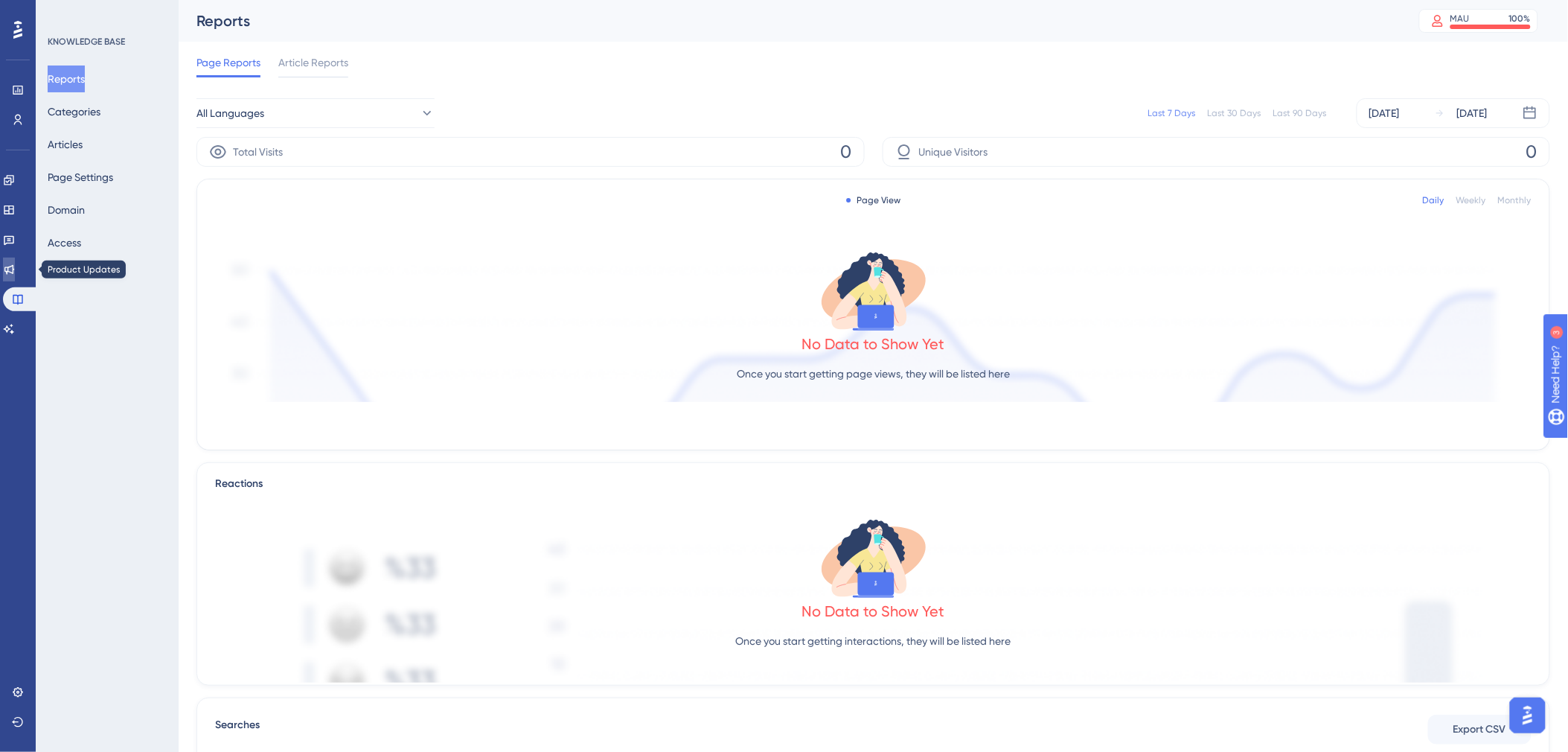 click at bounding box center [9, 270] 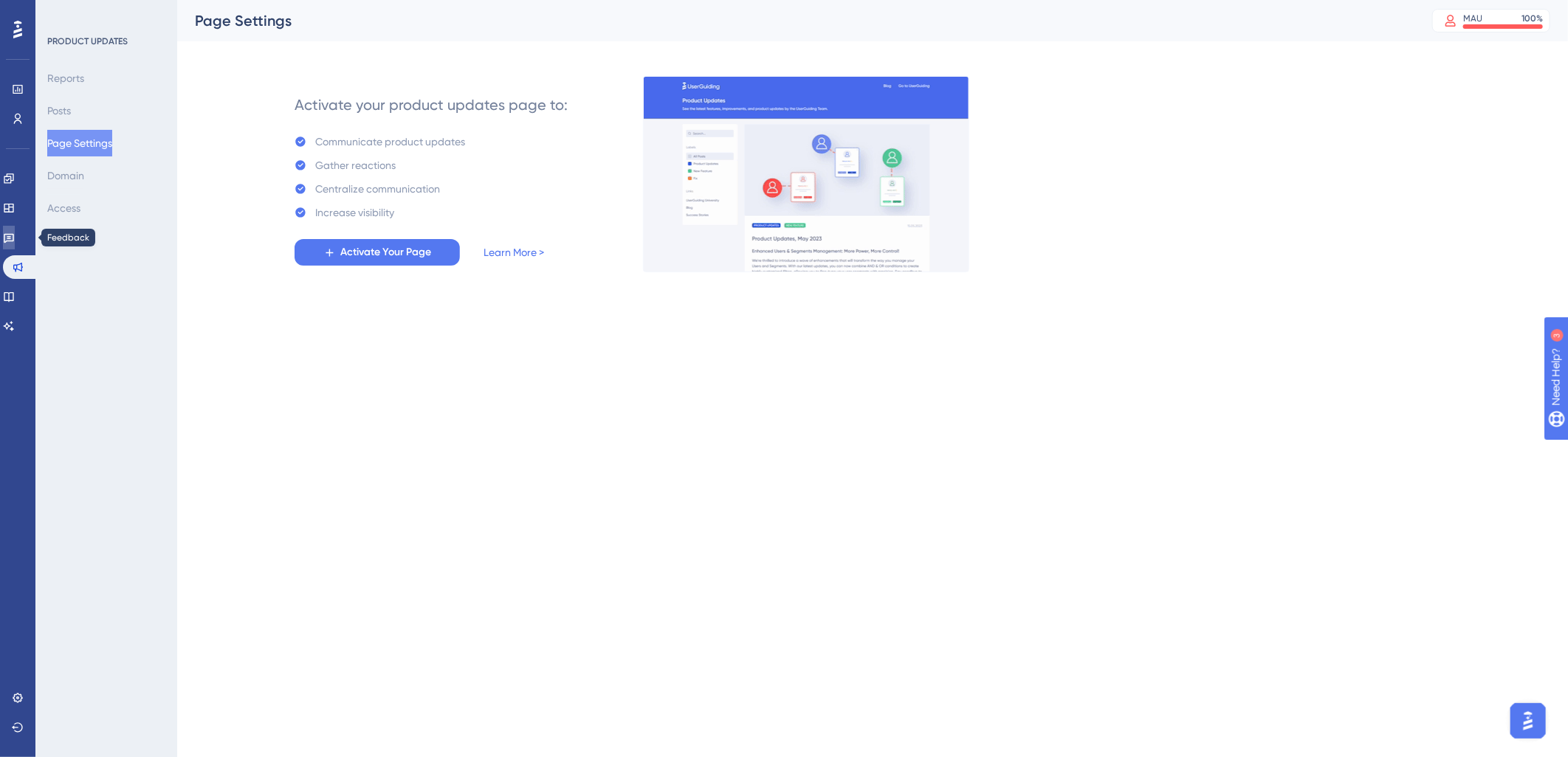 click 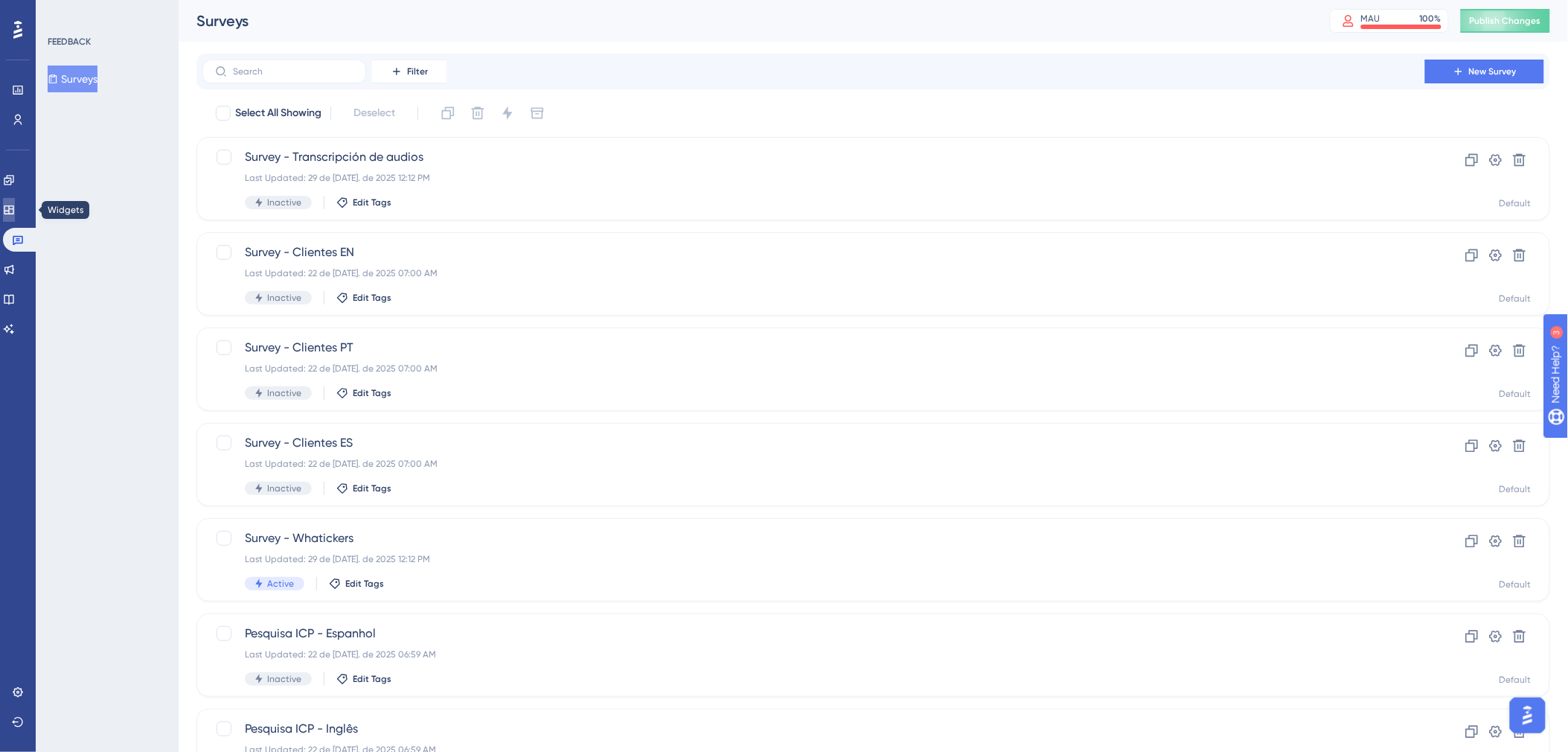 click 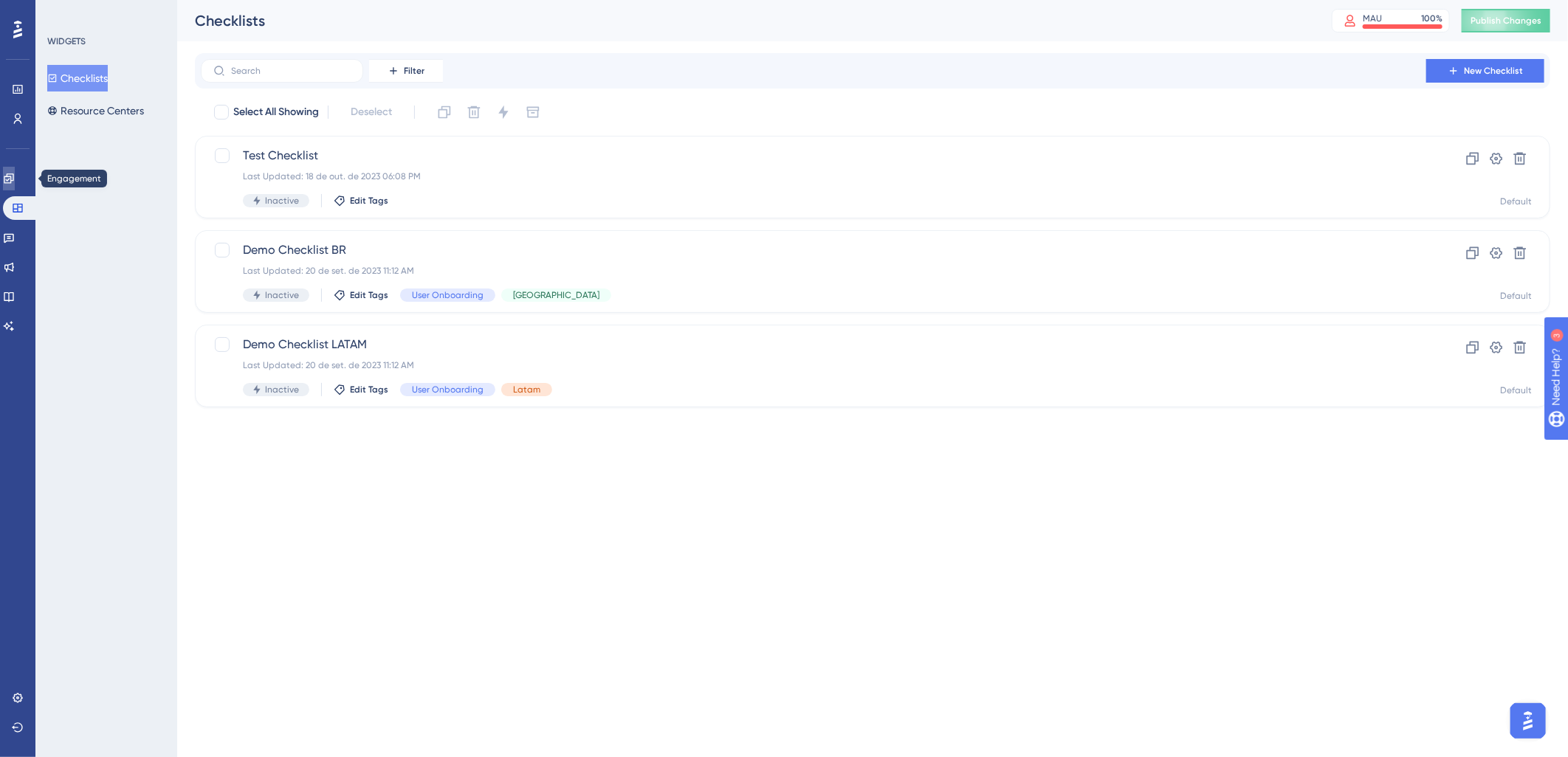 click 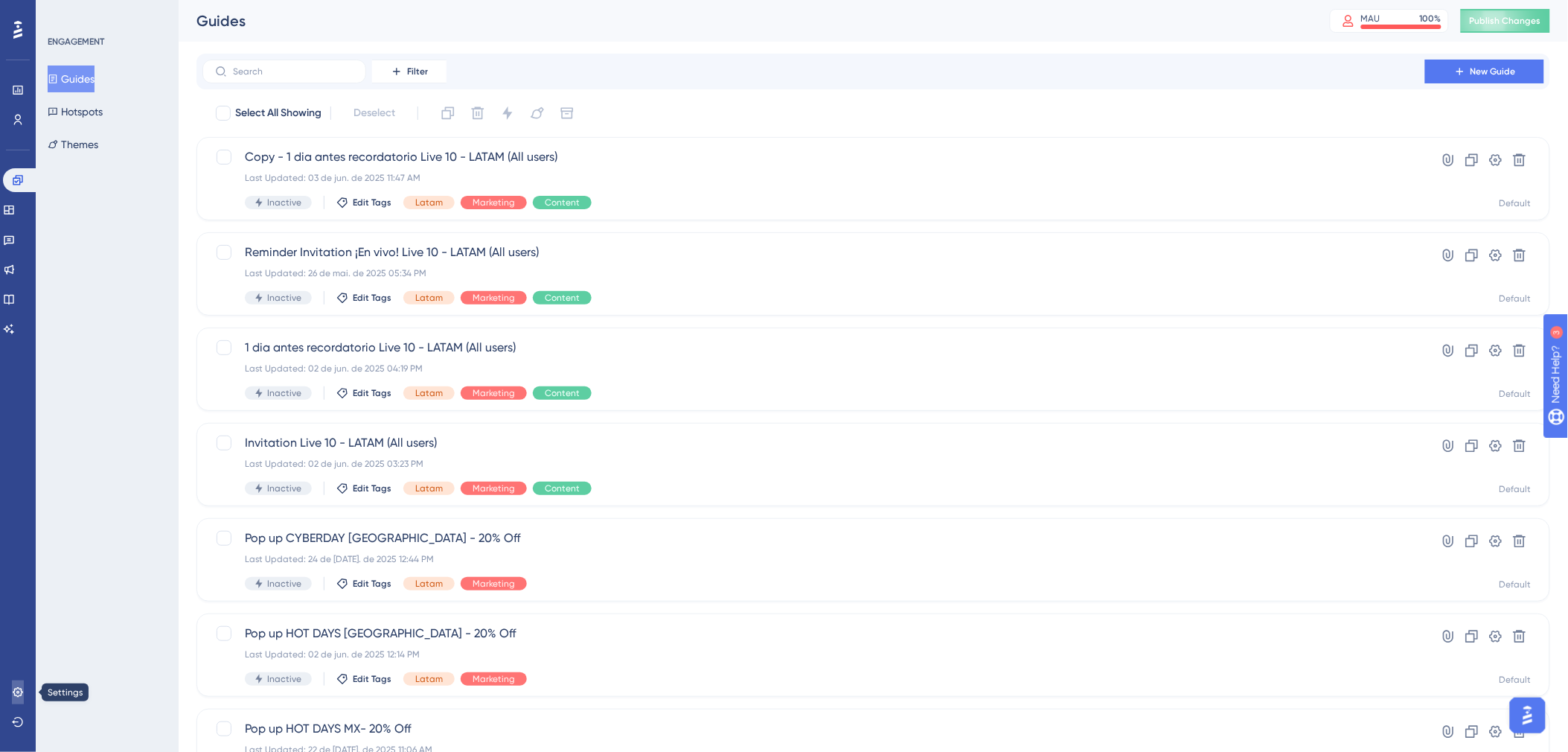 click 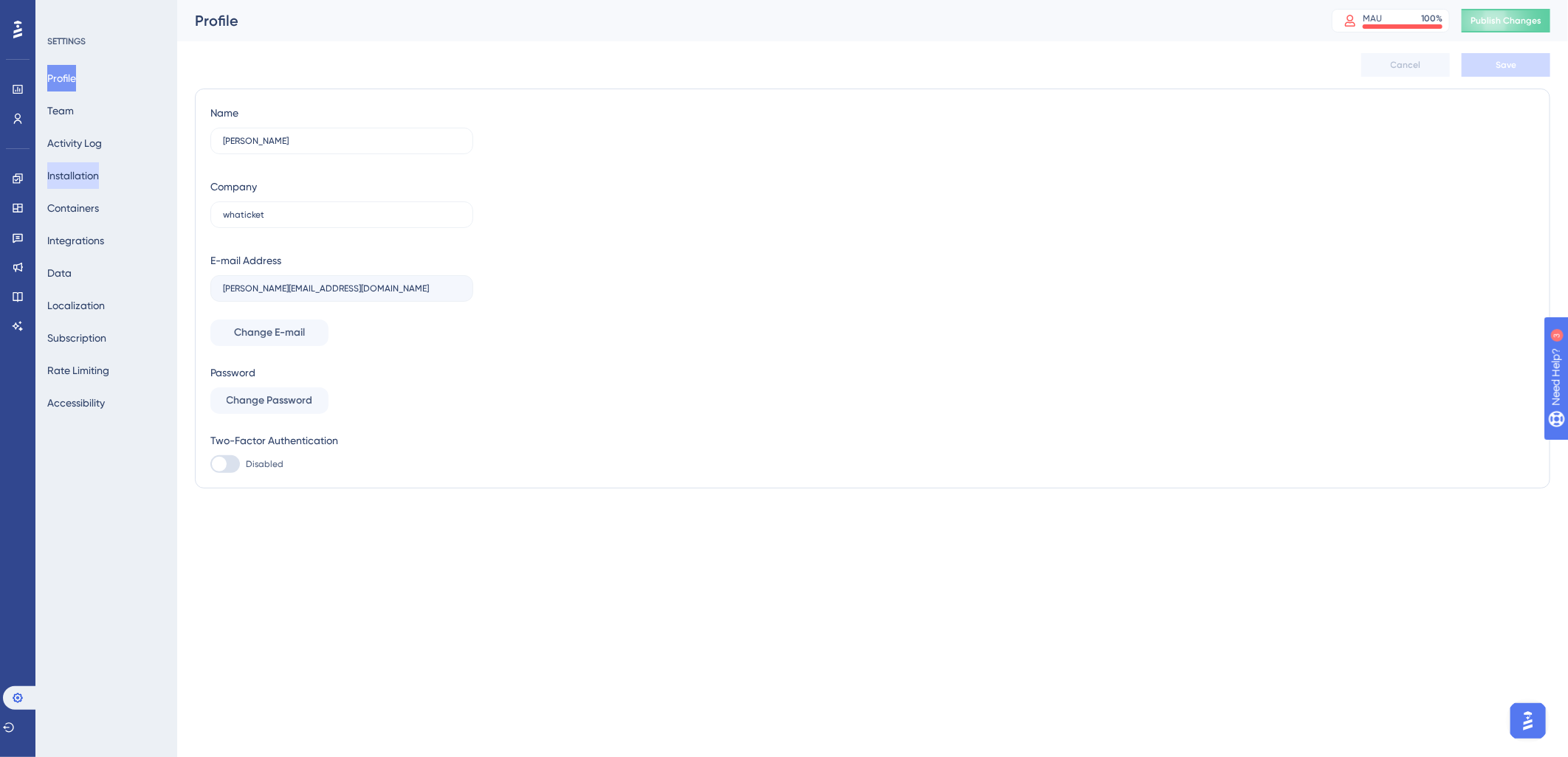 click on "Installation" at bounding box center (73, 176) 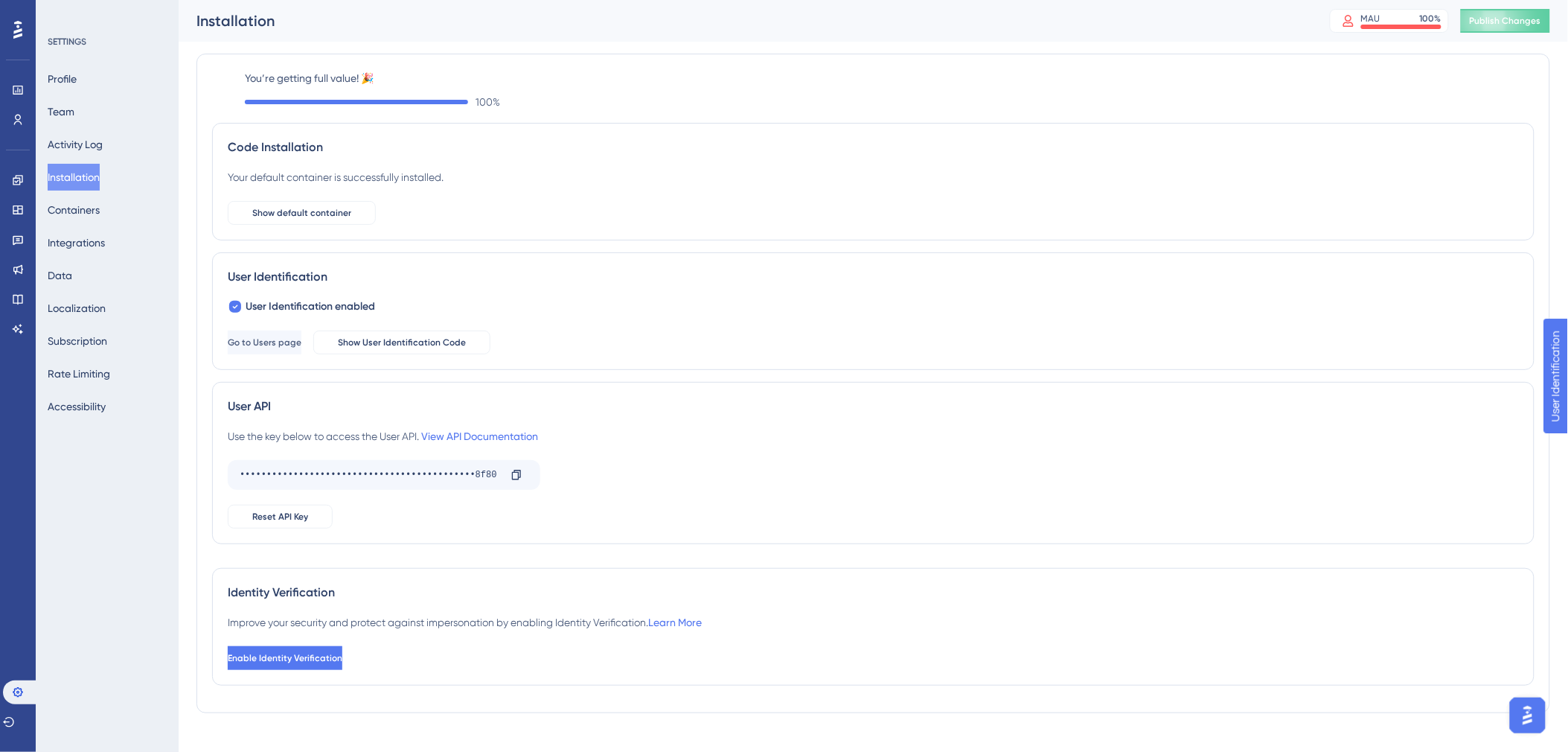 scroll, scrollTop: 0, scrollLeft: 0, axis: both 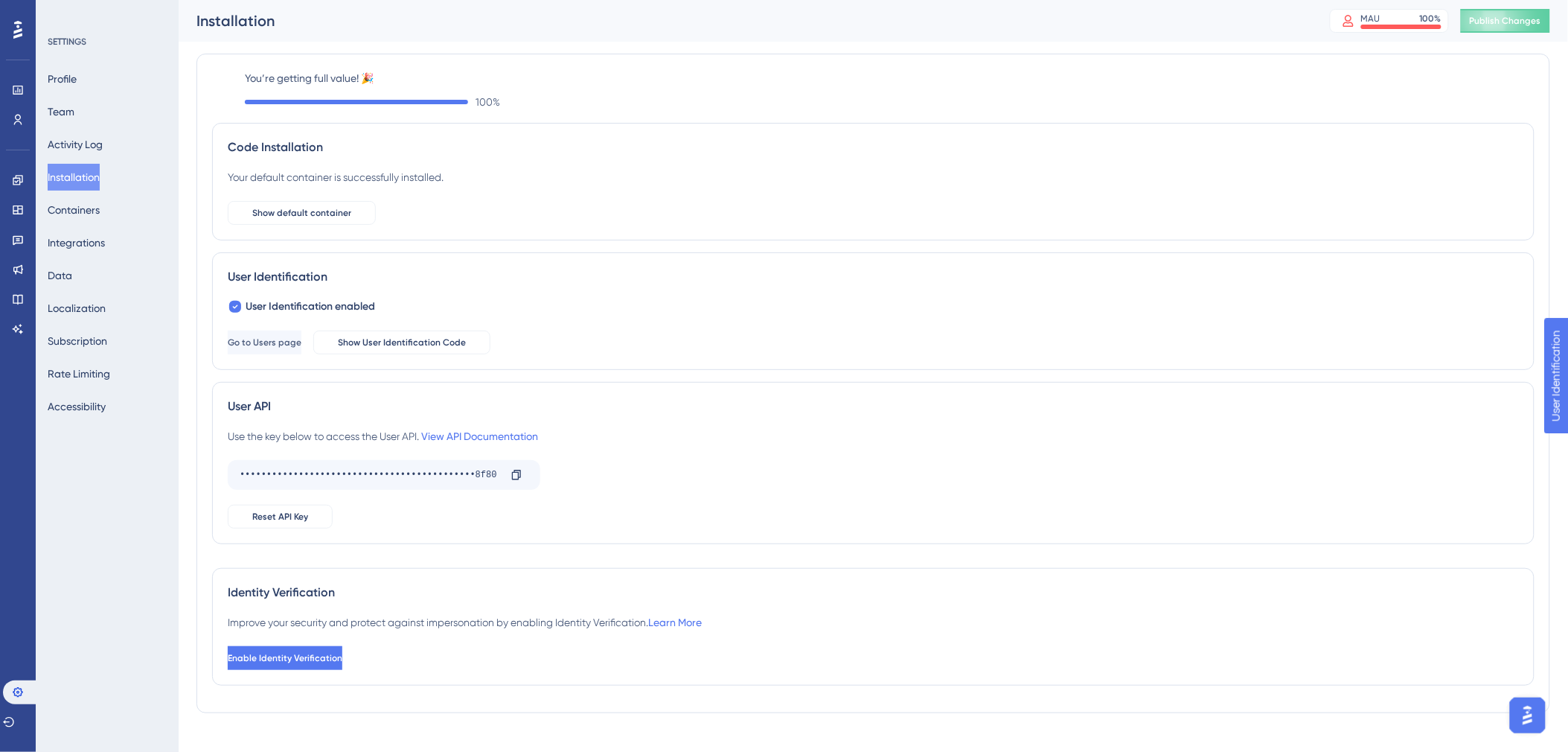 click on "Identity Verification Improve your security and protect against impersonation by enabling Identity Verification.  Learn More Enable Identity Verification" at bounding box center [873, 627] 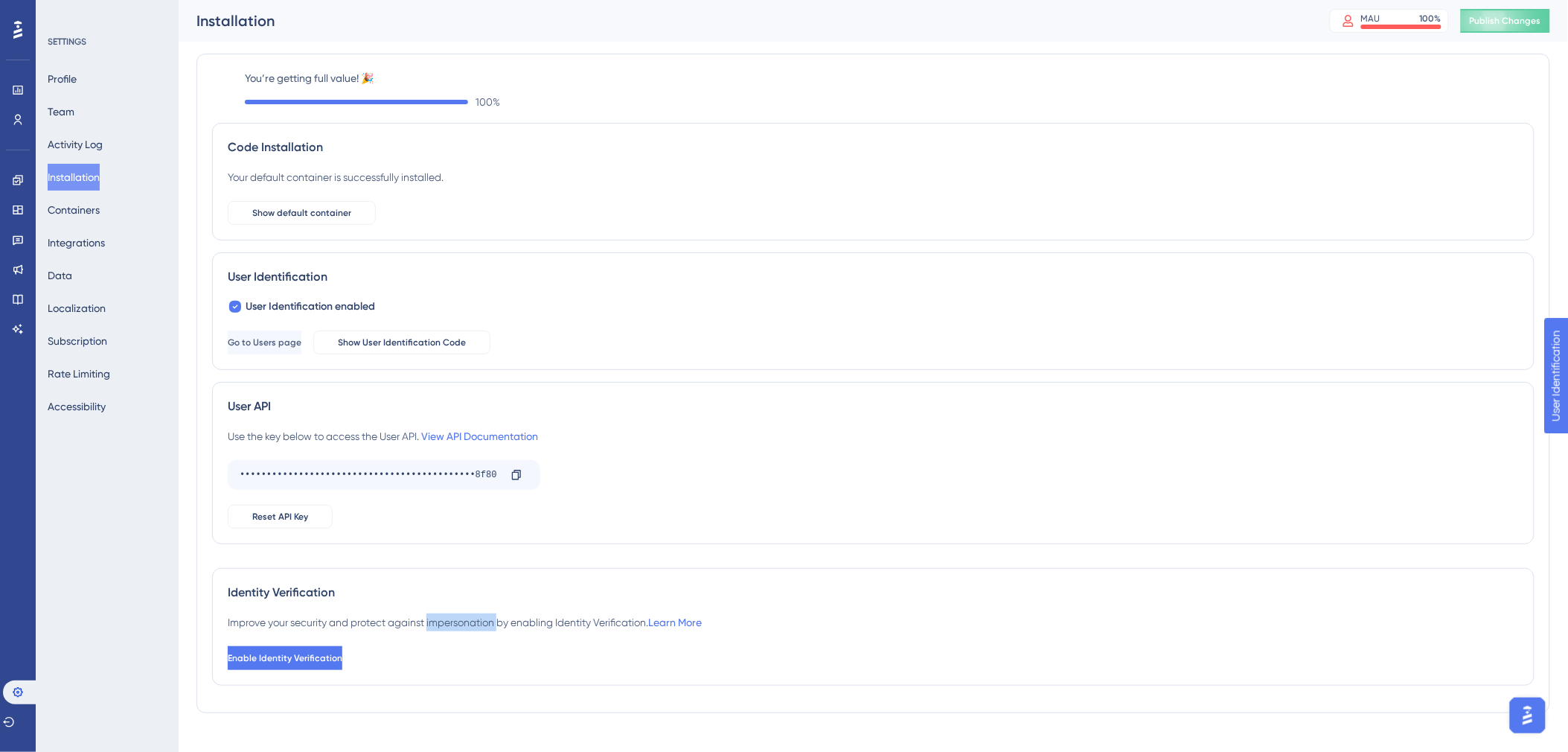 click on "Identity Verification Improve your security and protect against impersonation by enabling Identity Verification.  Learn More Enable Identity Verification" at bounding box center (873, 627) 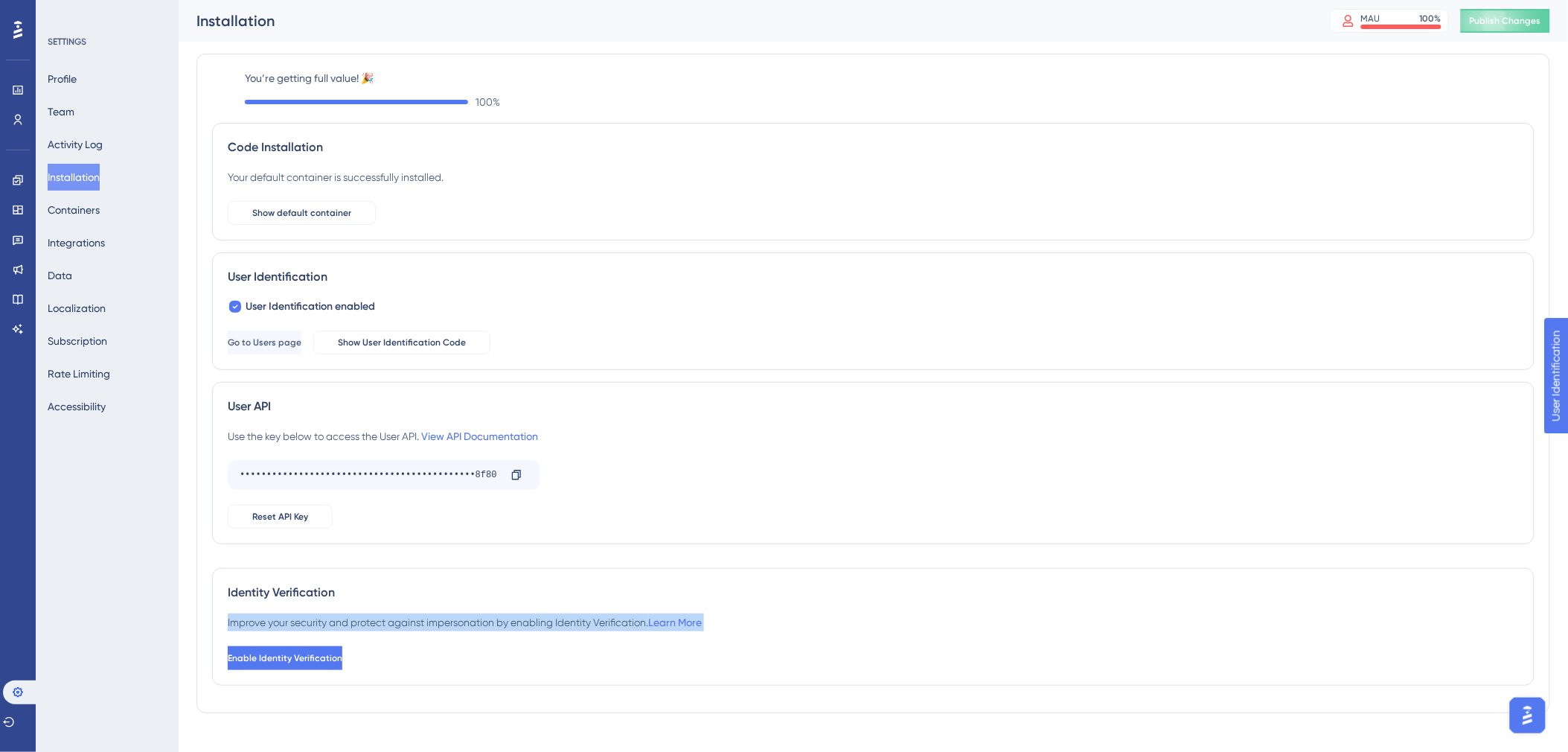 click on "Identity Verification Improve your security and protect against impersonation by enabling Identity Verification.  Learn More Enable Identity Verification" at bounding box center (873, 627) 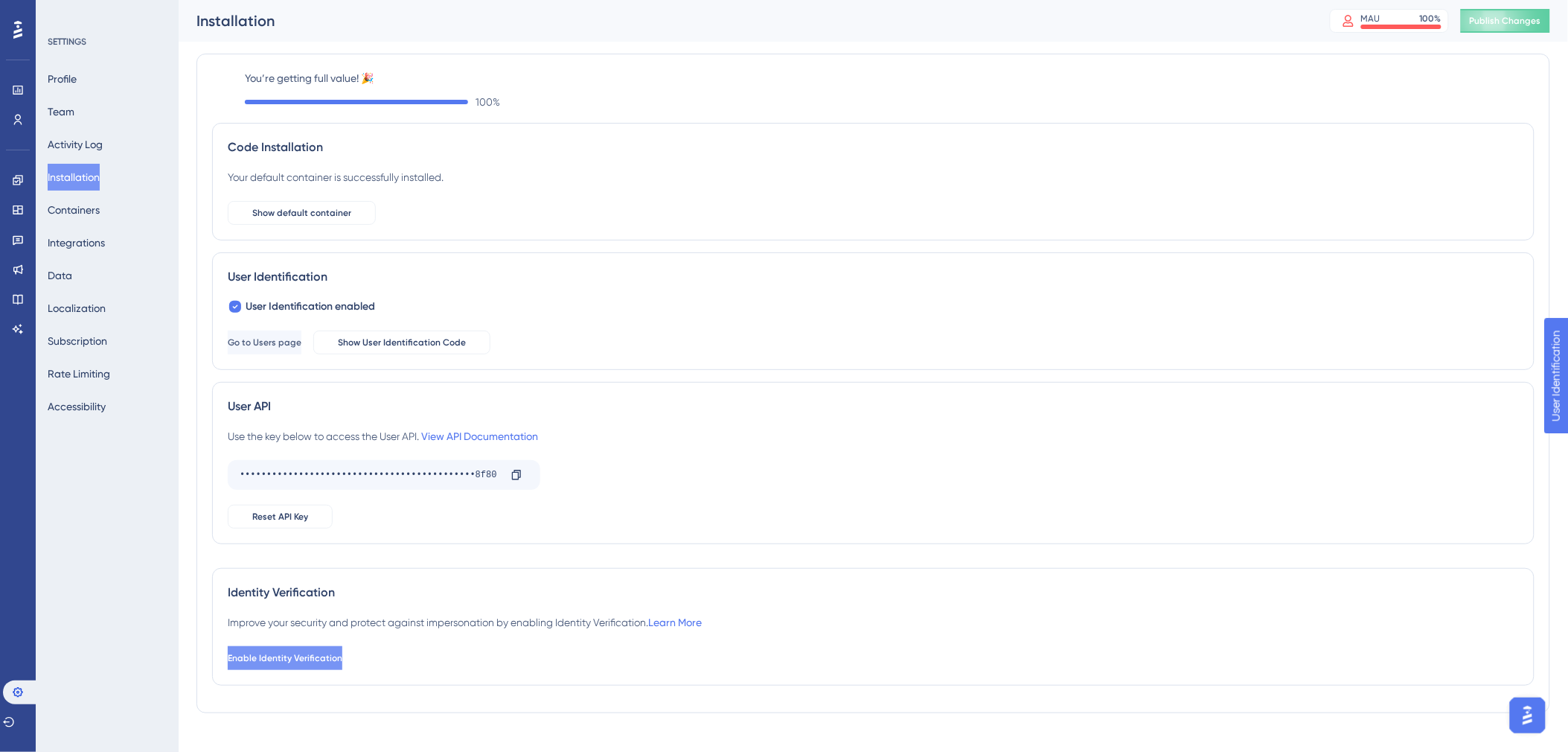 click on "Enable Identity Verification" at bounding box center (285, 658) 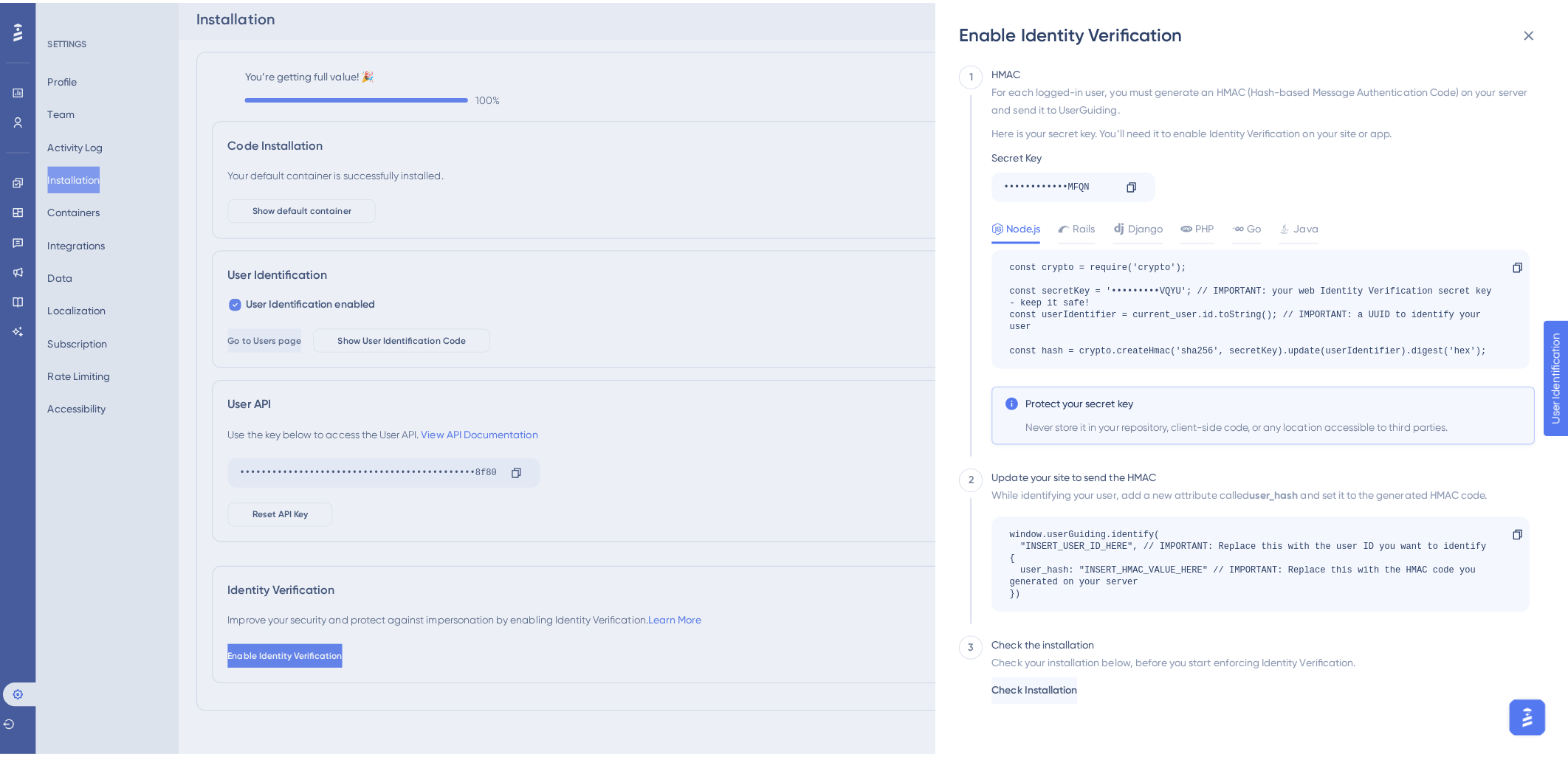 scroll, scrollTop: 0, scrollLeft: 0, axis: both 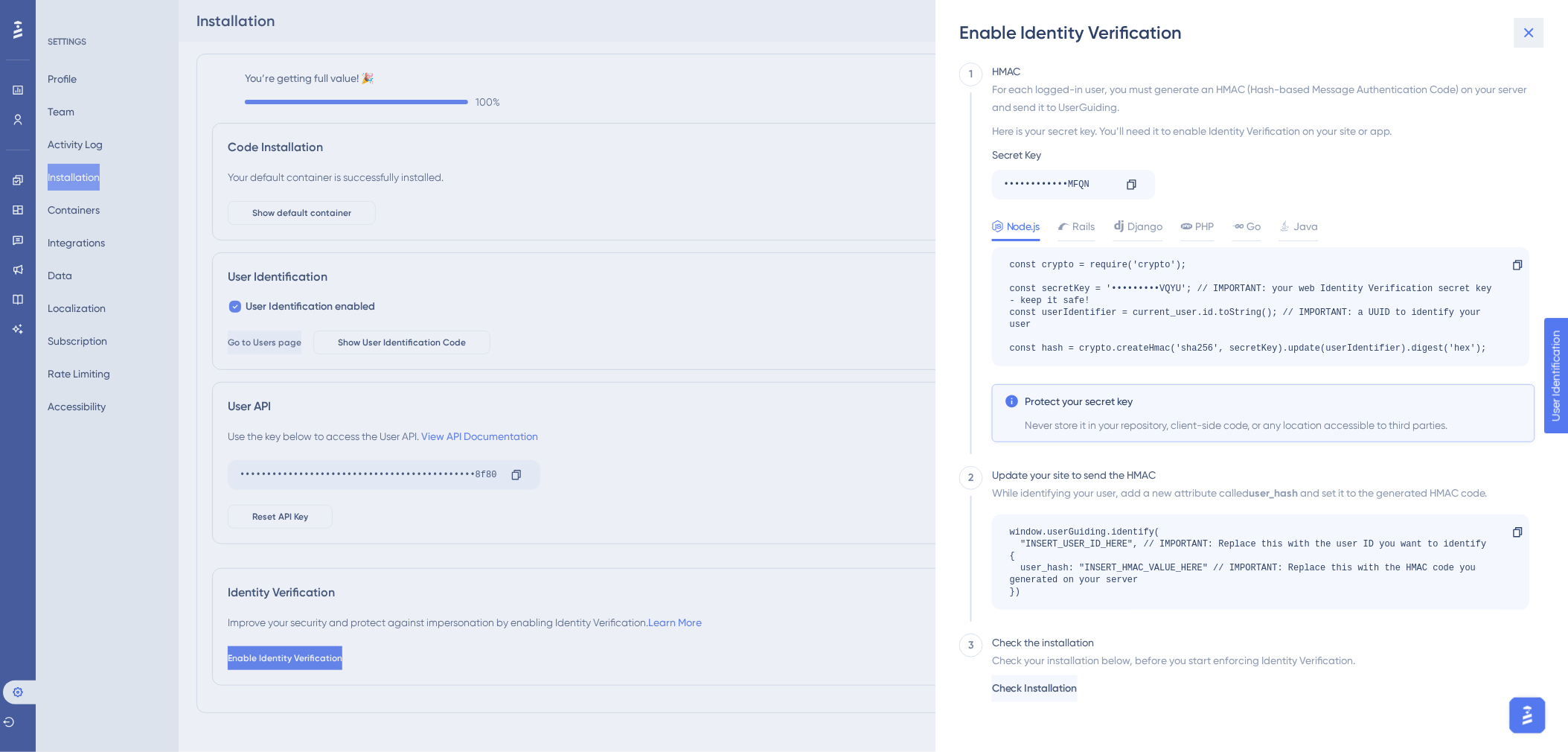 click at bounding box center [1529, 33] 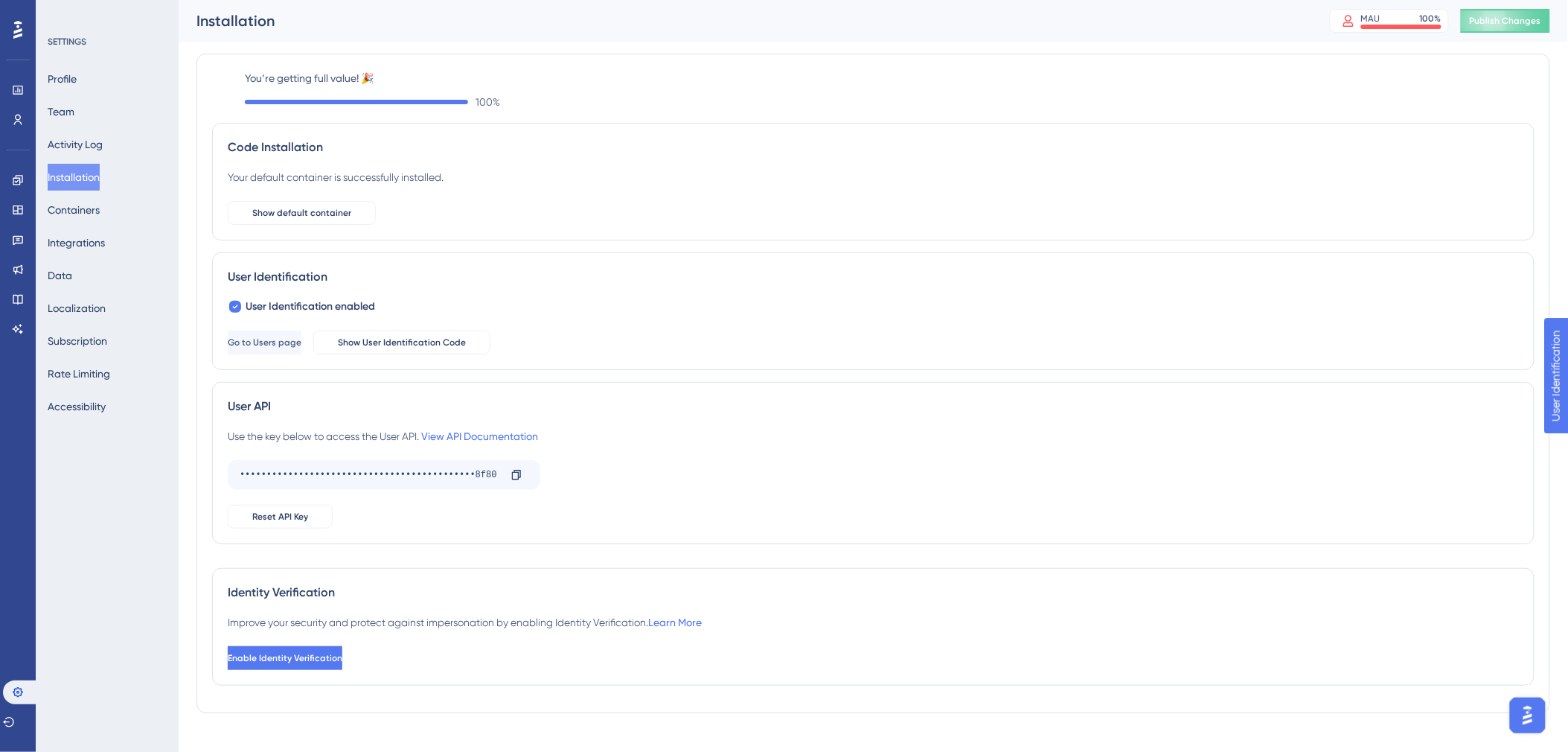 click on "Improve your security and protect against impersonation by enabling Identity Verification.  Learn More" at bounding box center (464, 622) 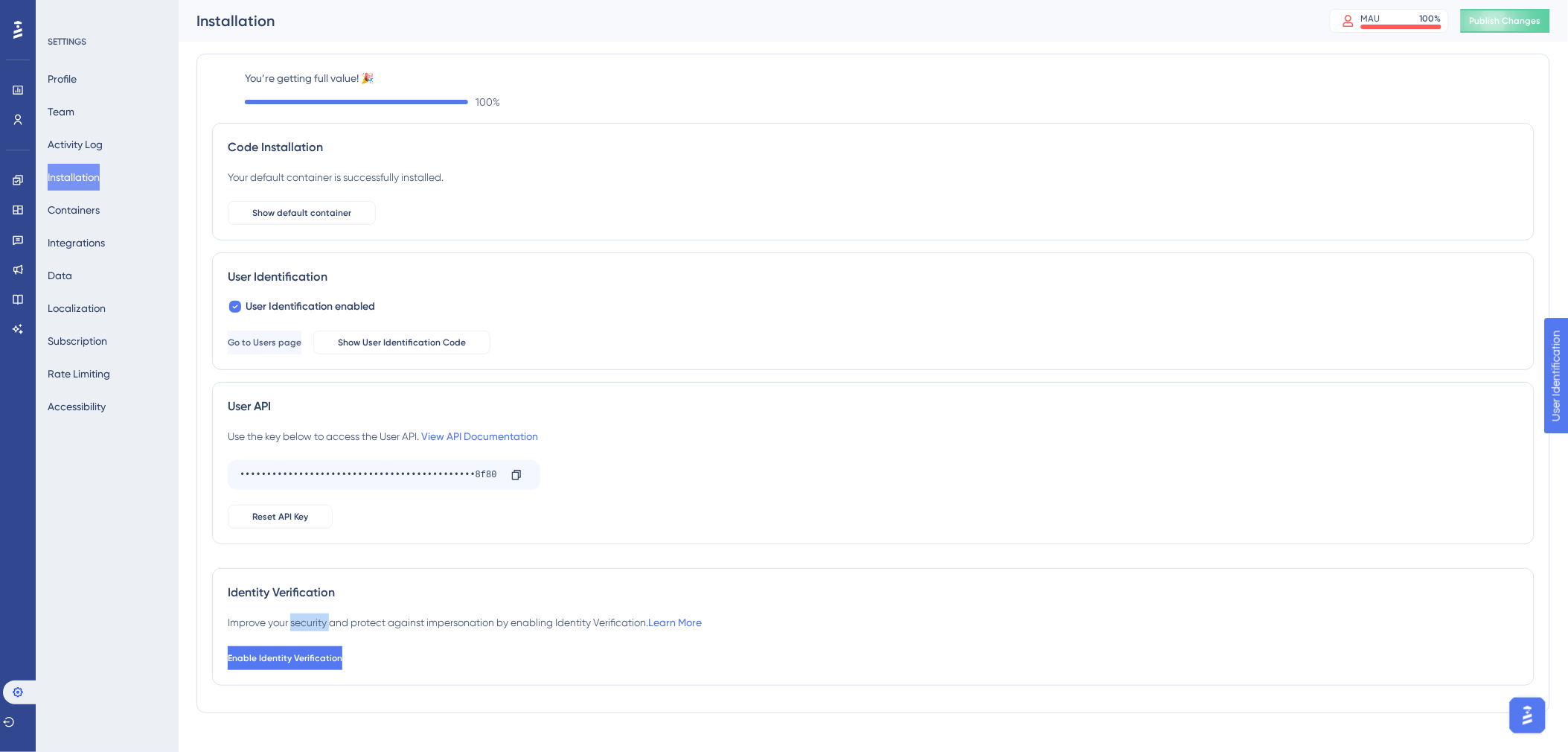 click on "Improve your security and protect against impersonation by enabling Identity Verification.  Learn More" at bounding box center (464, 622) 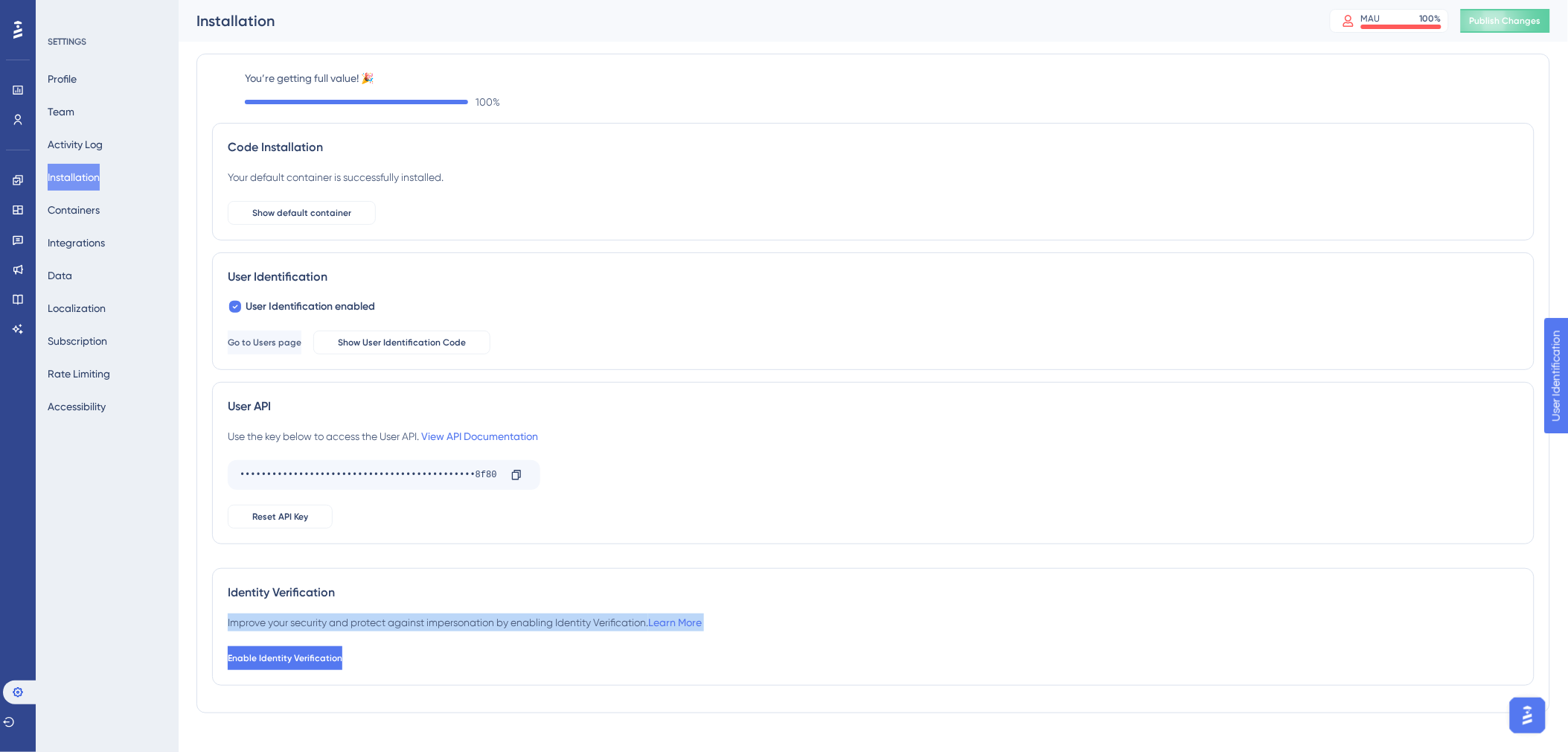 click on "Improve your security and protect against impersonation by enabling Identity Verification.  Learn More" at bounding box center (464, 622) 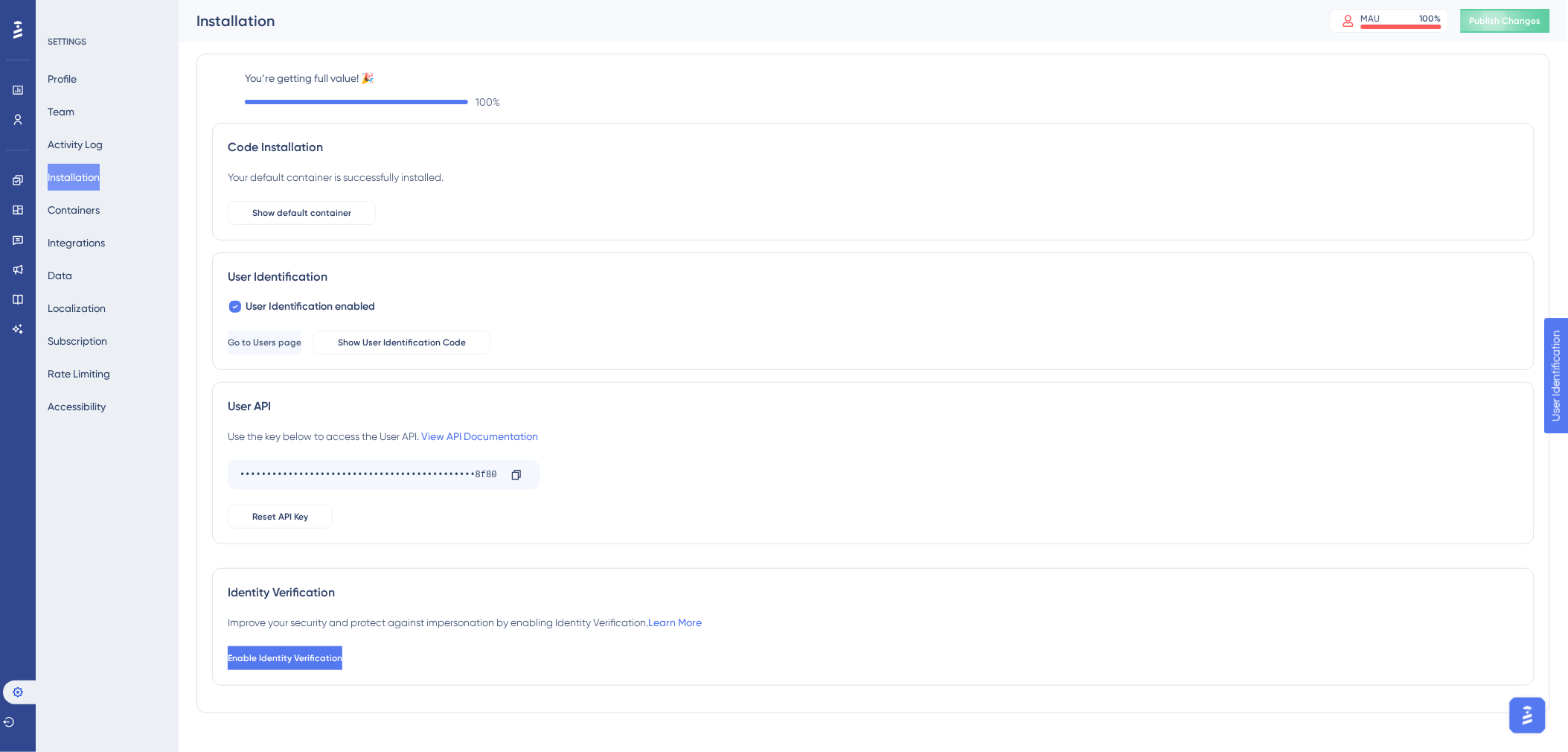 click on "Improve your security and protect against impersonation by enabling Identity Verification.  Learn More" at bounding box center [464, 622] 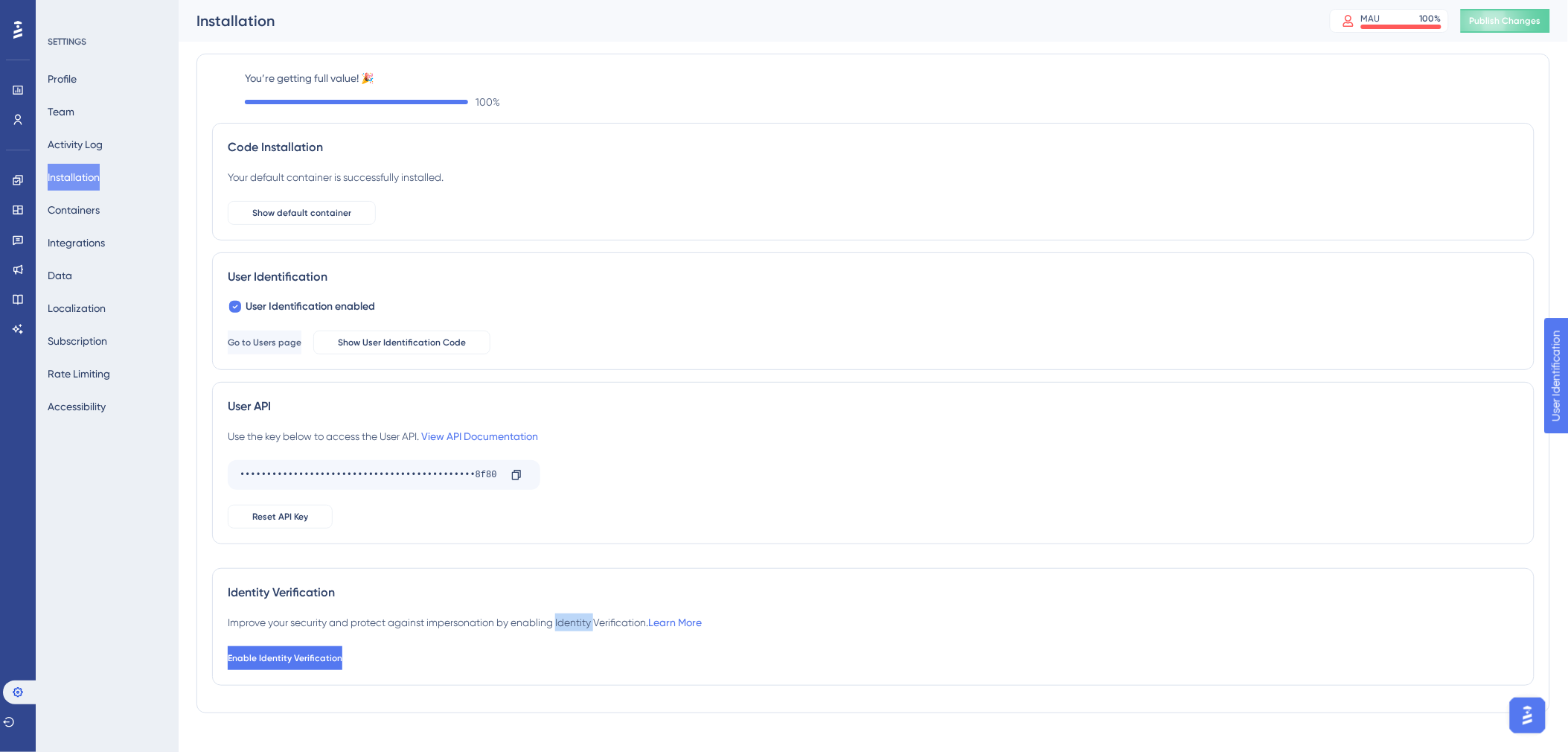 click on "Improve your security and protect against impersonation by enabling Identity Verification.  Learn More" at bounding box center [464, 622] 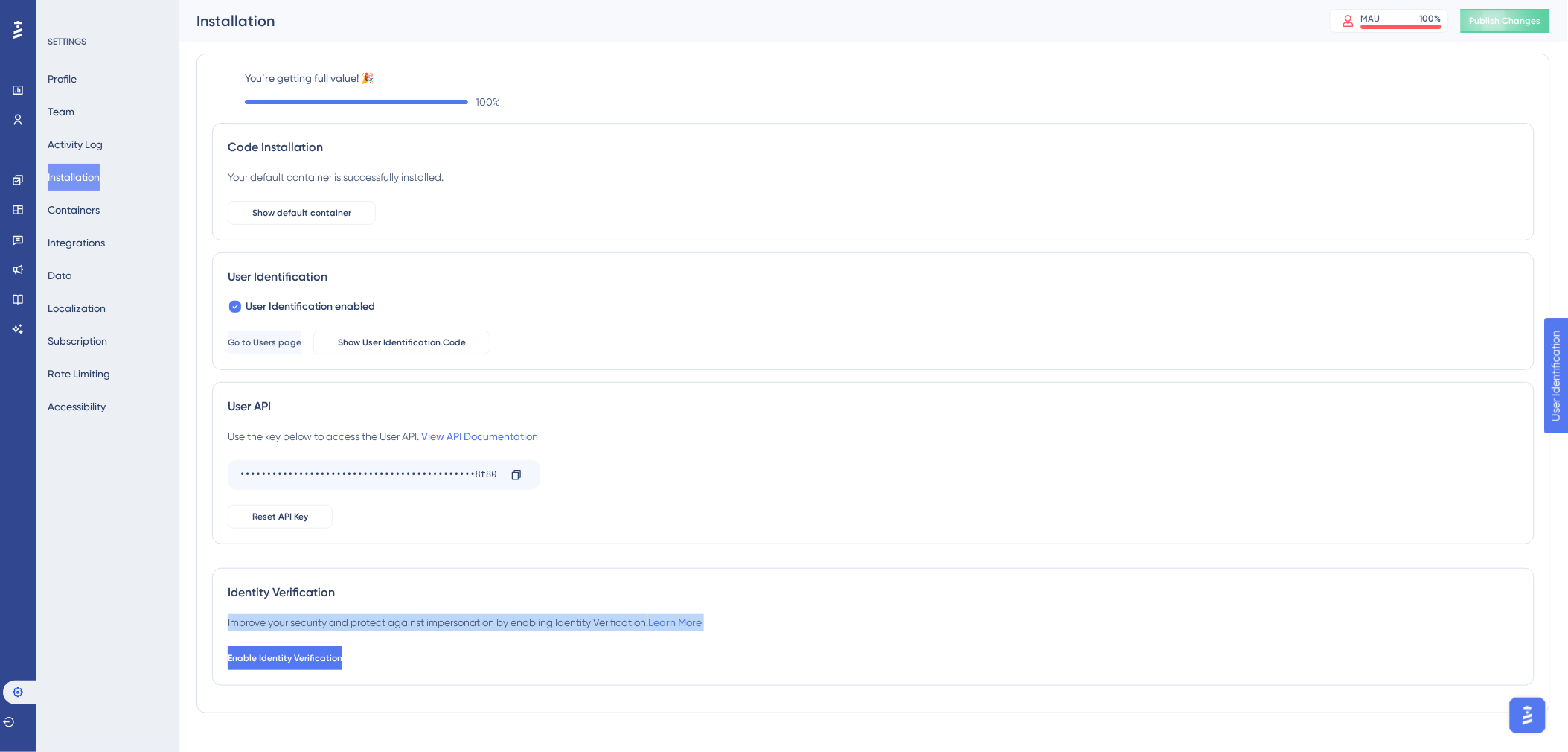 drag, startPoint x: 560, startPoint y: 625, endPoint x: 561, endPoint y: 616, distance: 9.0553851 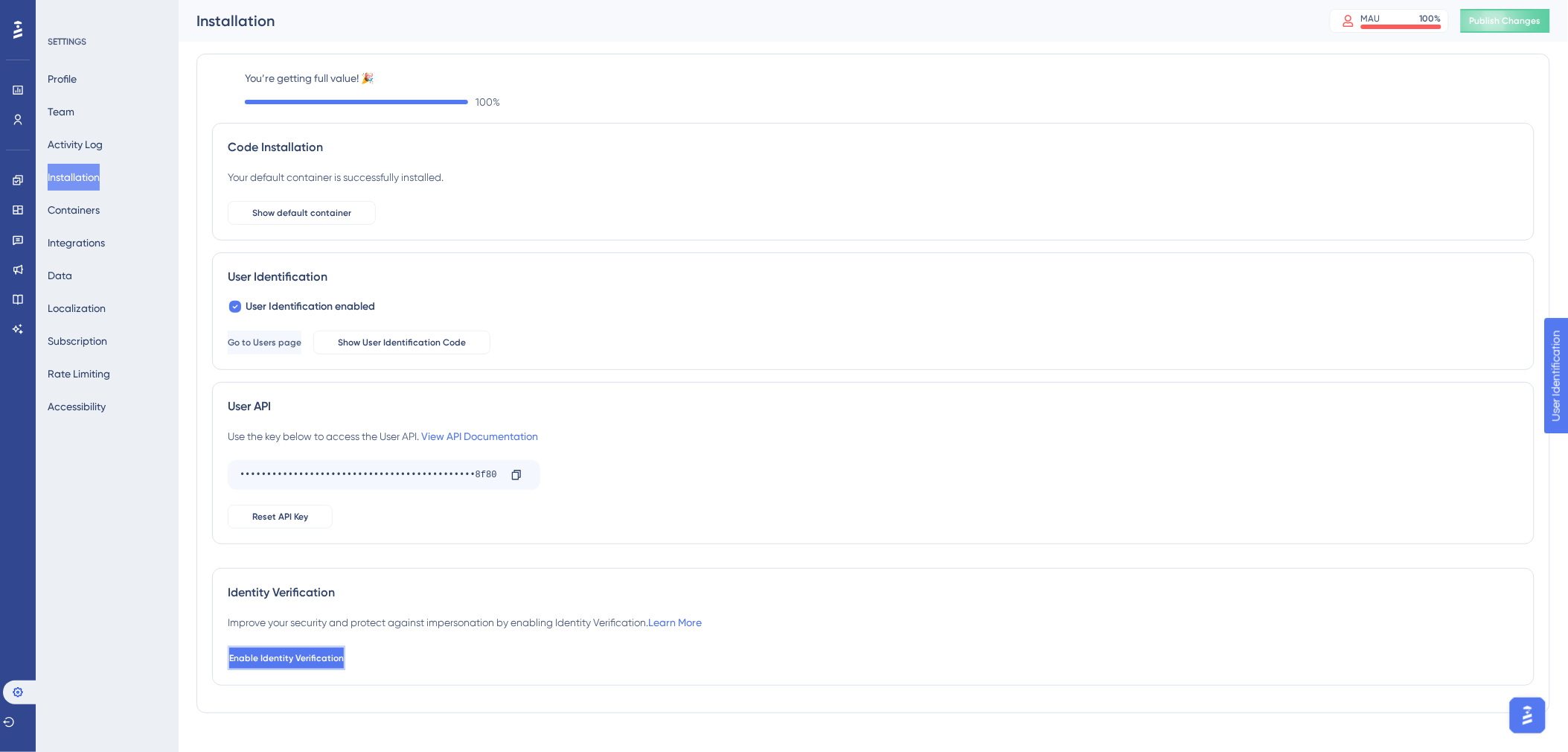 click on "Enable Identity Verification" at bounding box center [287, 658] 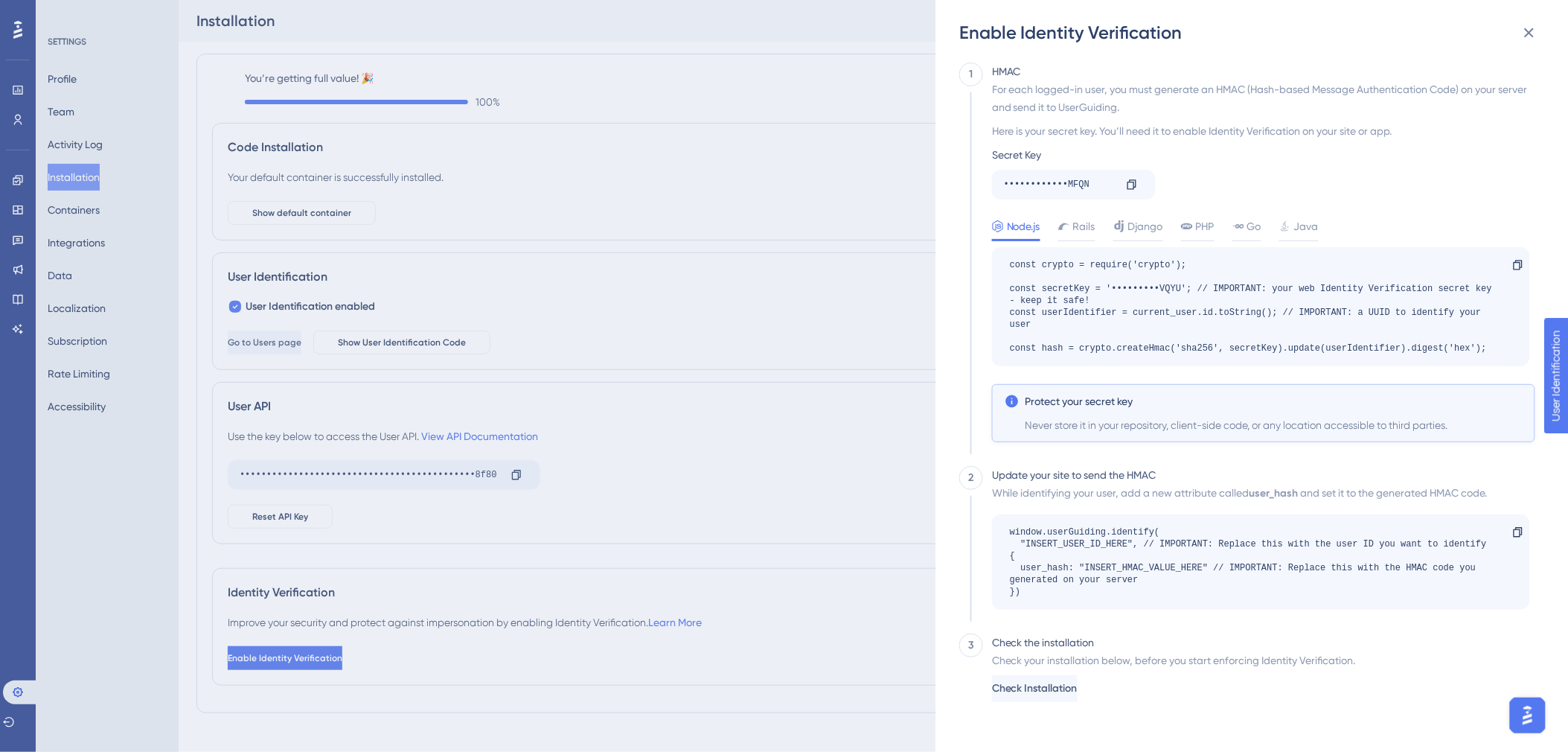 click on "Protect your secret key" at bounding box center [1079, 401] 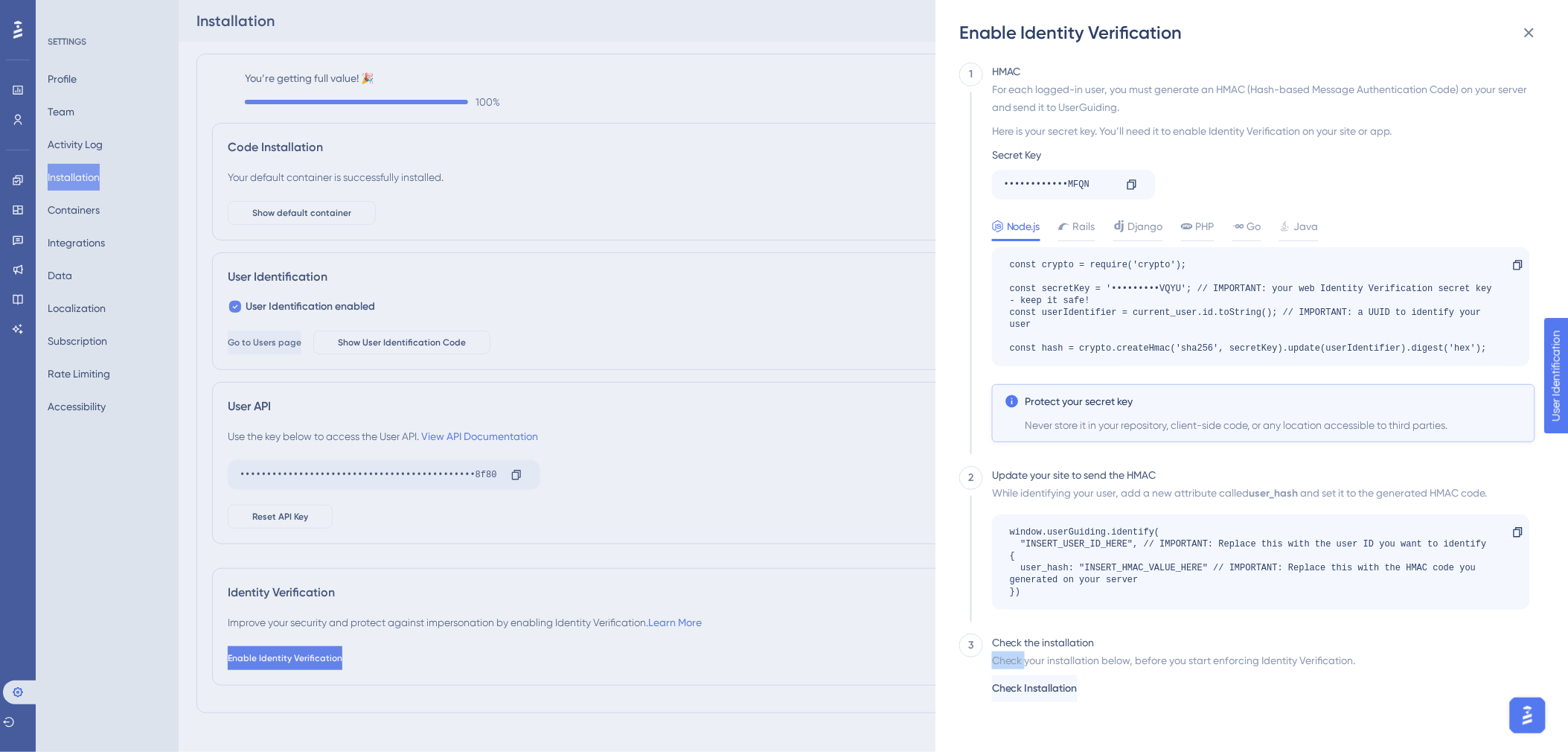 click on "Check your installation below, before you start enforcing Identity Verification." at bounding box center [1174, 660] 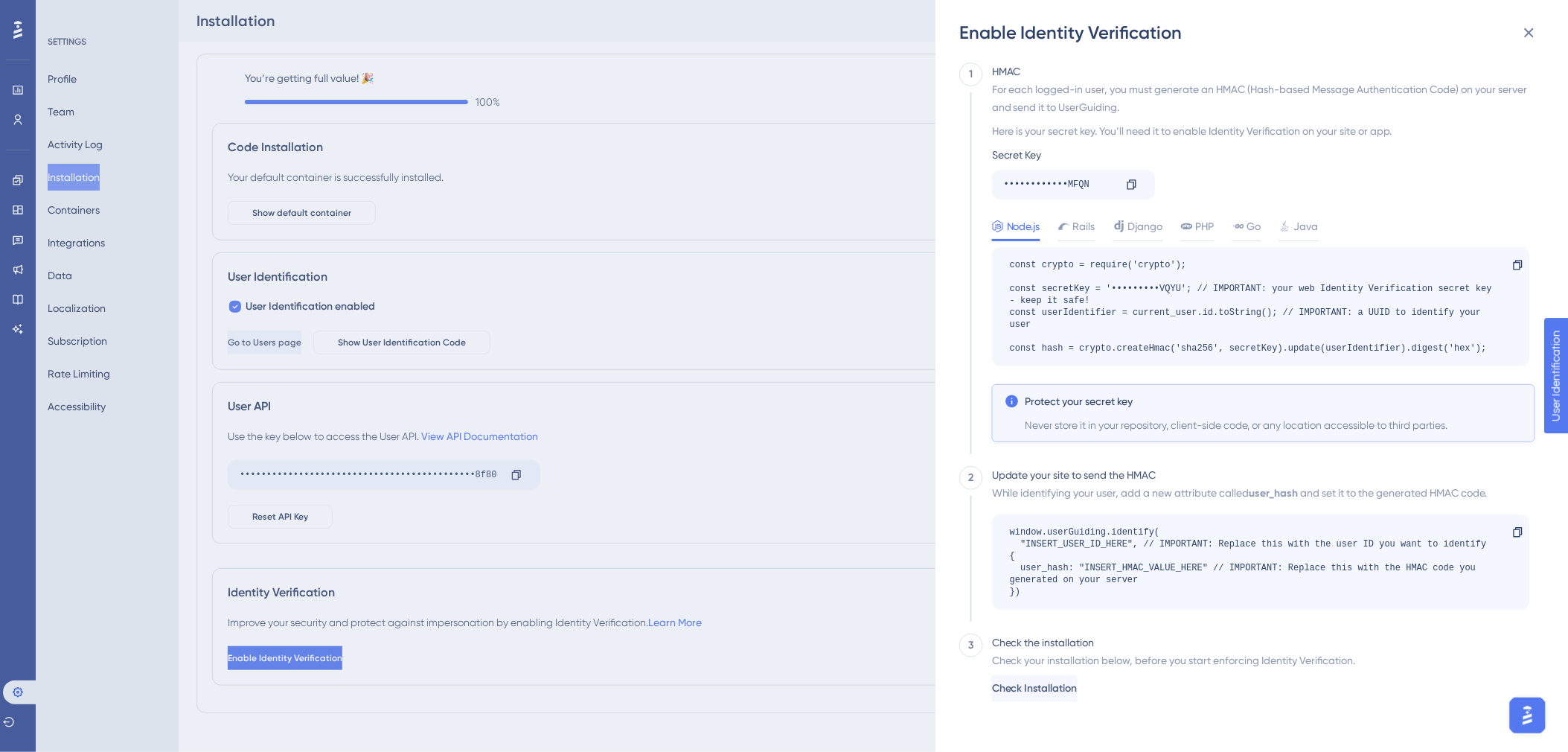 click on "Check your installation below, before you start enforcing Identity Verification." at bounding box center (1174, 660) 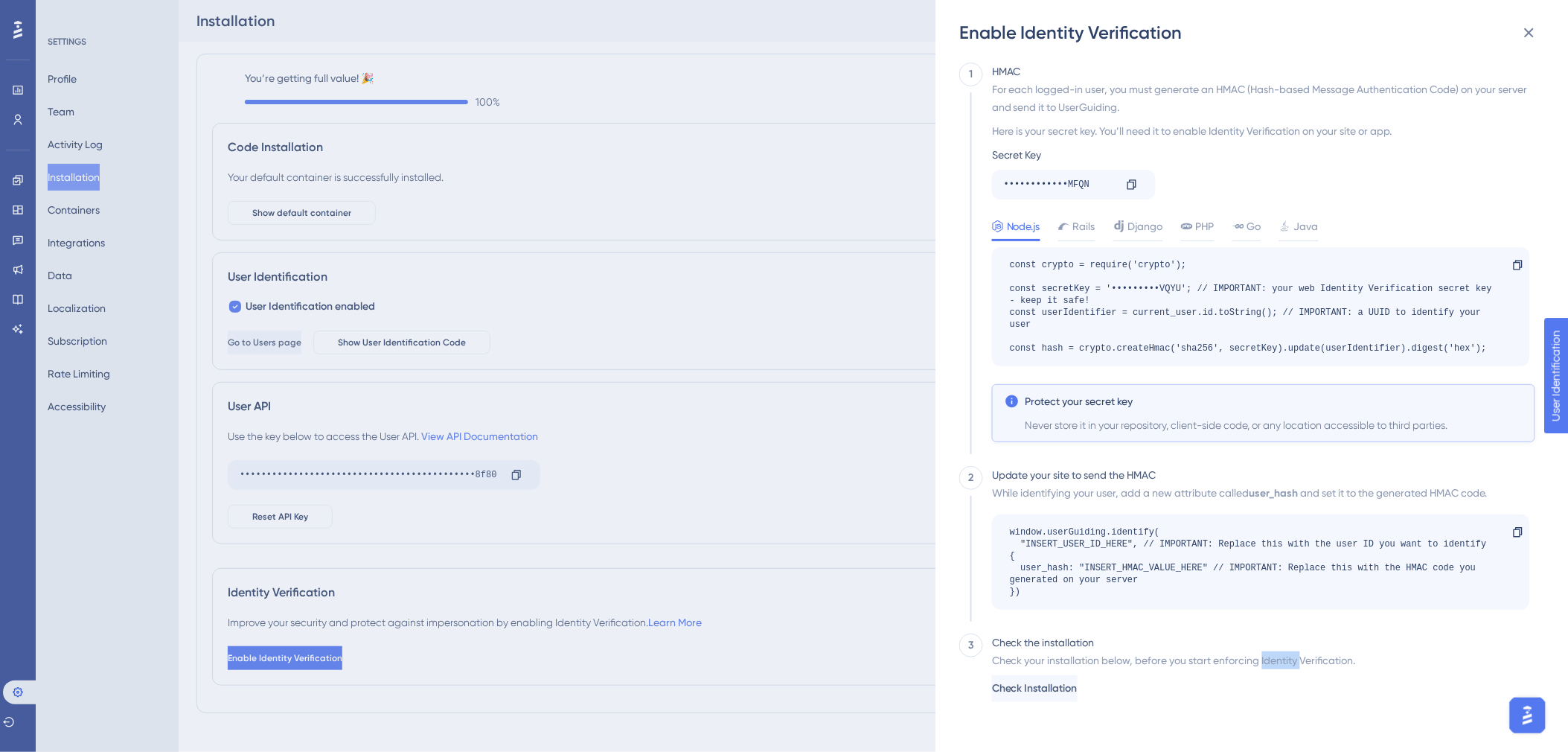 click on "Check your installation below, before you start enforcing Identity Verification." at bounding box center (1174, 660) 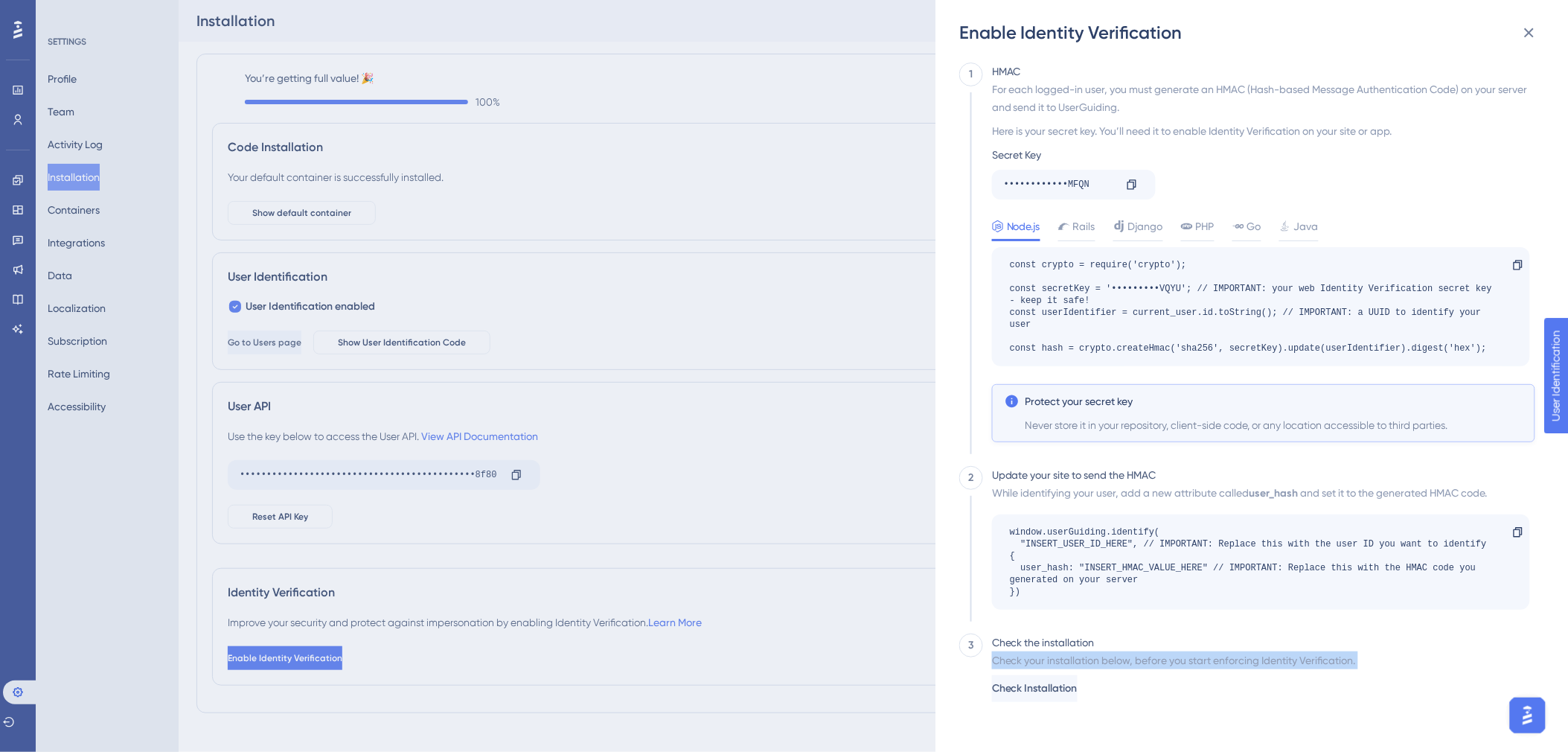 click on "Check your installation below, before you start enforcing Identity Verification." at bounding box center [1174, 660] 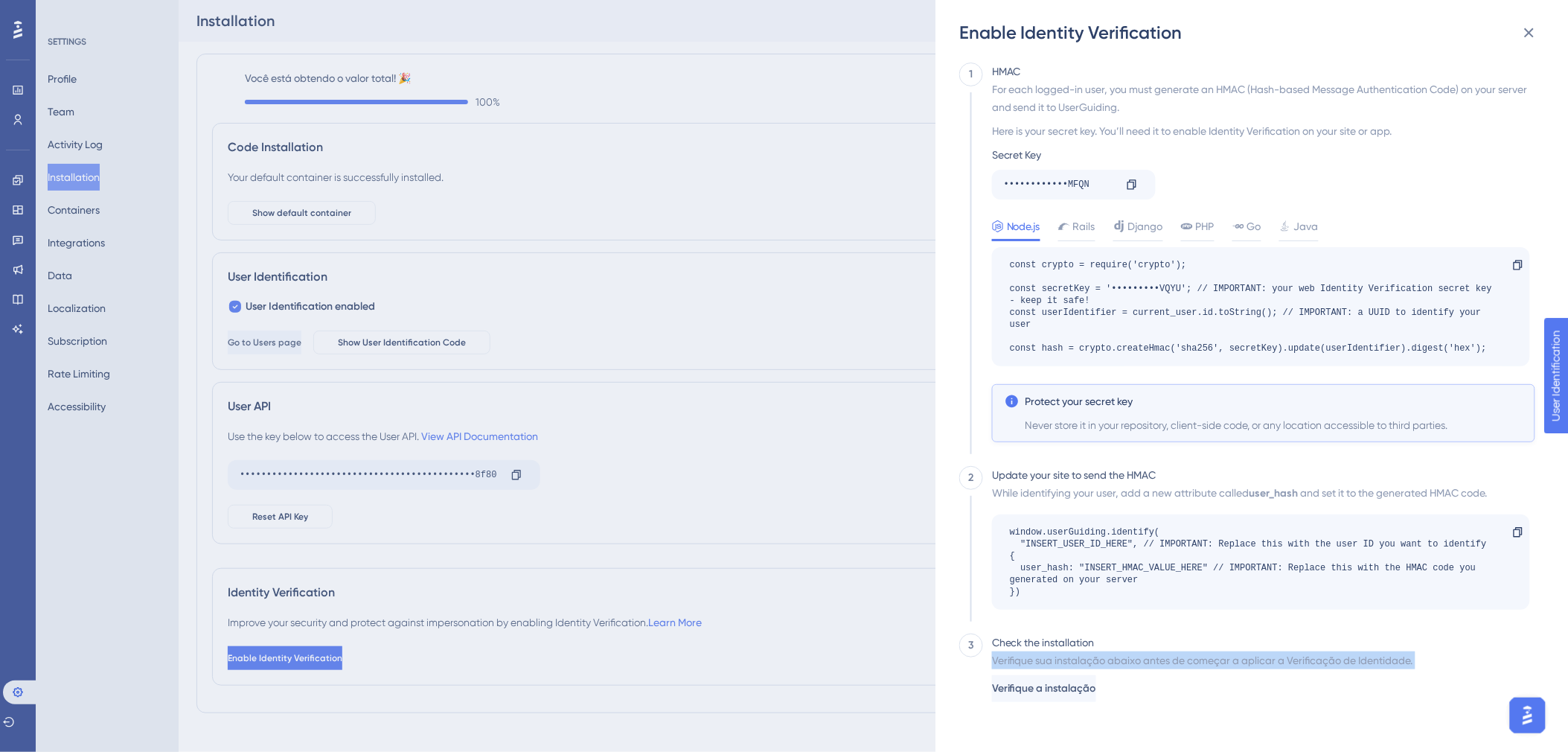 click on "Verifique sua instalação abaixo antes de começar a aplicar a Verificação de Identidade." at bounding box center (1203, 660) 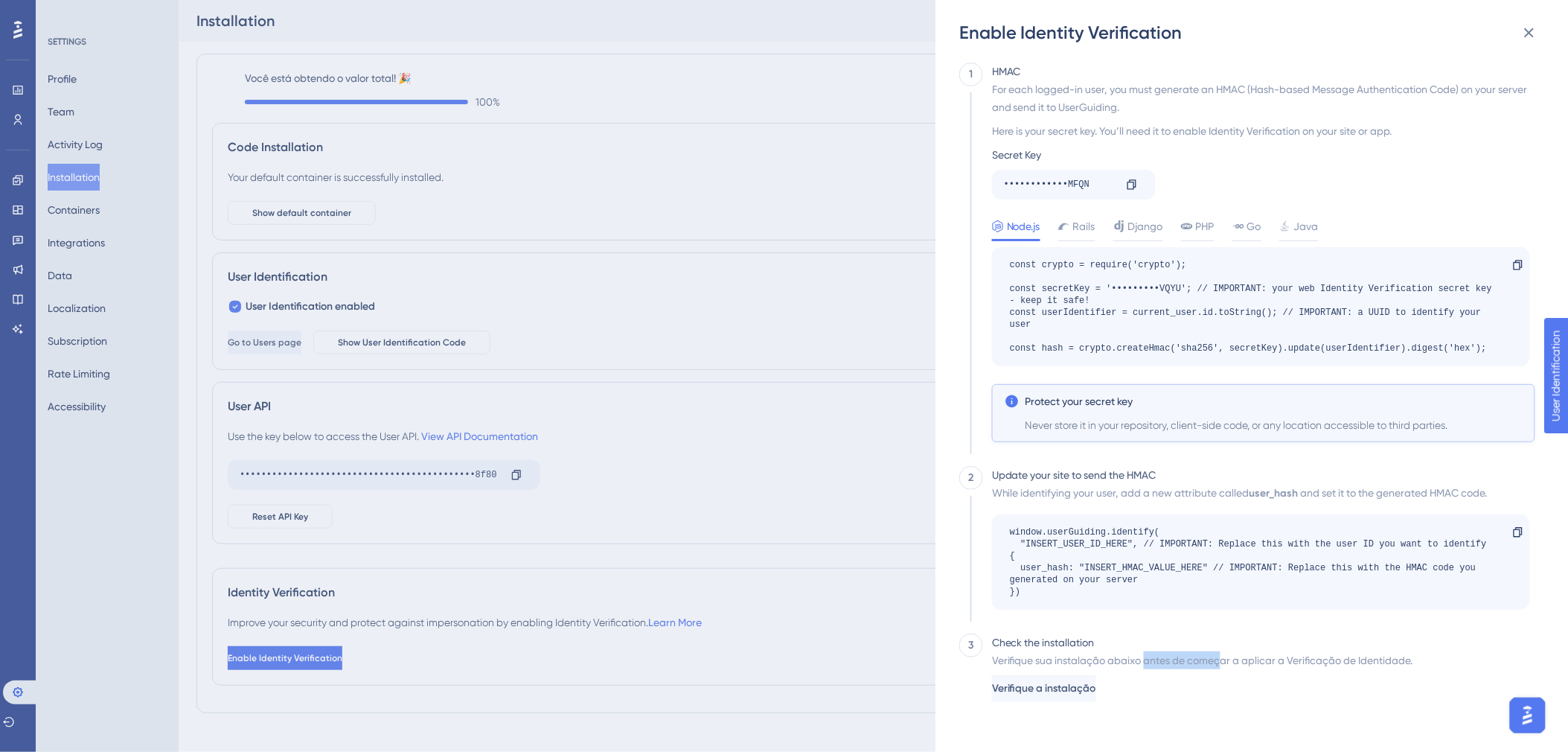 drag, startPoint x: 1144, startPoint y: 657, endPoint x: 1223, endPoint y: 667, distance: 79.6304 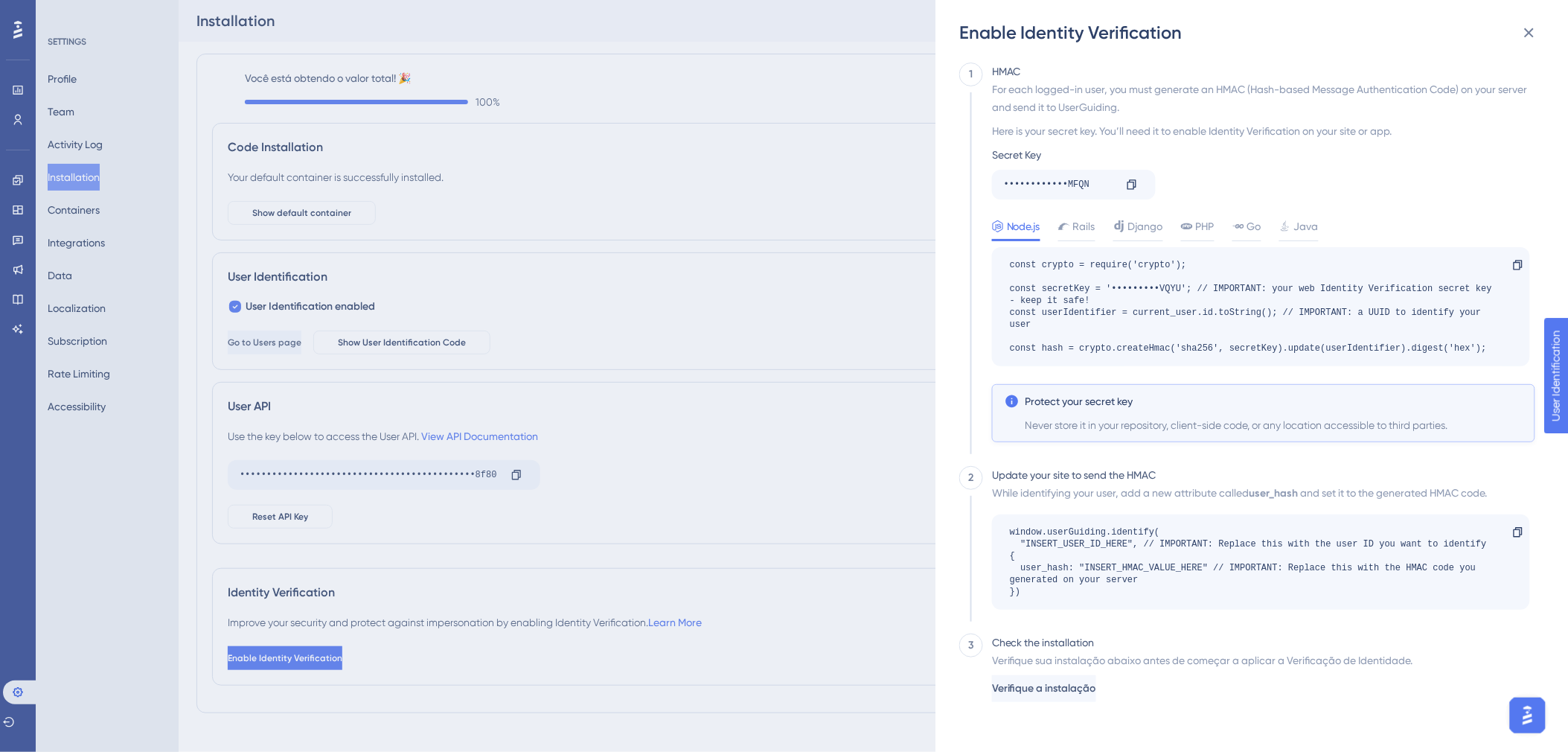 drag, startPoint x: 1223, startPoint y: 667, endPoint x: 1319, endPoint y: 670, distance: 96.04686 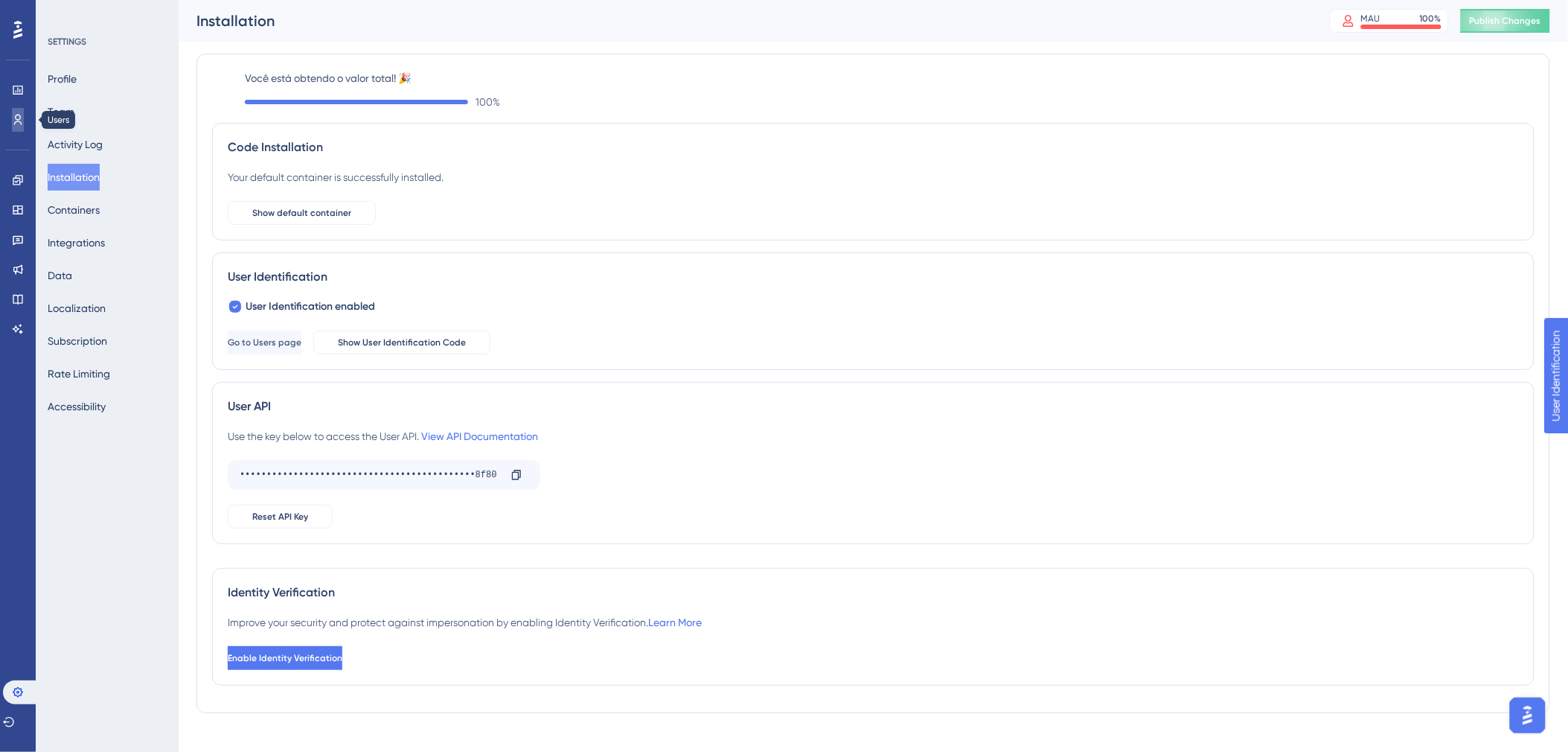 click 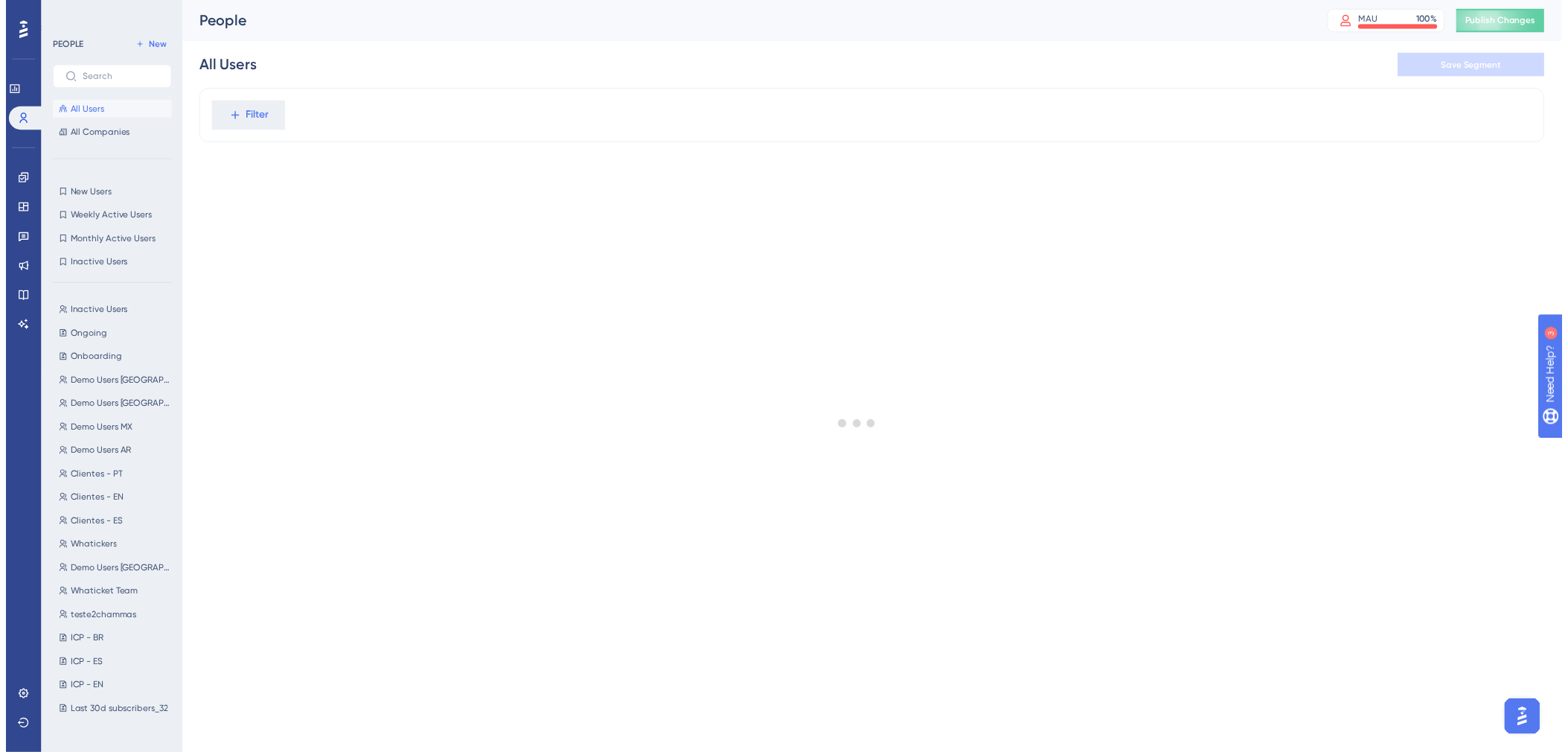 scroll, scrollTop: 0, scrollLeft: 0, axis: both 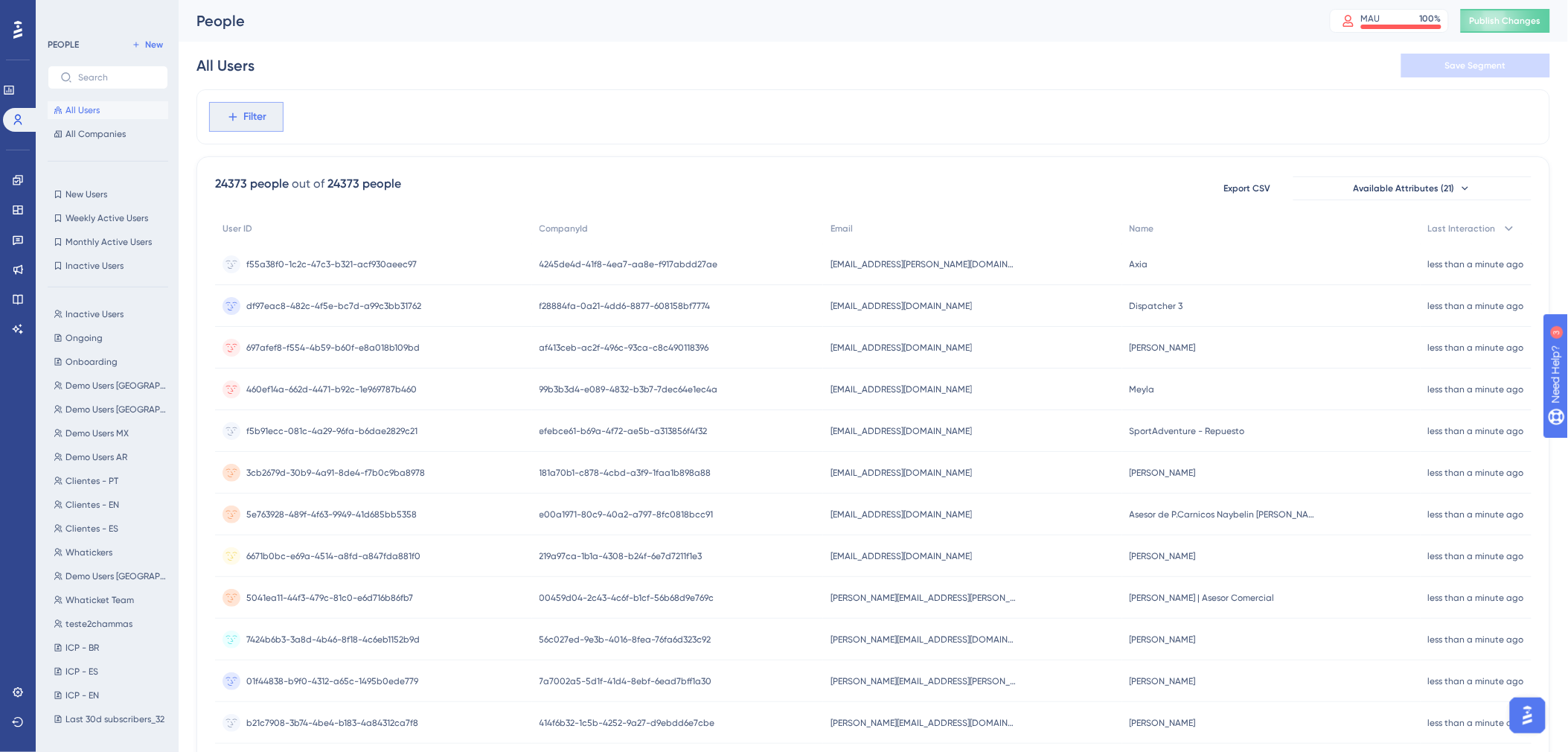 click 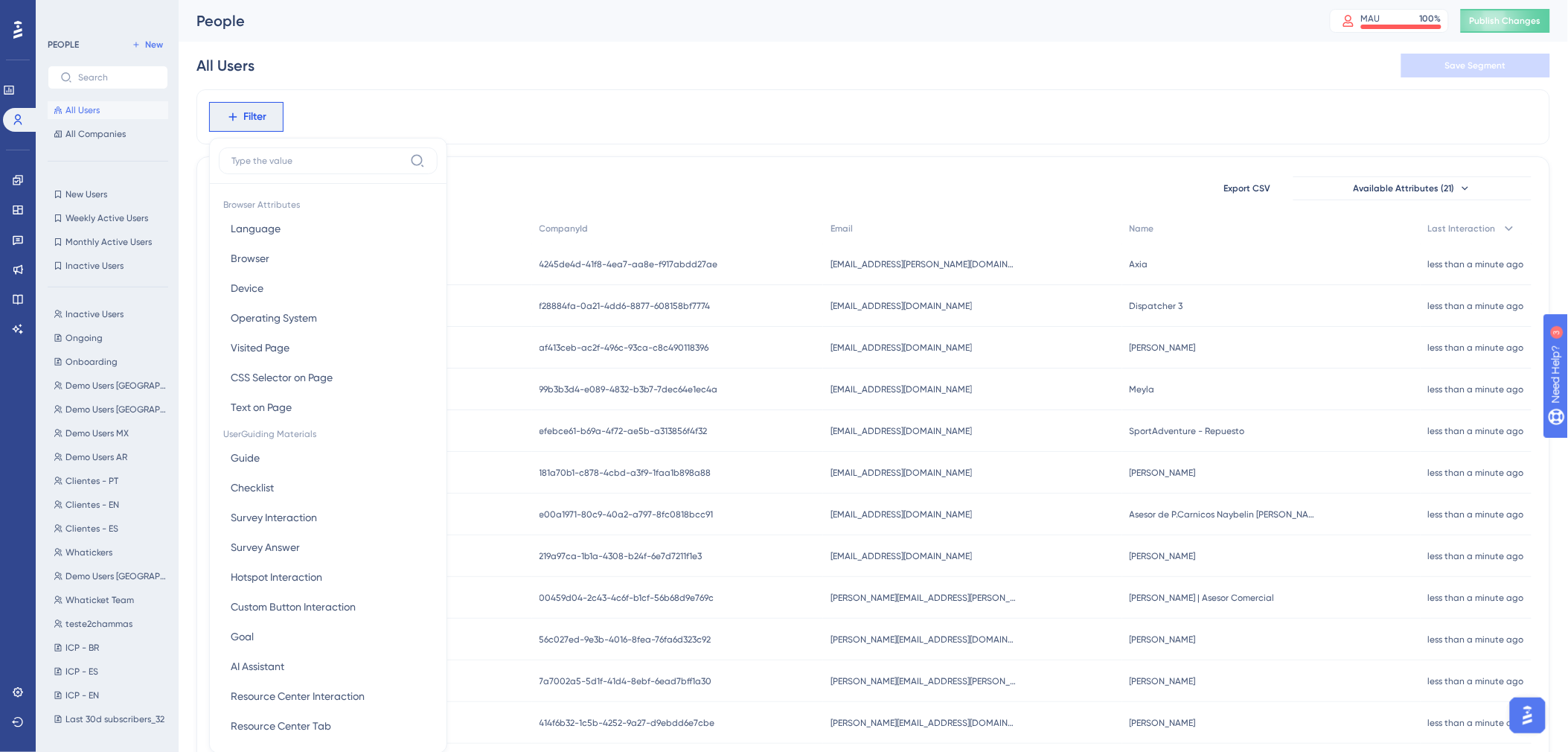 scroll, scrollTop: 69, scrollLeft: 0, axis: vertical 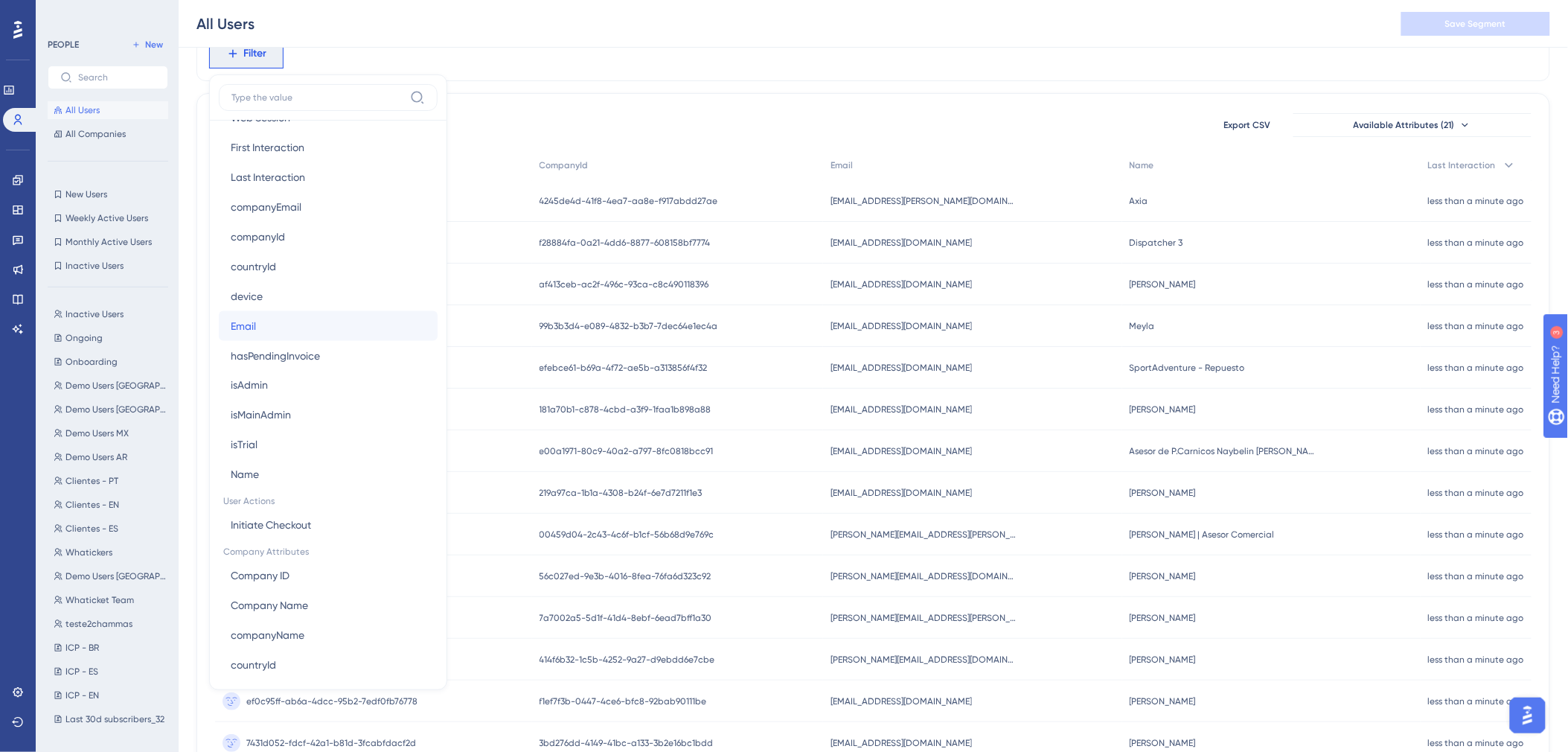 click on "Email Email" at bounding box center [328, 326] 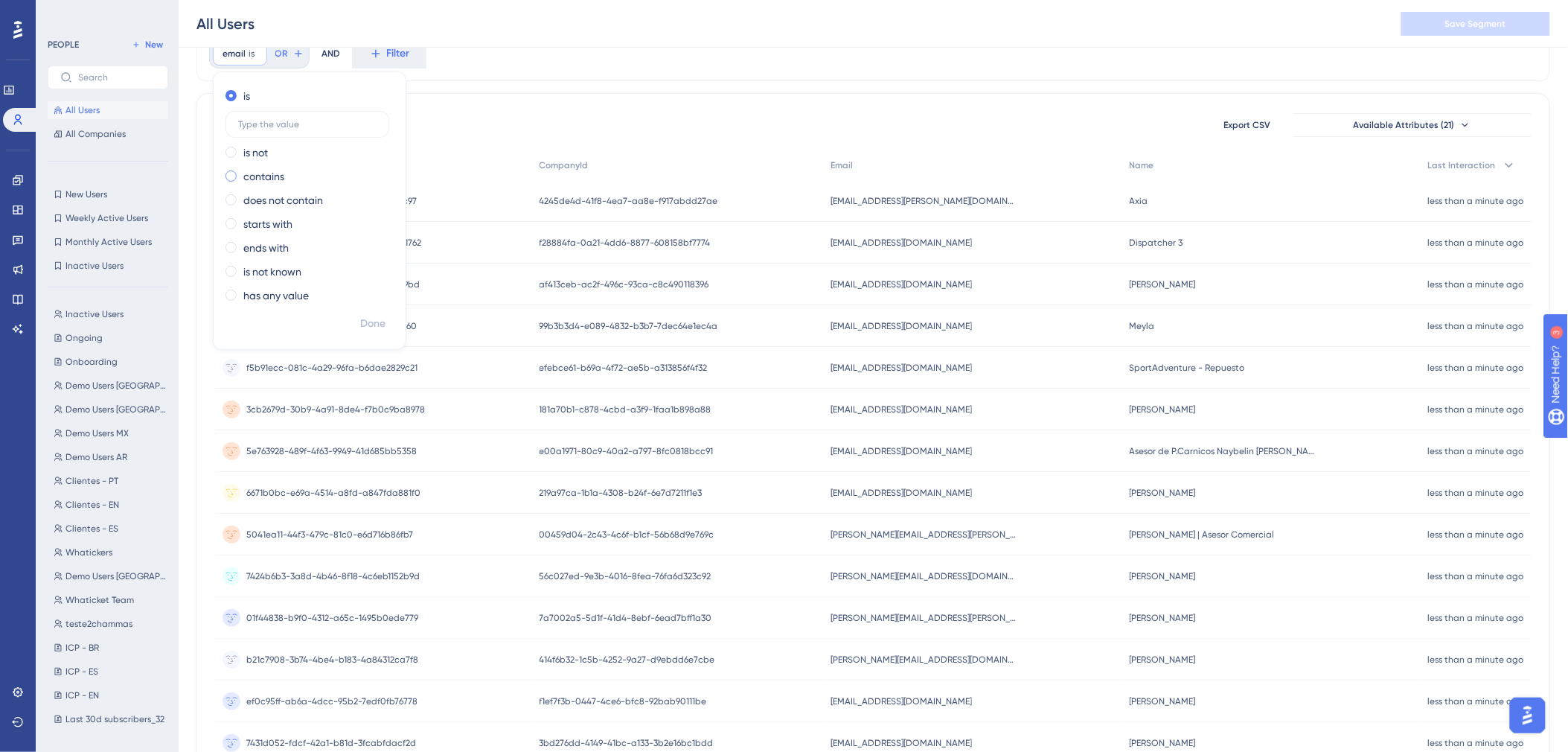 click on "contains" at bounding box center (263, 176) 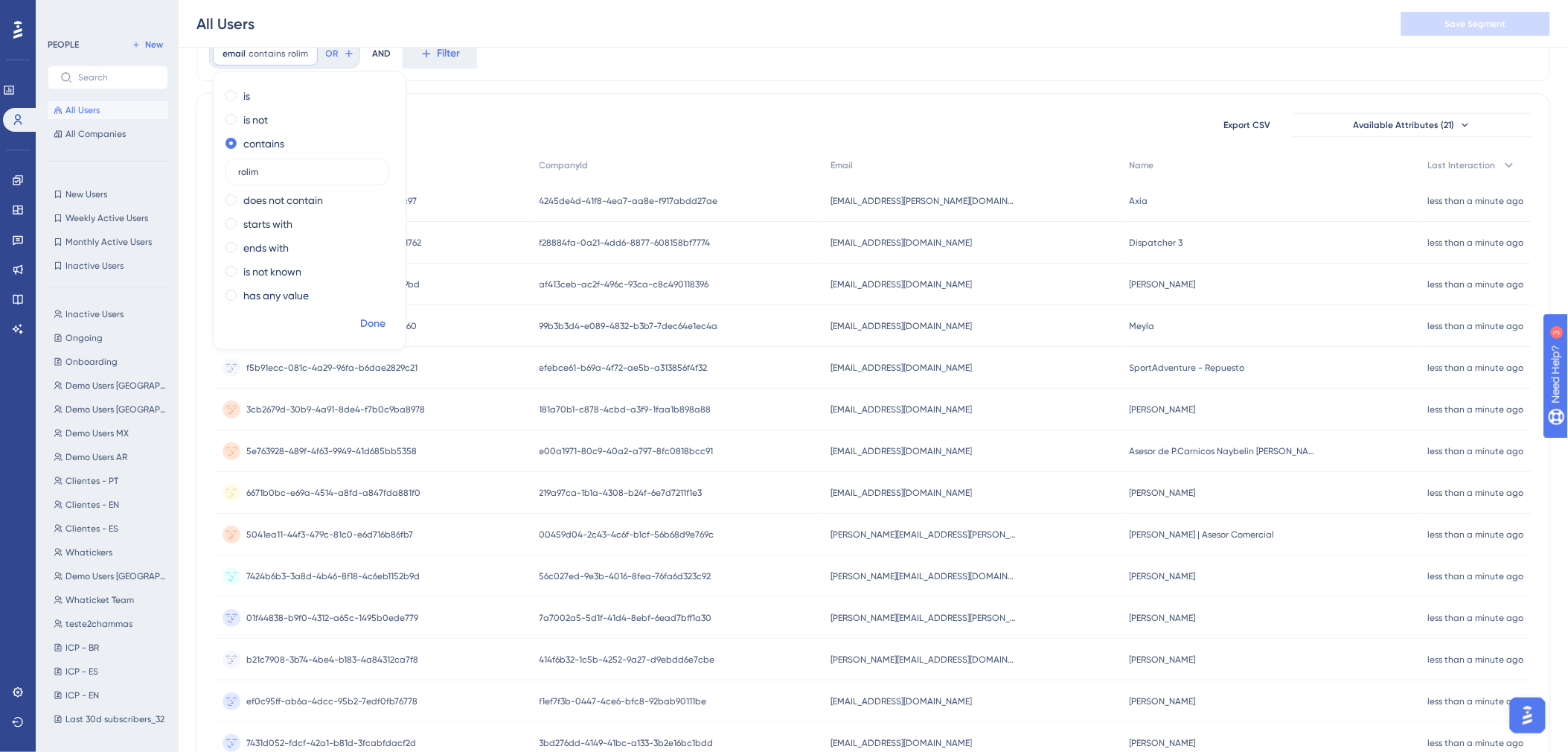 type on "rolim" 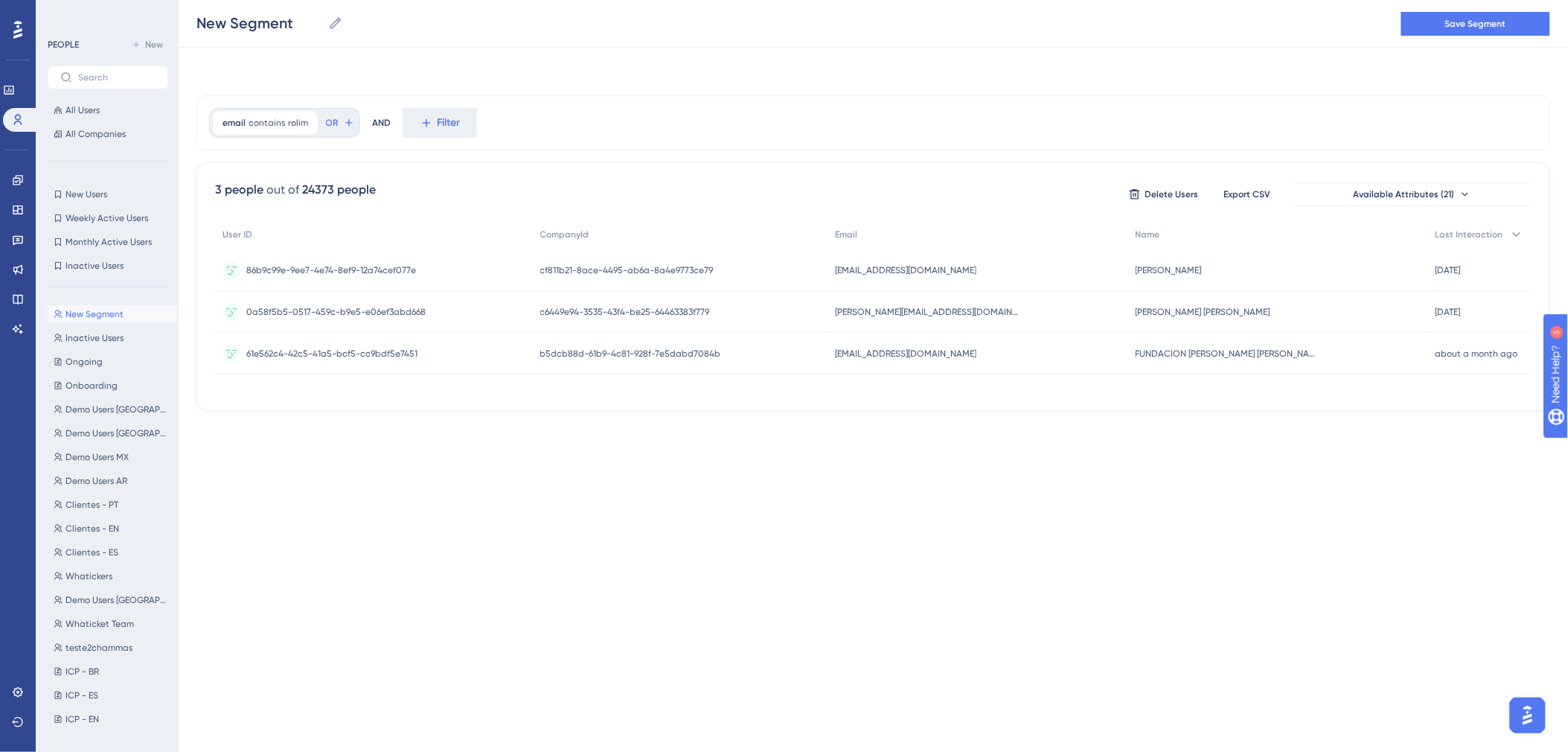 scroll, scrollTop: 0, scrollLeft: 0, axis: both 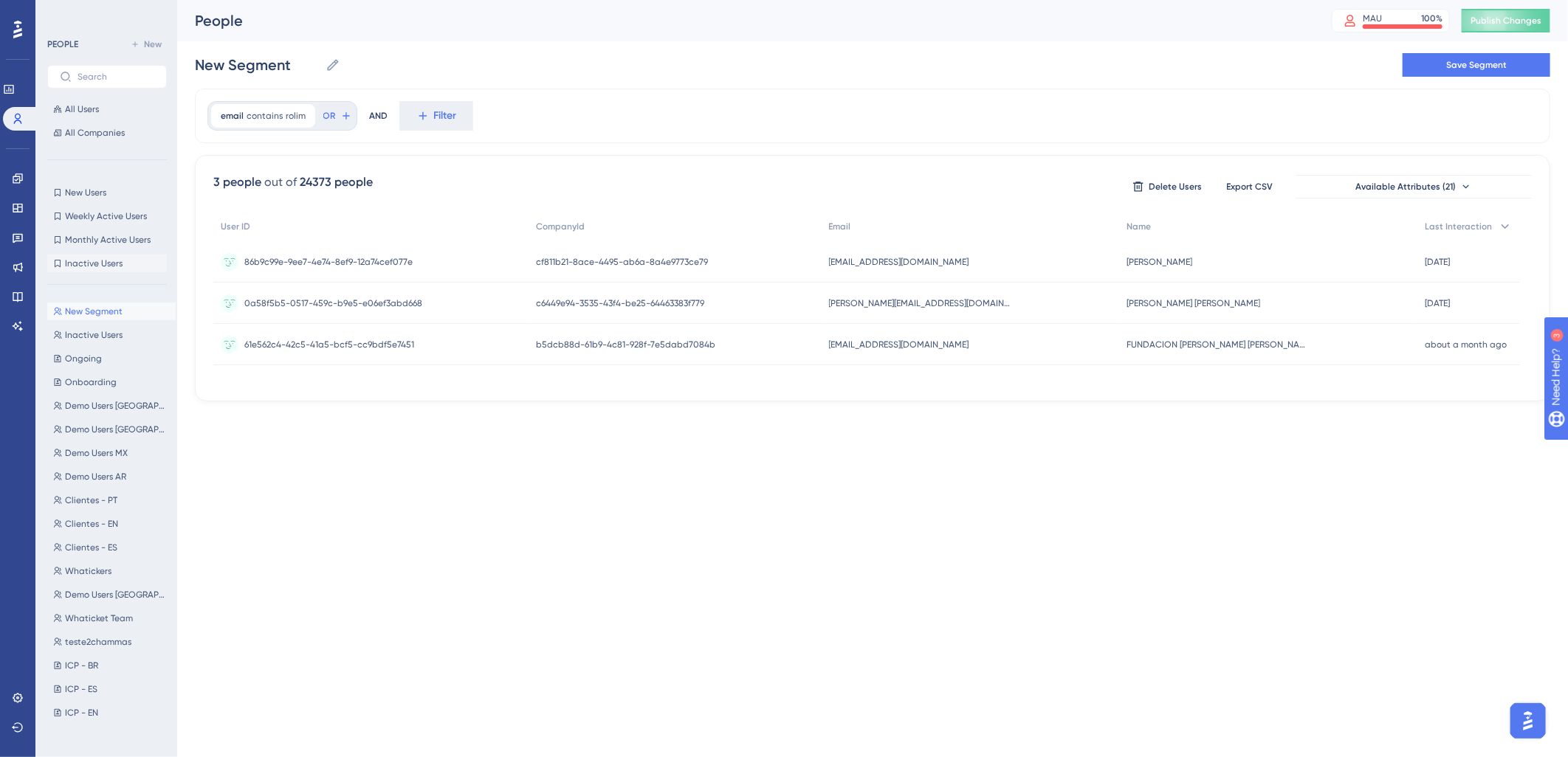 click on "Inactive Users" at bounding box center [94, 263] 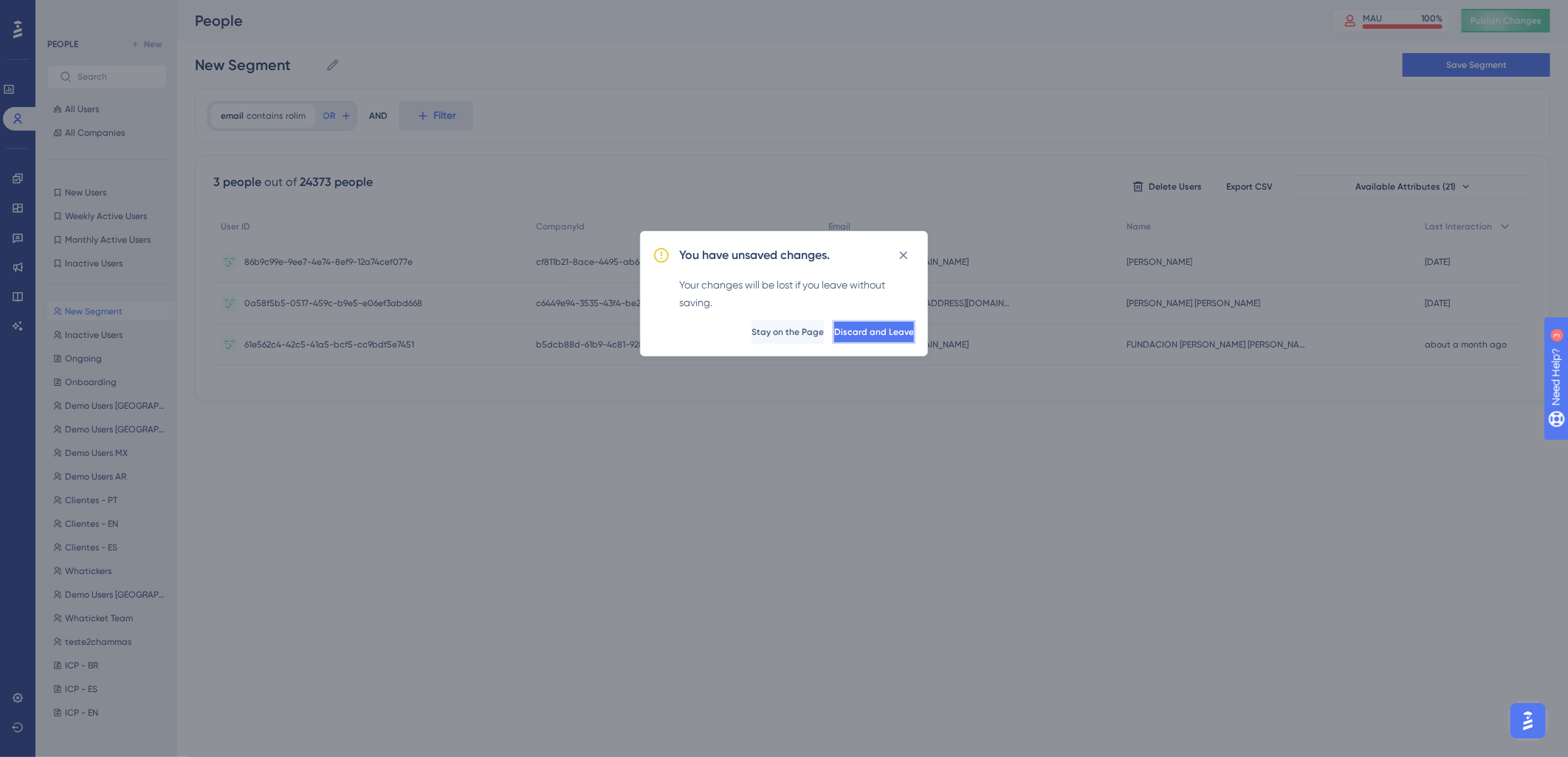 click on "Discard and Leave" at bounding box center (874, 332) 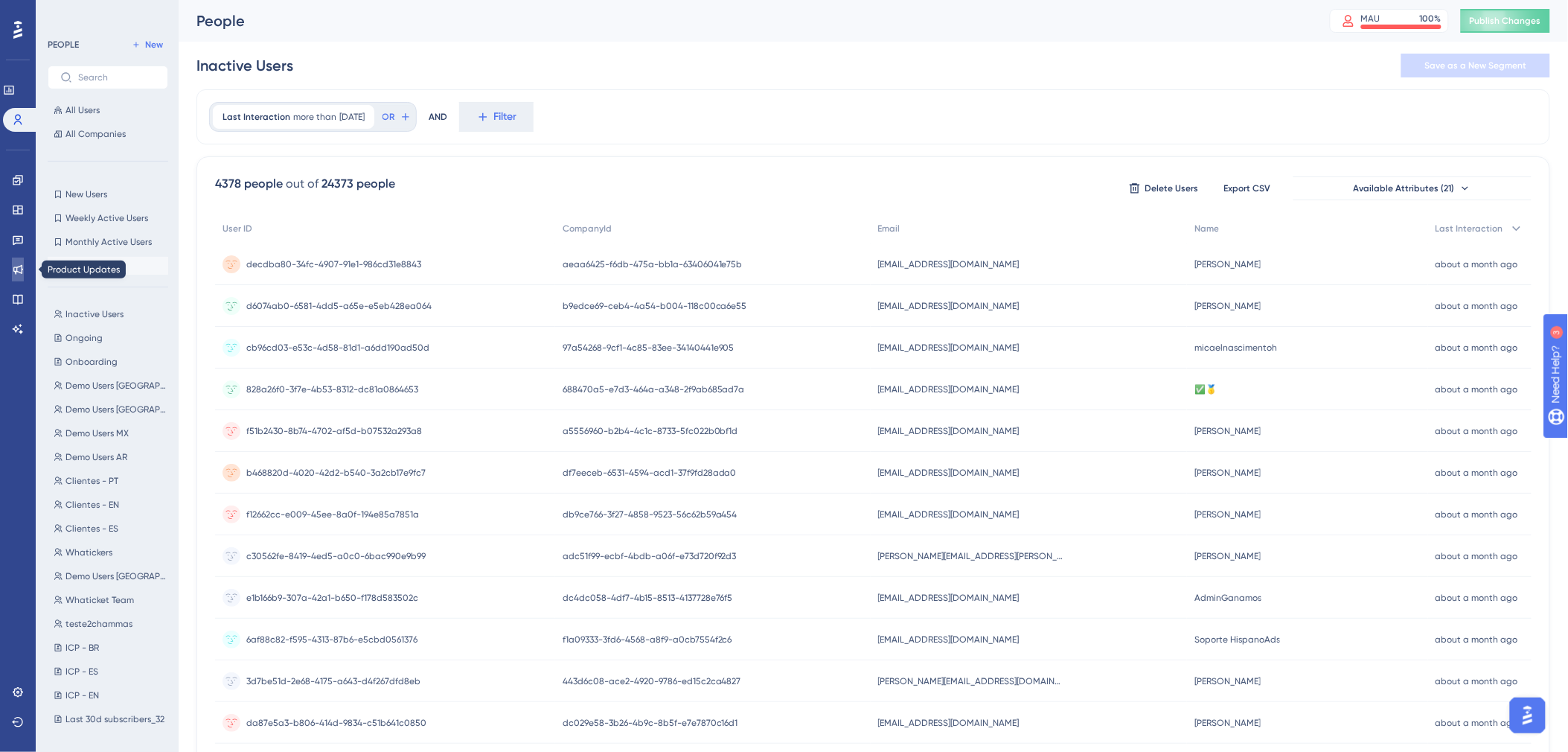 click 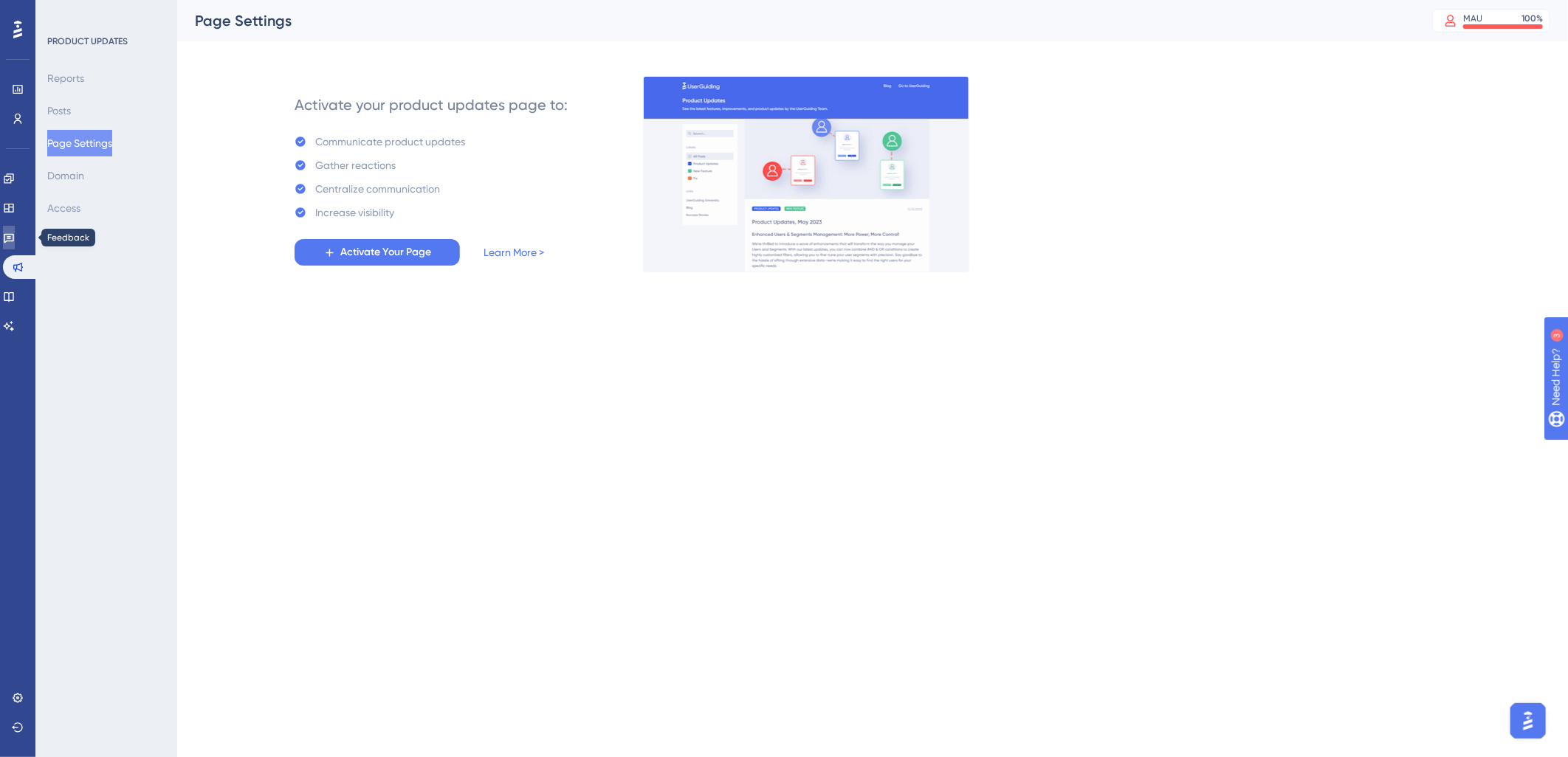 click at bounding box center (9, 238) 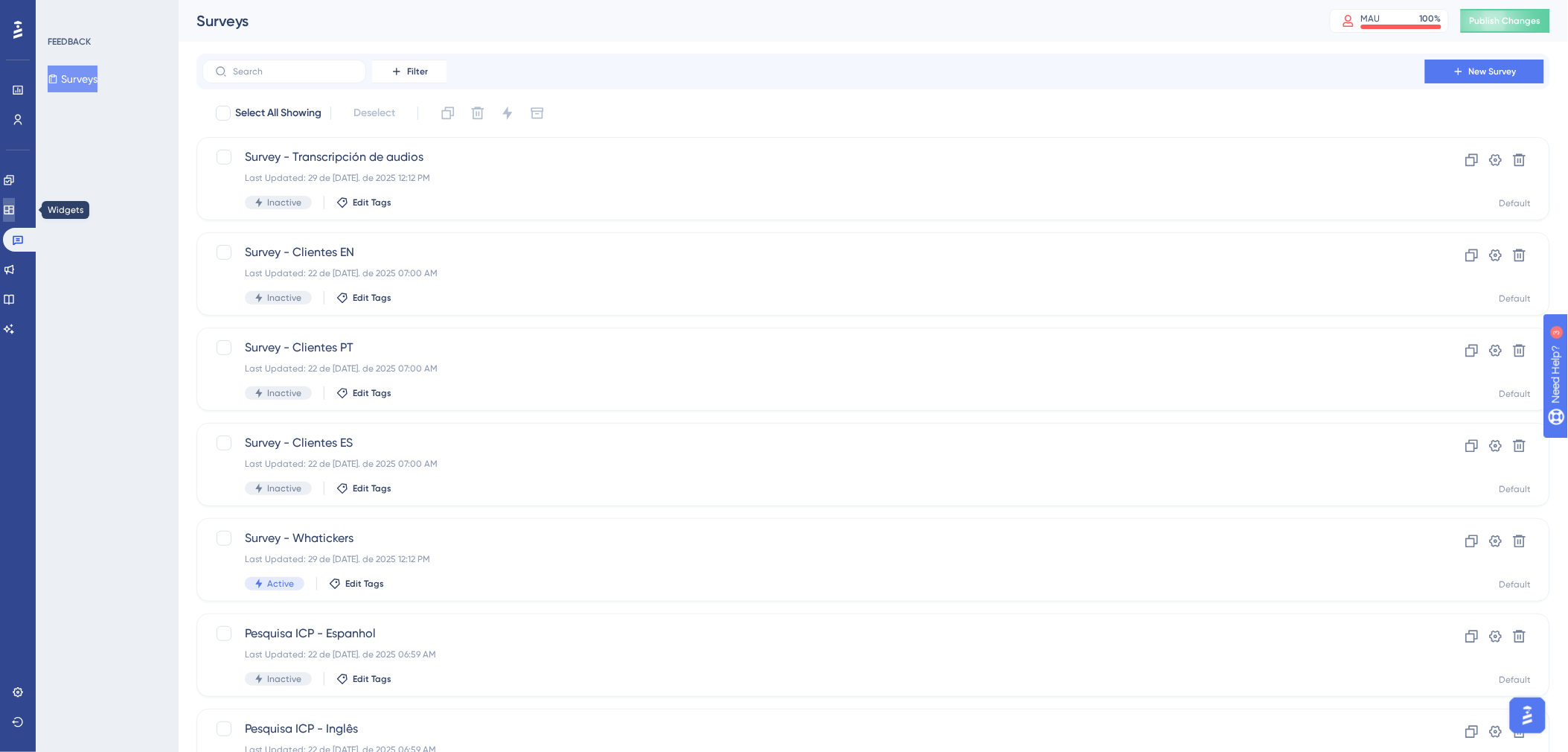 click 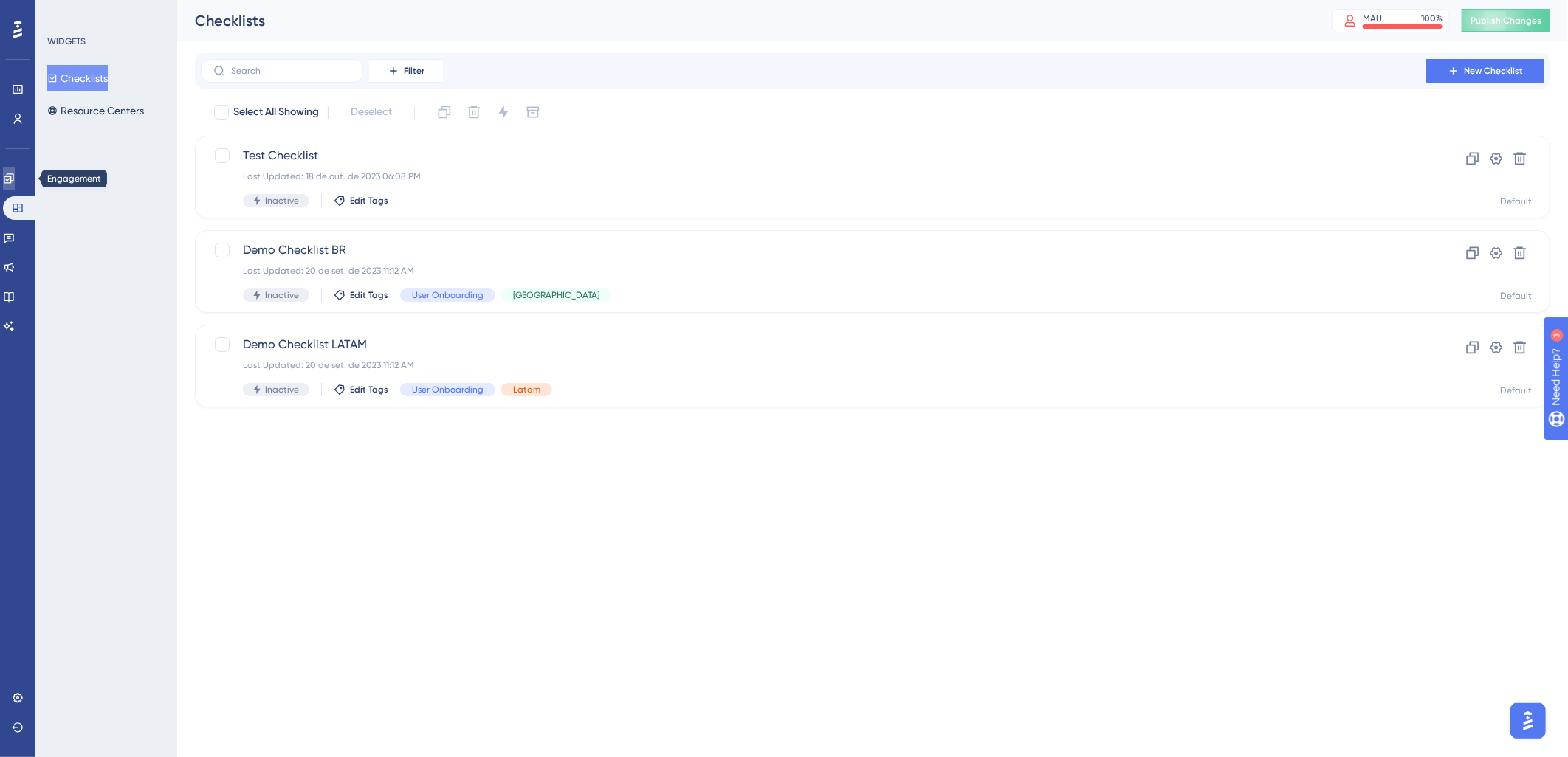 click 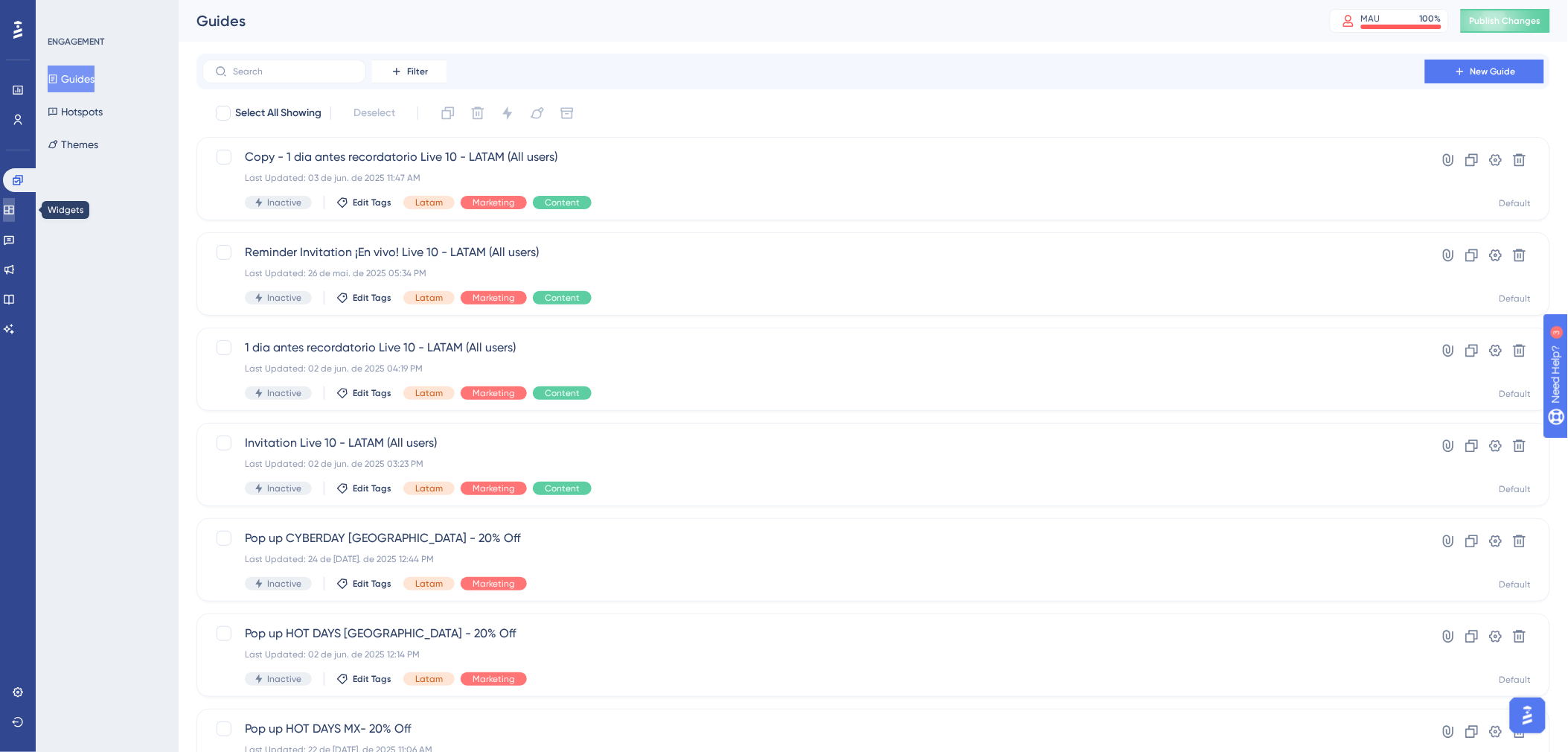click at bounding box center (9, 210) 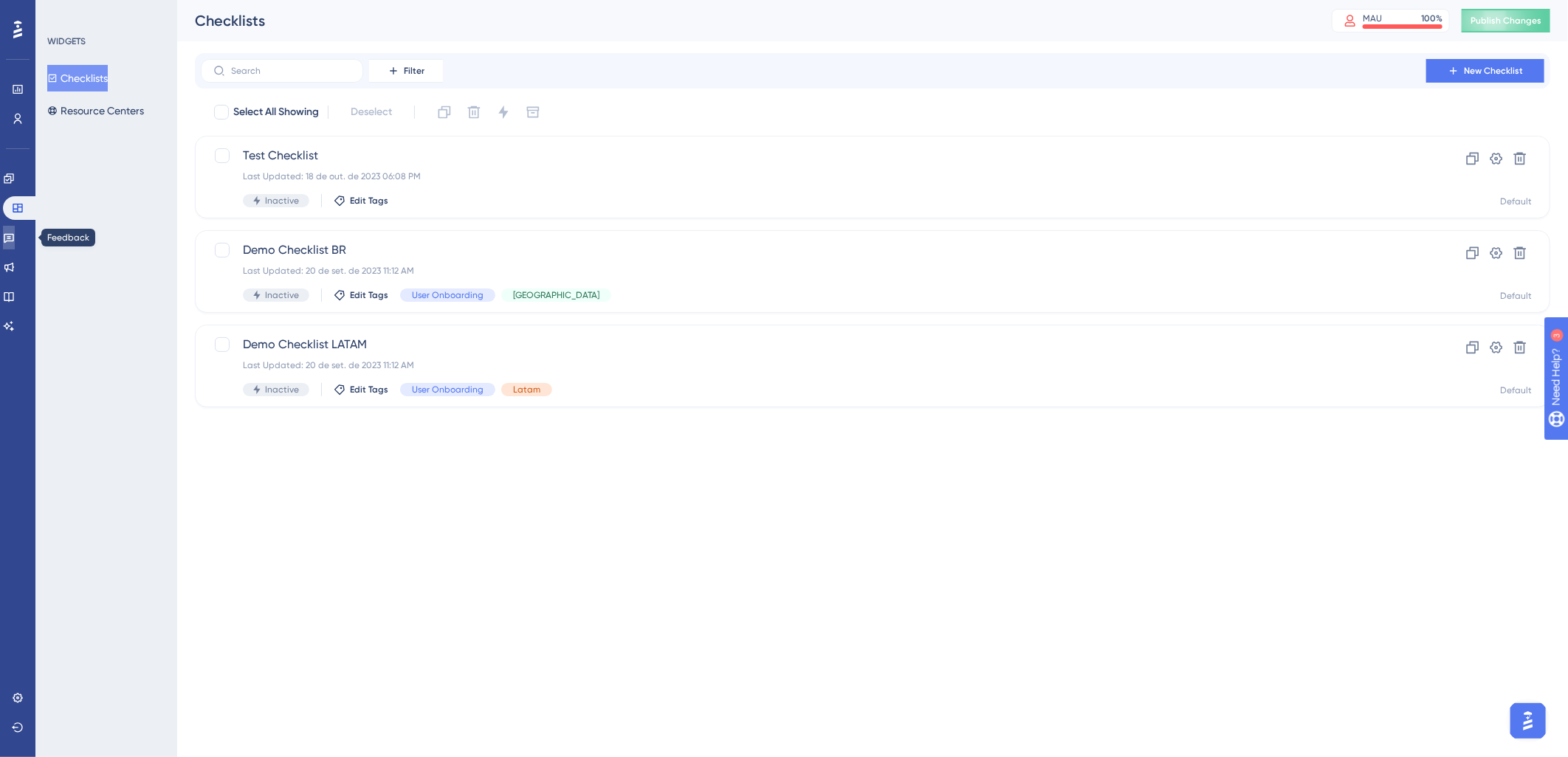 click 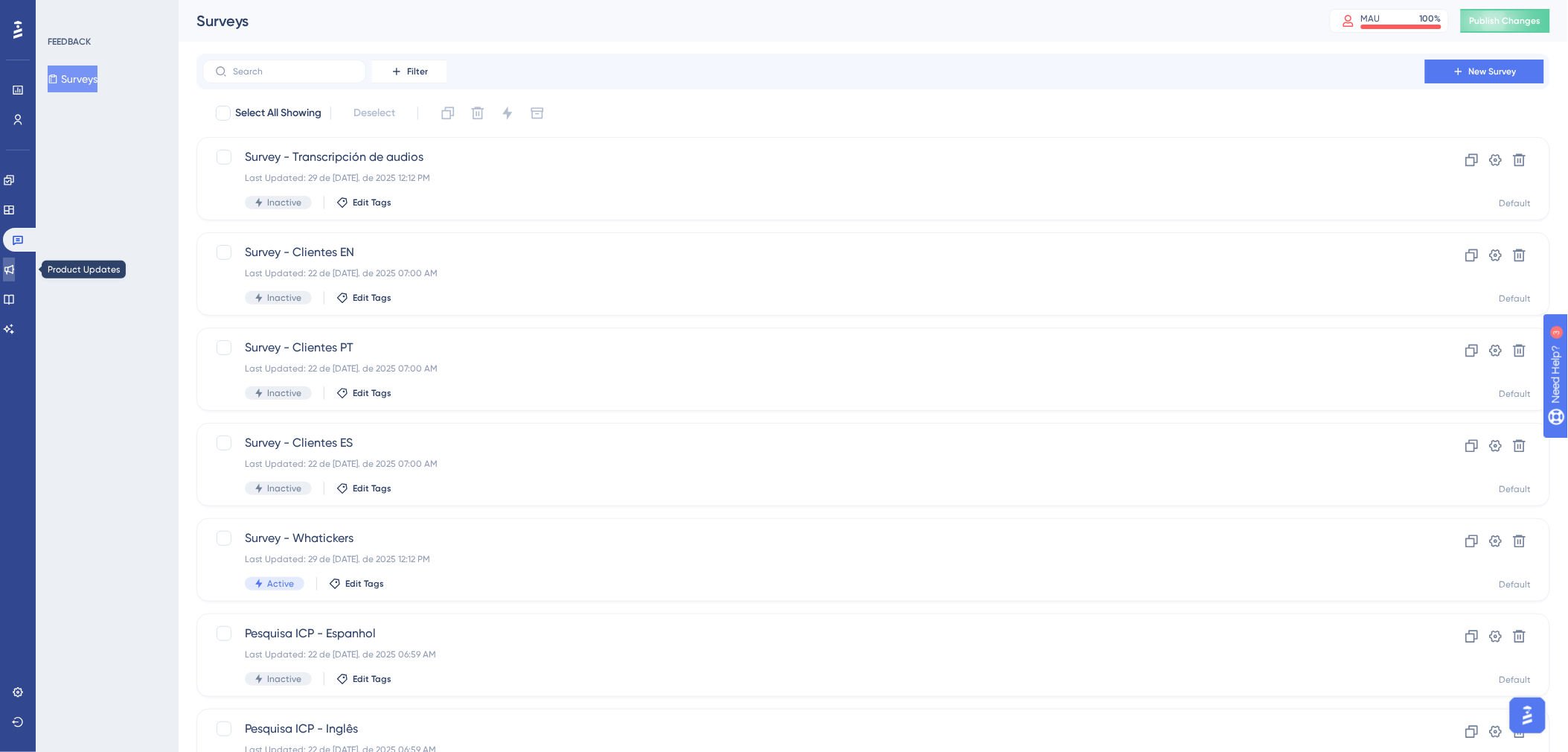 click 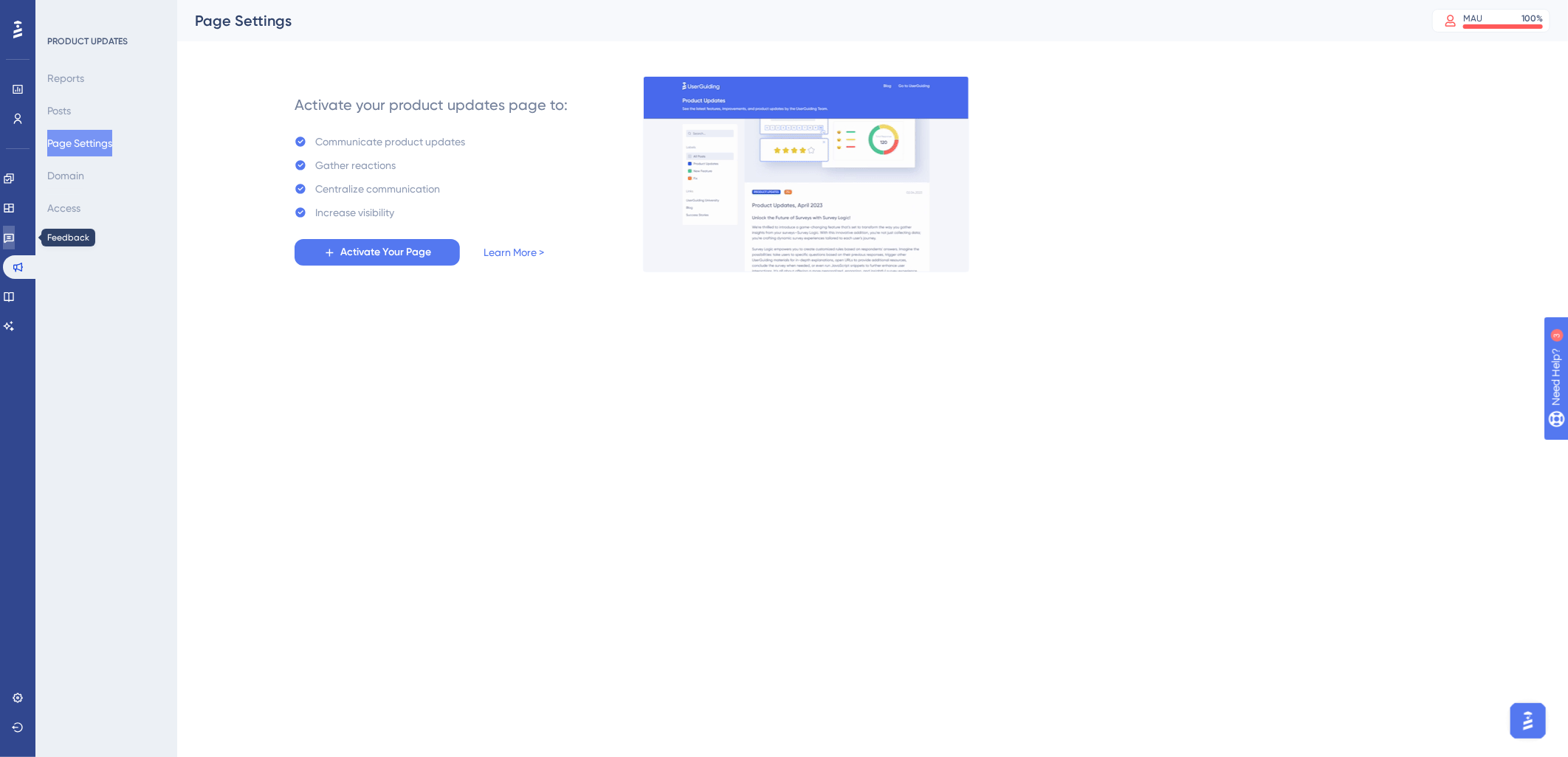 click 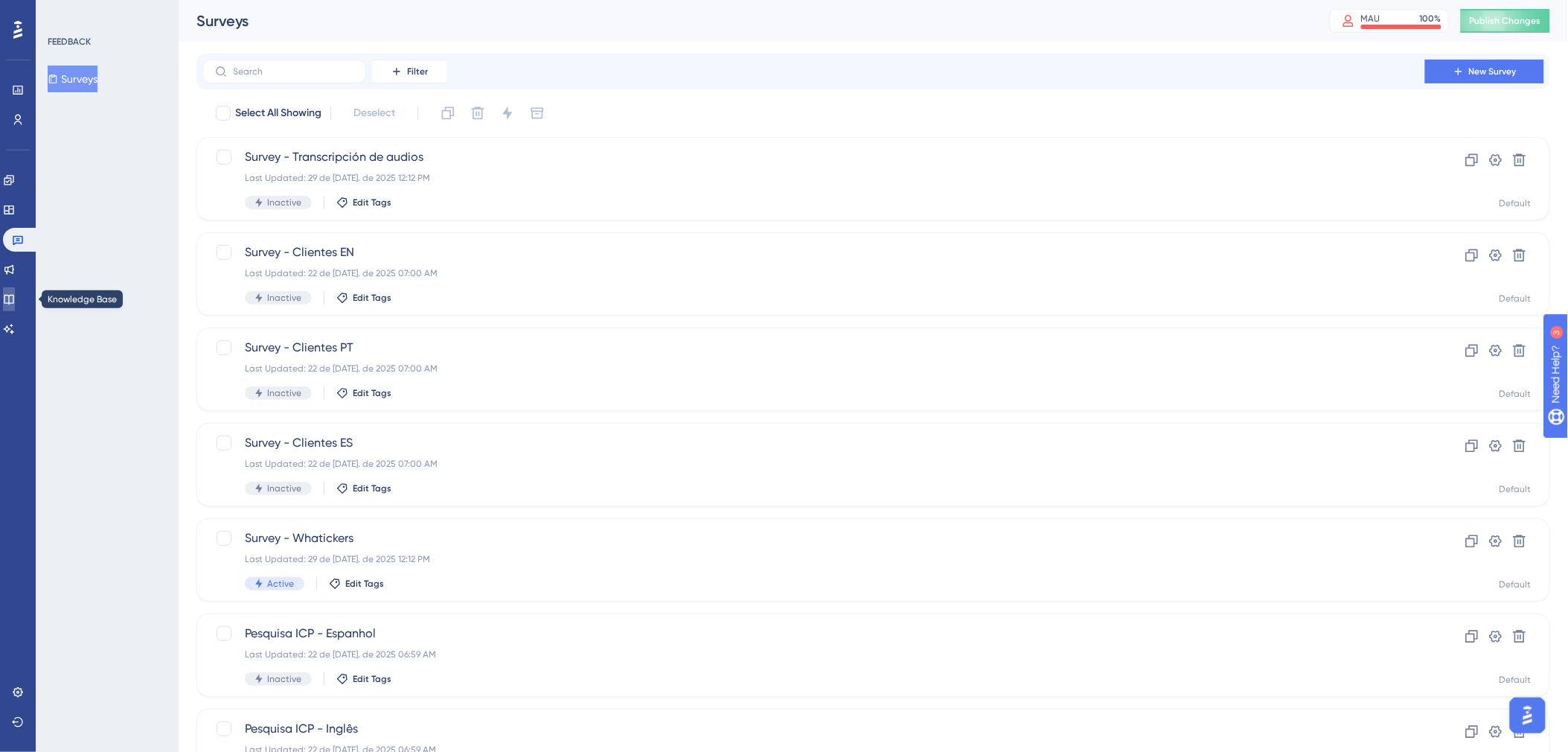 click 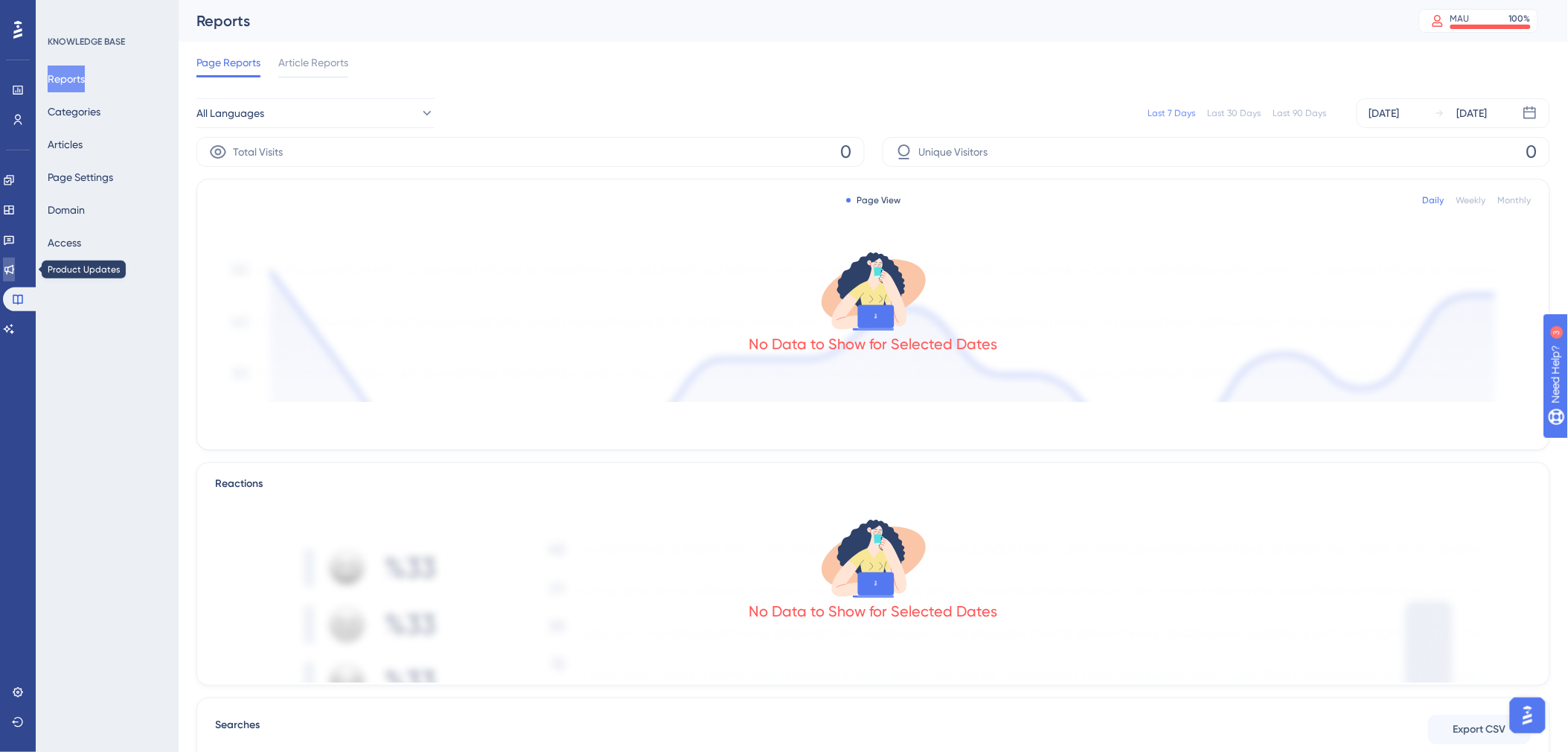 click 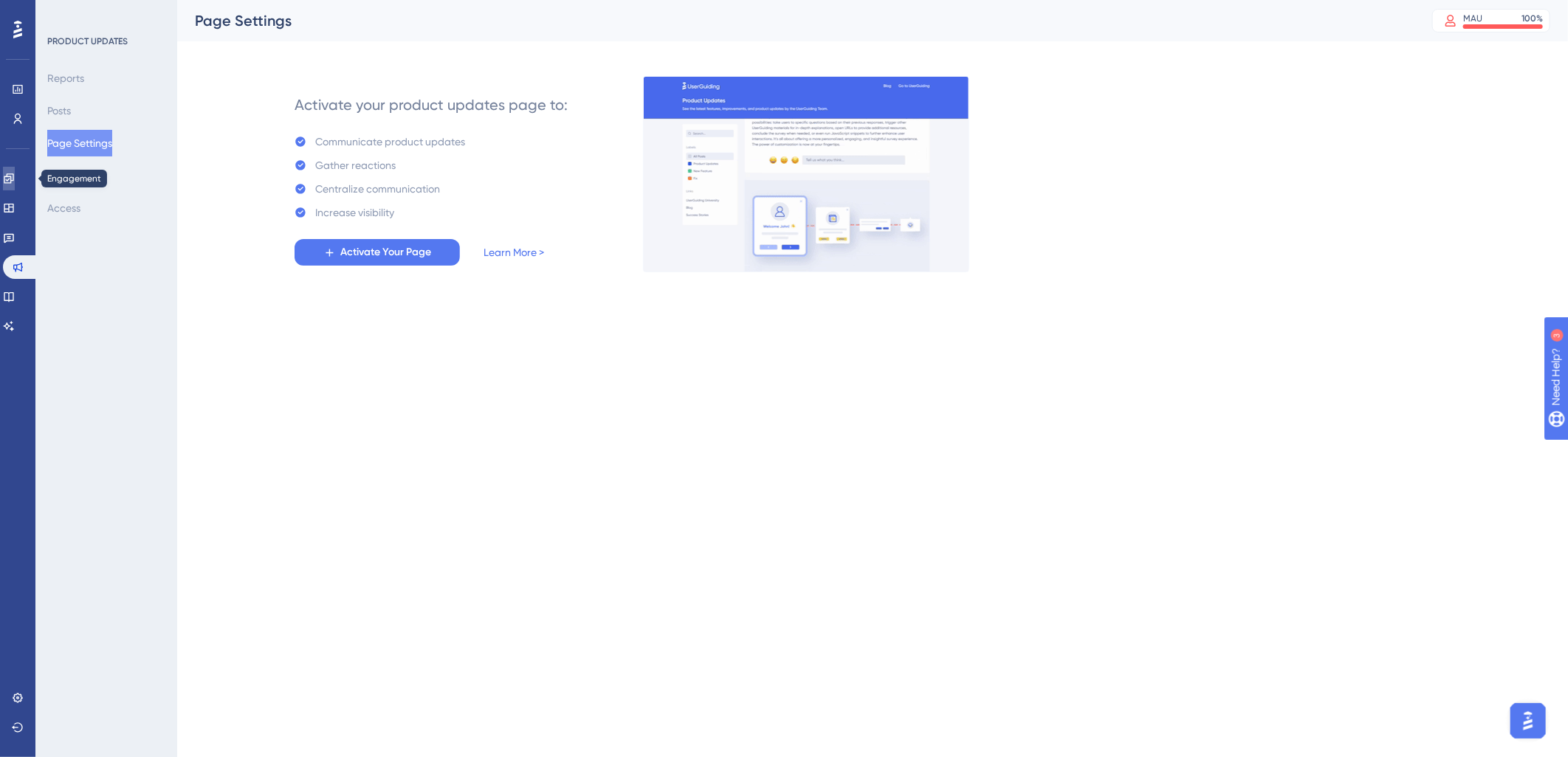 click at bounding box center [9, 179] 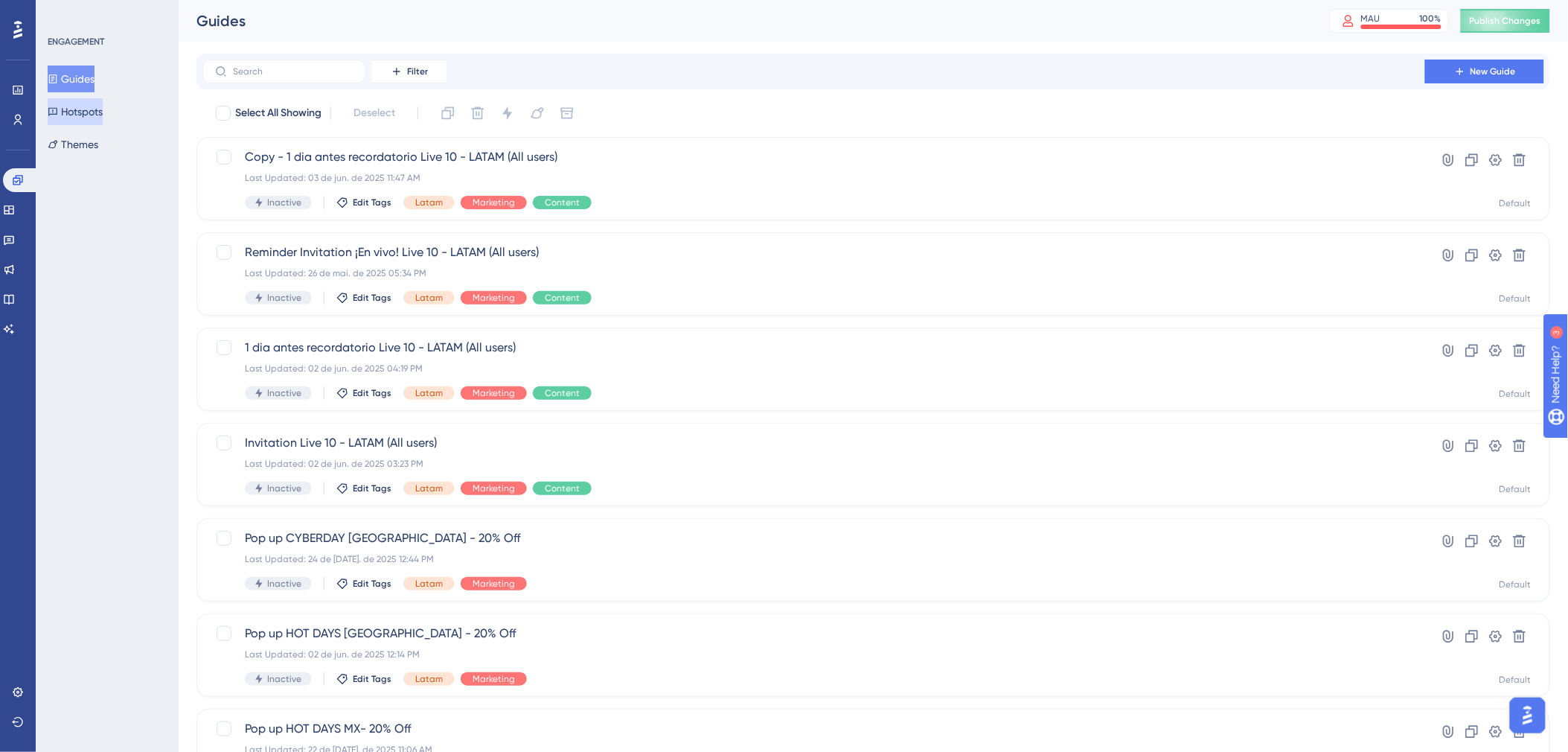 click on "Hotspots" at bounding box center (75, 112) 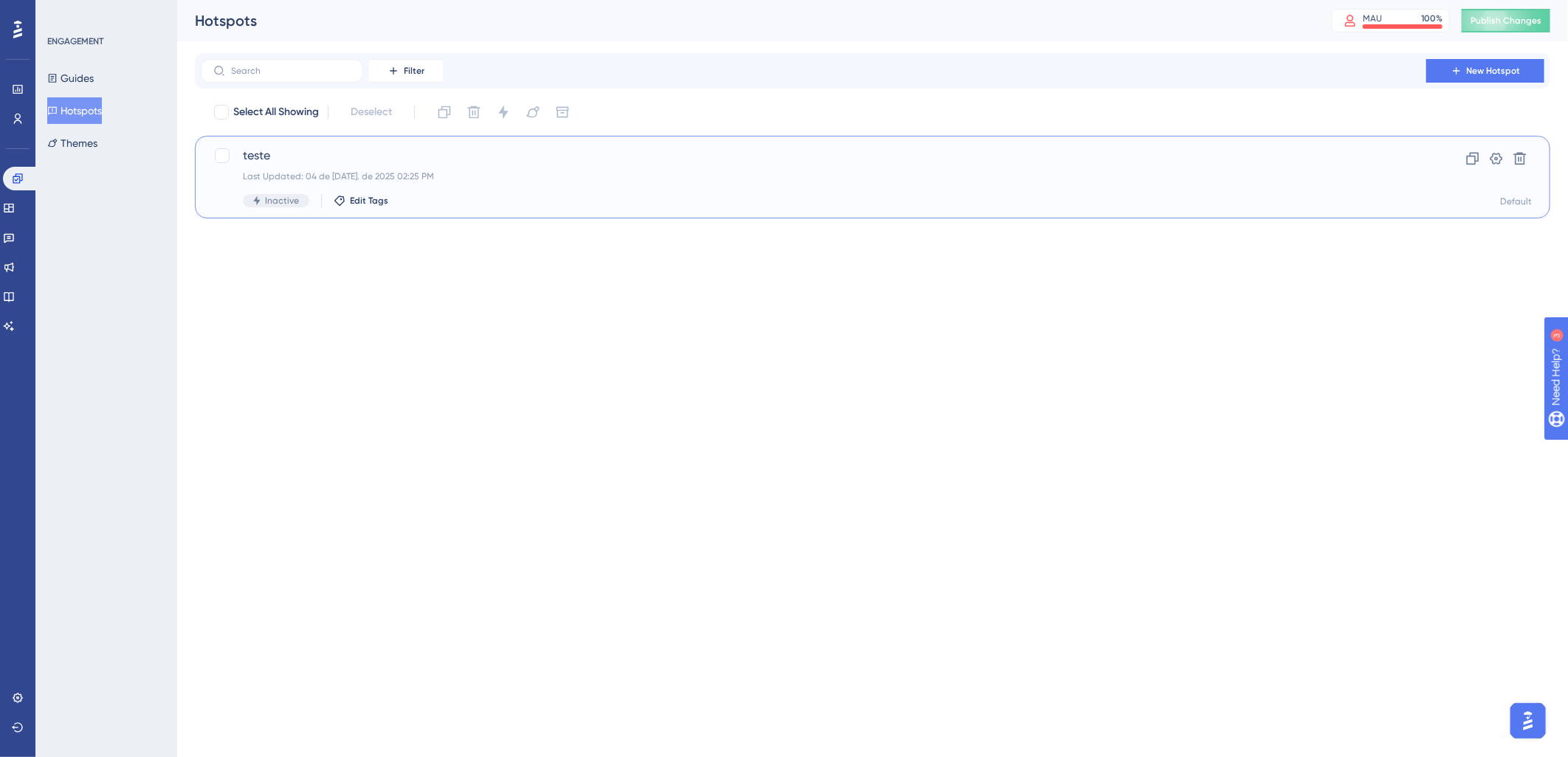 click on "Last Updated: 04 de jul. de 2025 02:25 PM" at bounding box center (814, 176) 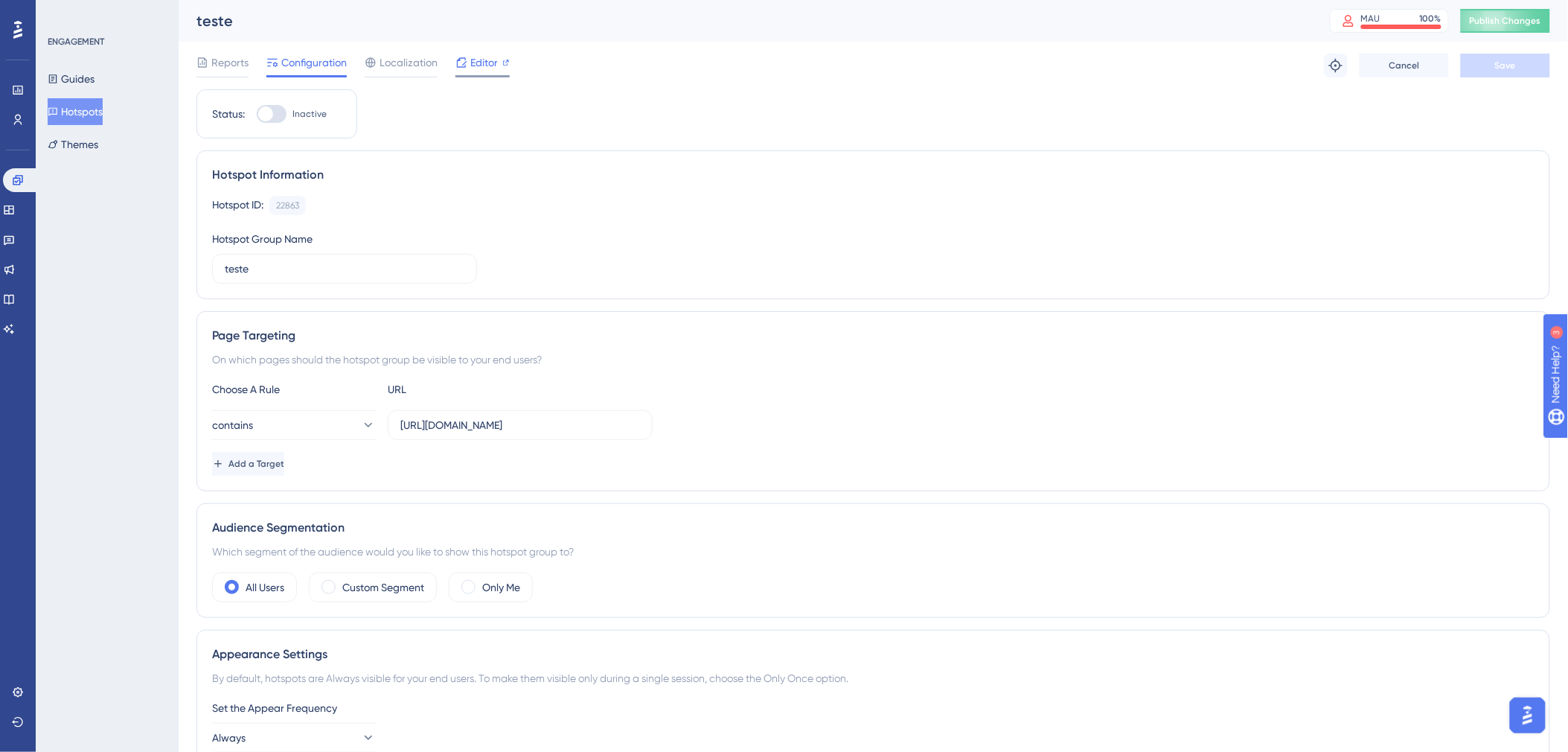 click at bounding box center [482, 76] 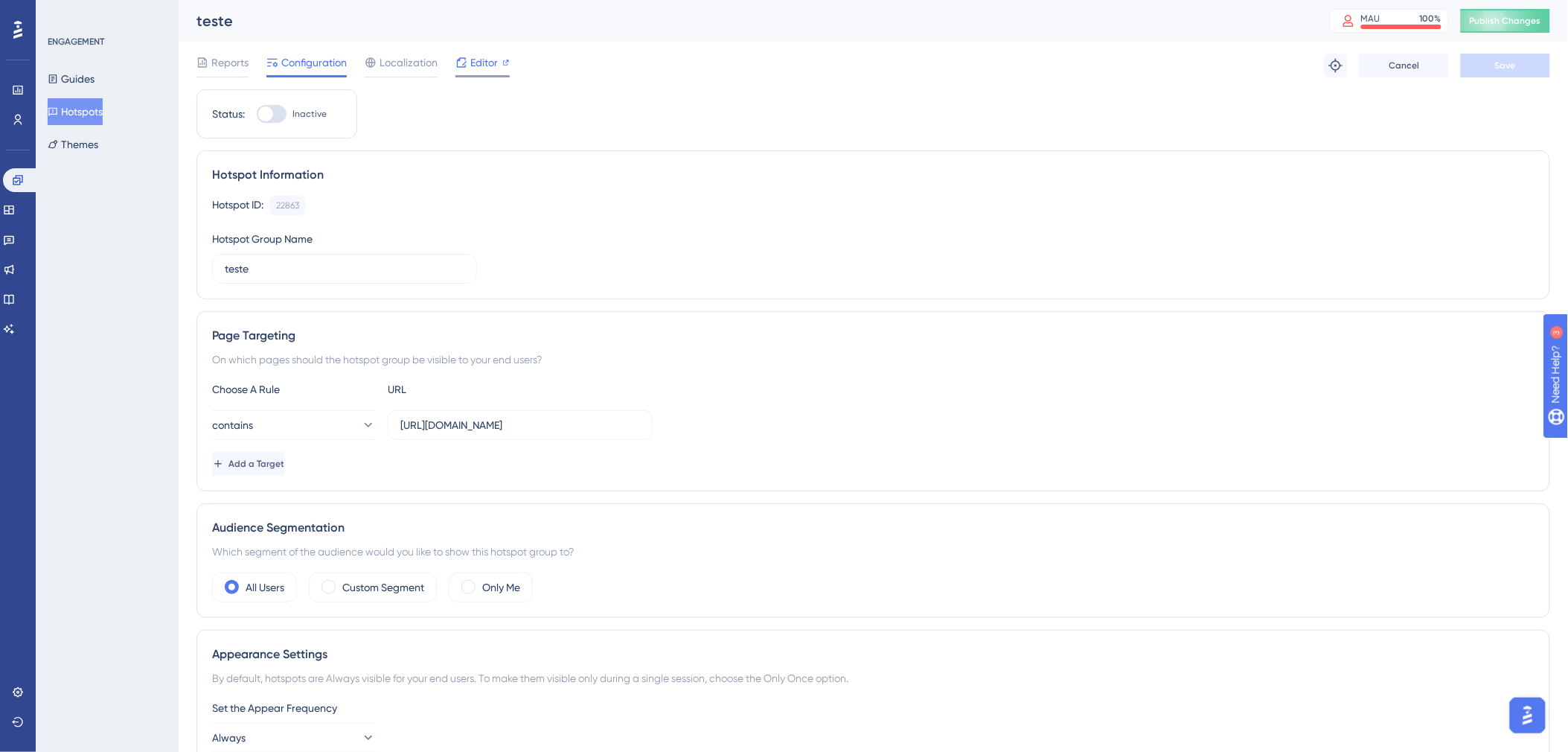 click on "Editor" at bounding box center [484, 63] 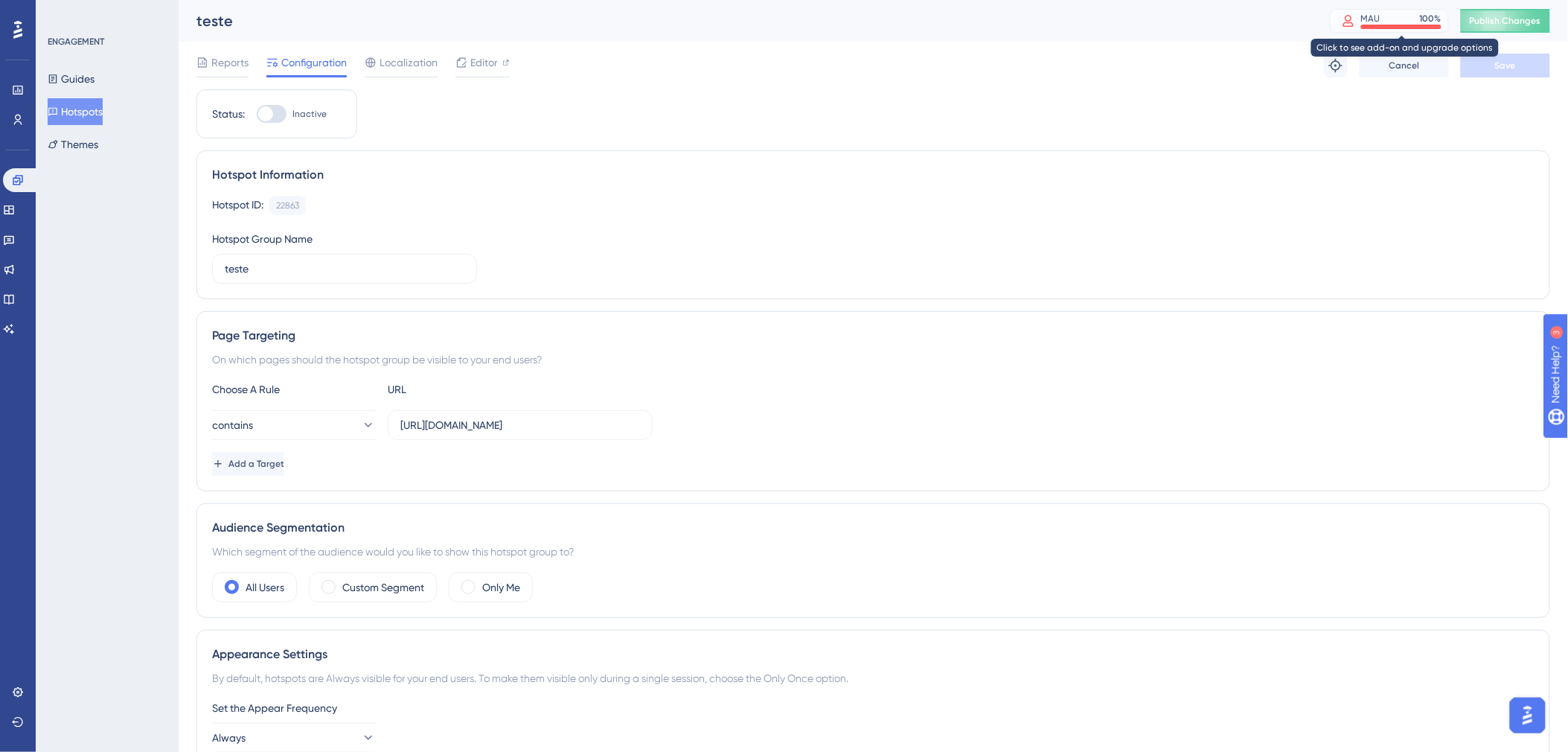 click on "MAU 100 %" at bounding box center (1389, 21) 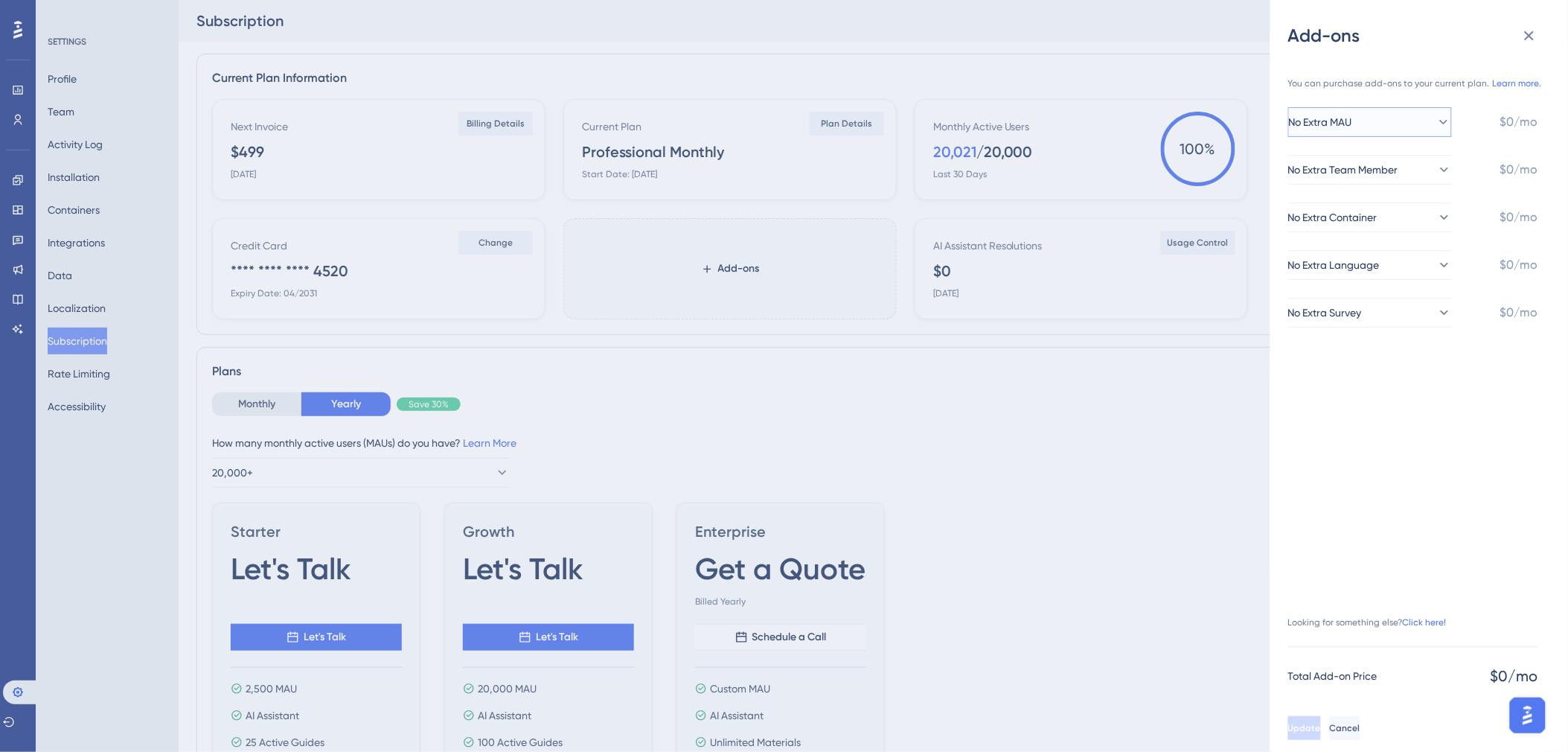 click on "No Extra MAU" at bounding box center (1320, 122) 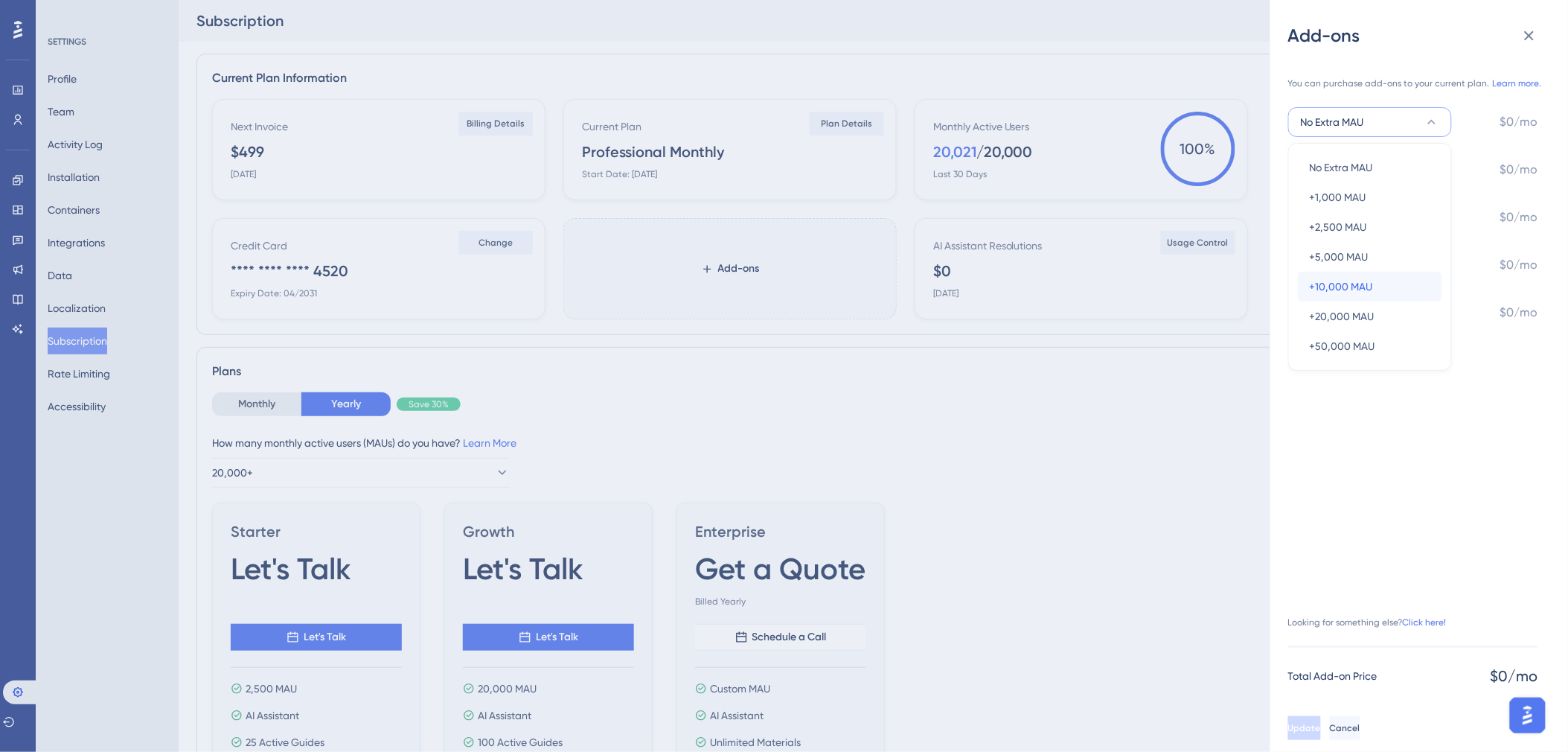 click on "+10,000 MAU" at bounding box center [1341, 287] 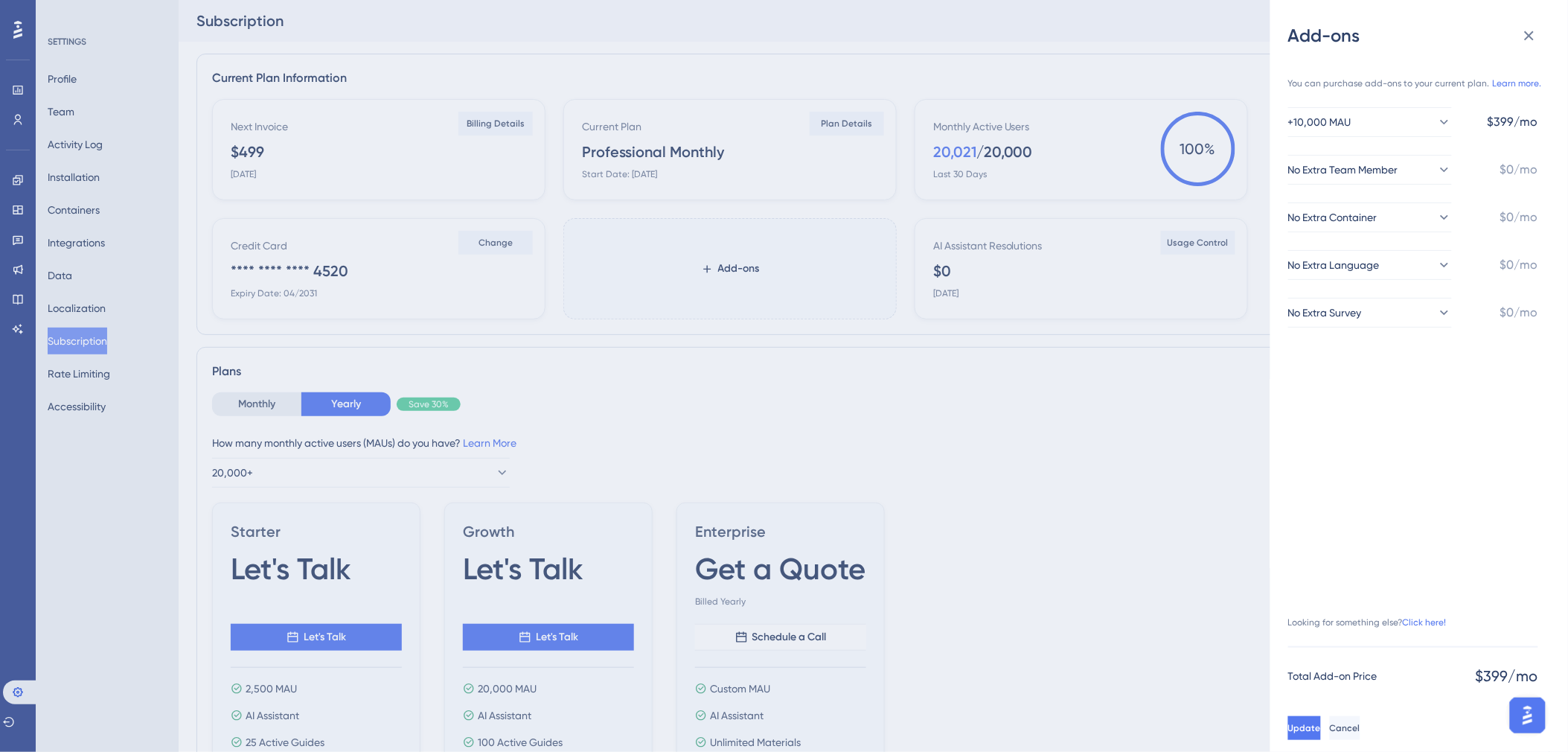 click on "You can purchase add-ons to your current plan. Learn more. +10,000 MAU $399/mo No Extra Team Member $0/mo No Extra Container $0/mo No Extra Language $0/mo No Extra Survey $0/mo Looking for something else?  Click here! Total Add-on Price $399/mo" at bounding box center (1413, 385) 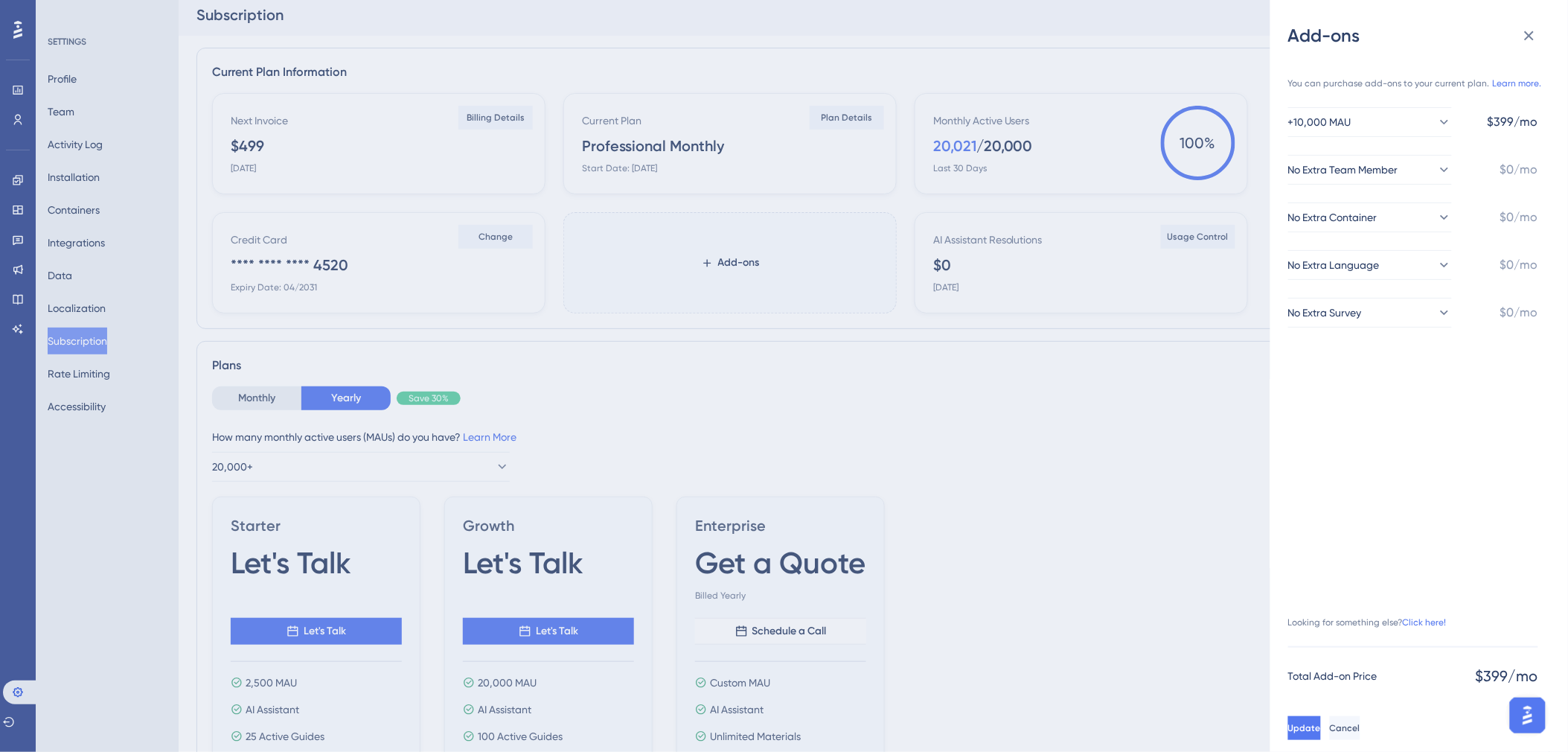 scroll, scrollTop: 0, scrollLeft: 0, axis: both 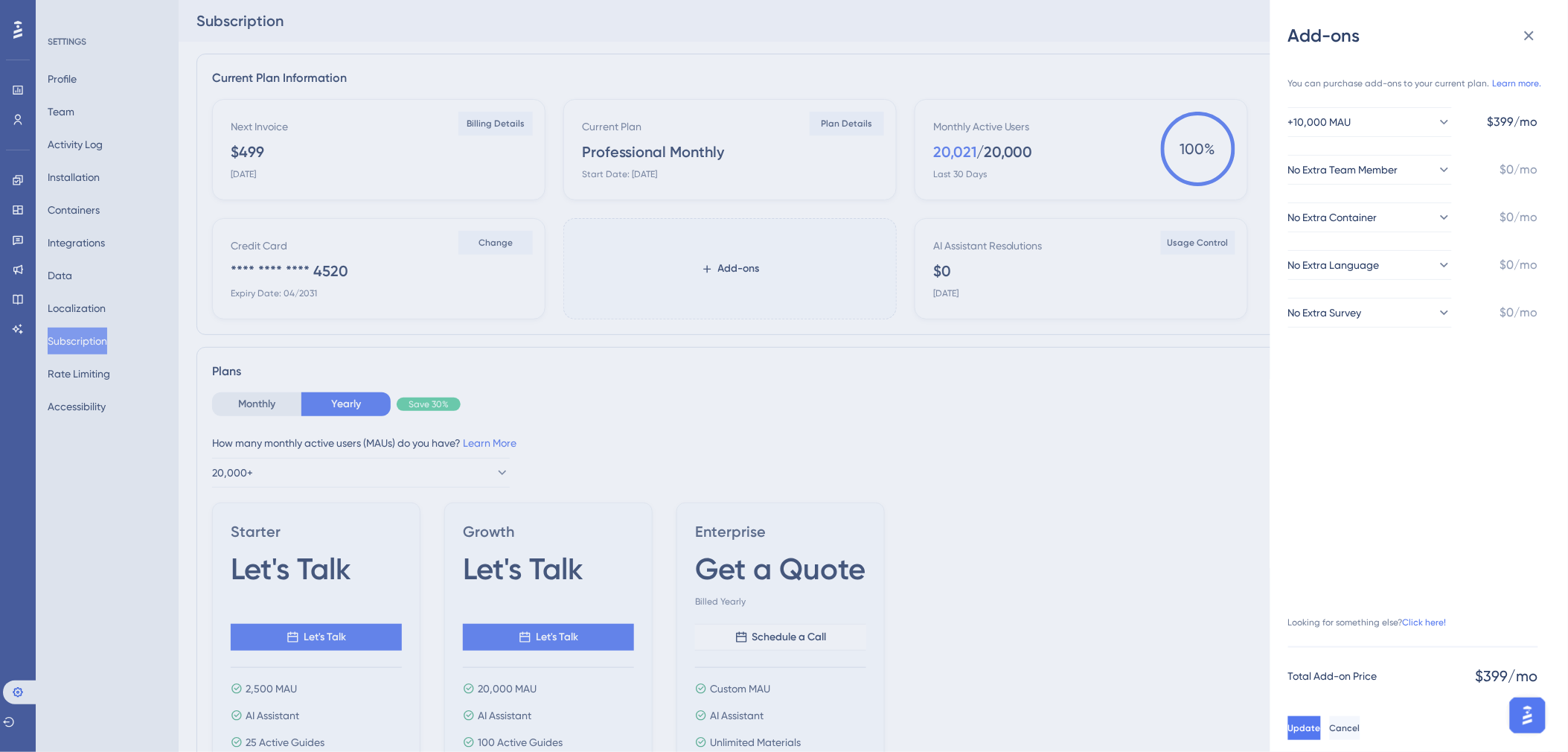 click on "Add-ons You can purchase add-ons to your current plan. Learn more. +10,000 MAU $399/mo No Extra Team Member $0/mo No Extra Container $0/mo No Extra Language $0/mo No Extra Survey $0/mo Looking for something else?  Click here! Total Add-on Price $399/mo Update Cancel" at bounding box center [784, 376] 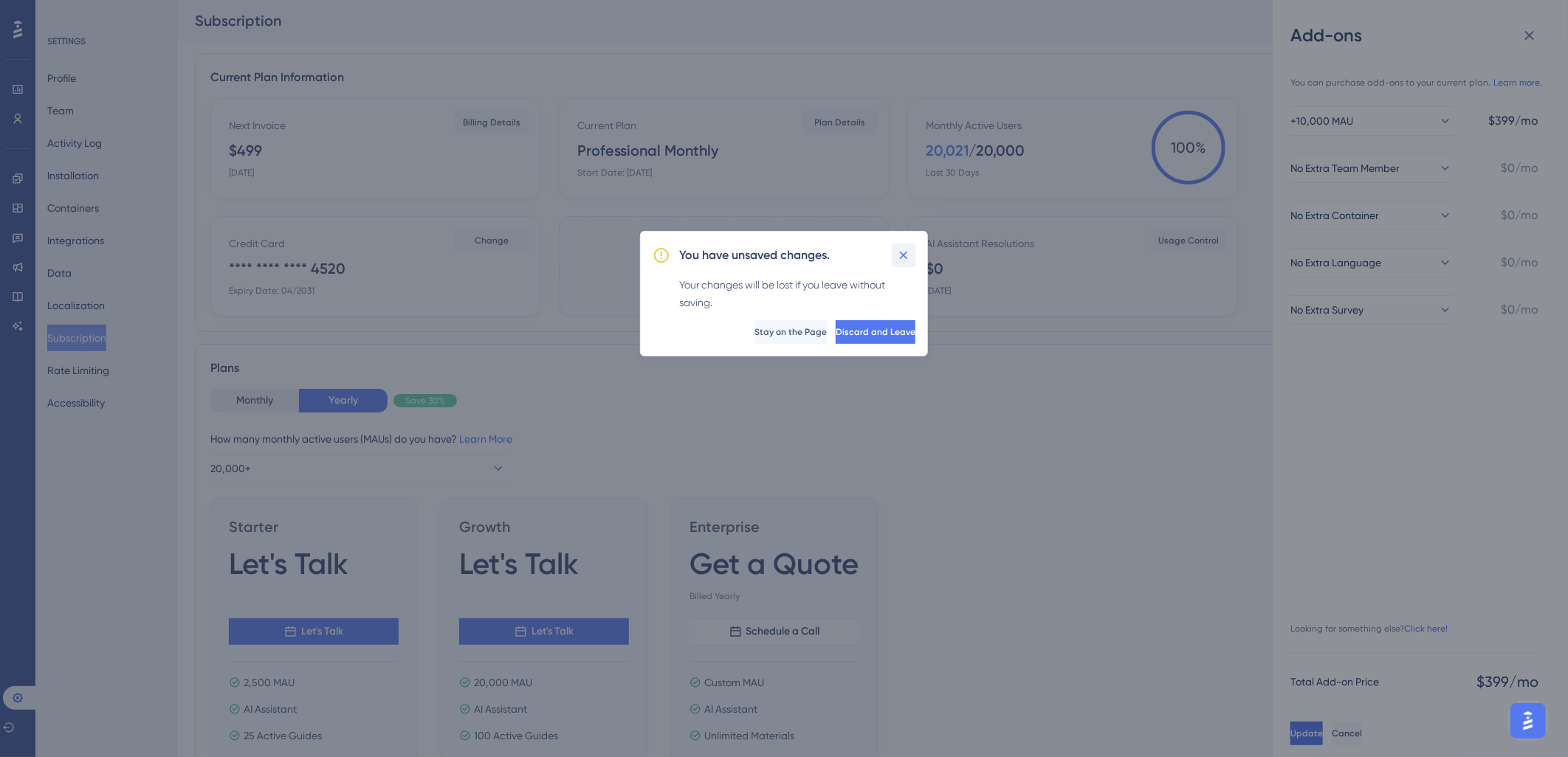 click 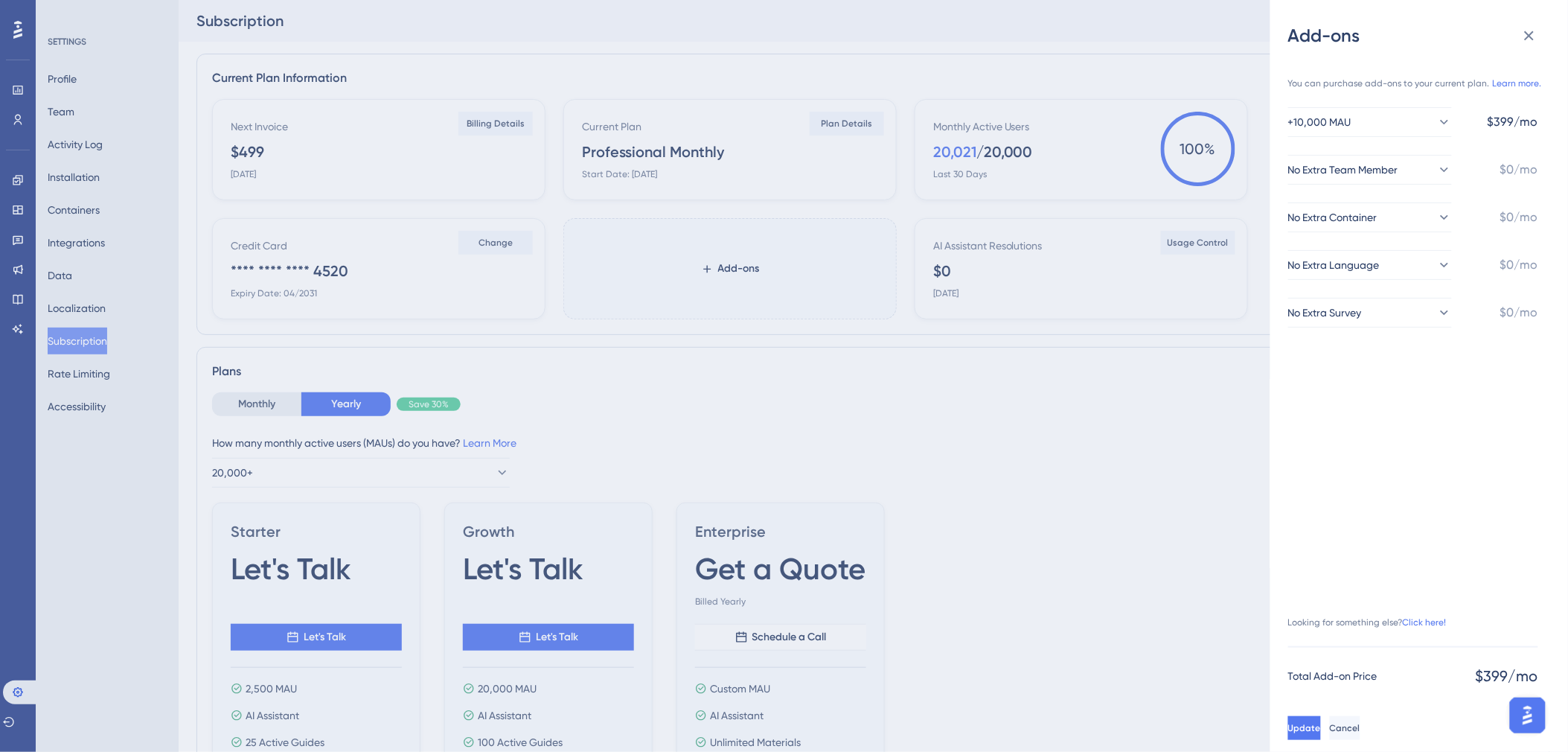 click on "Add-ons You can purchase add-ons to your current plan. Learn more. +10,000 MAU $399/mo No Extra Team Member $0/mo No Extra Container $0/mo No Extra Language $0/mo No Extra Survey $0/mo Looking for something else?  Click here! Total Add-on Price $399/mo Update Cancel" at bounding box center [784, 376] 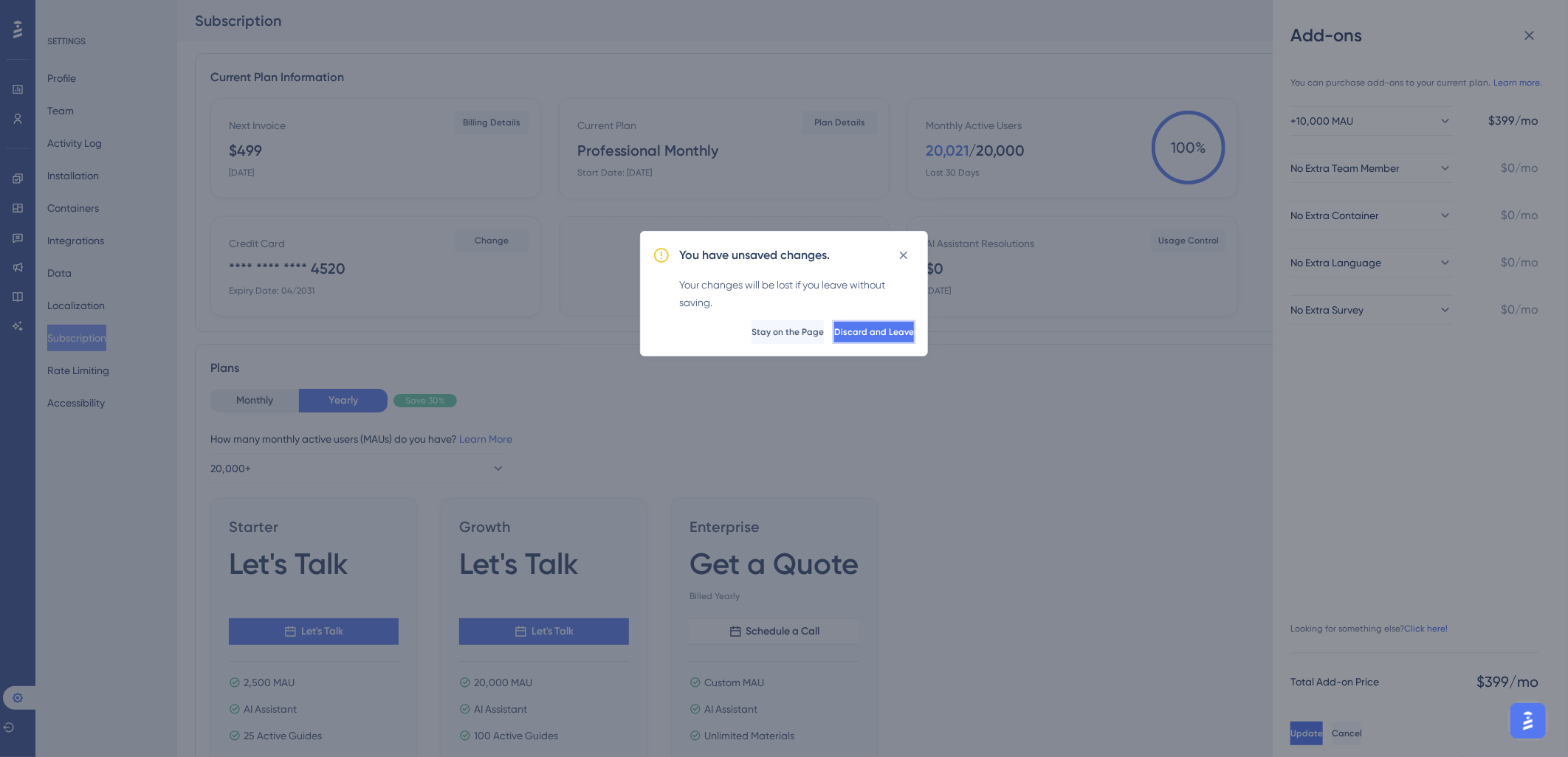 click on "Discard and Leave" at bounding box center [874, 332] 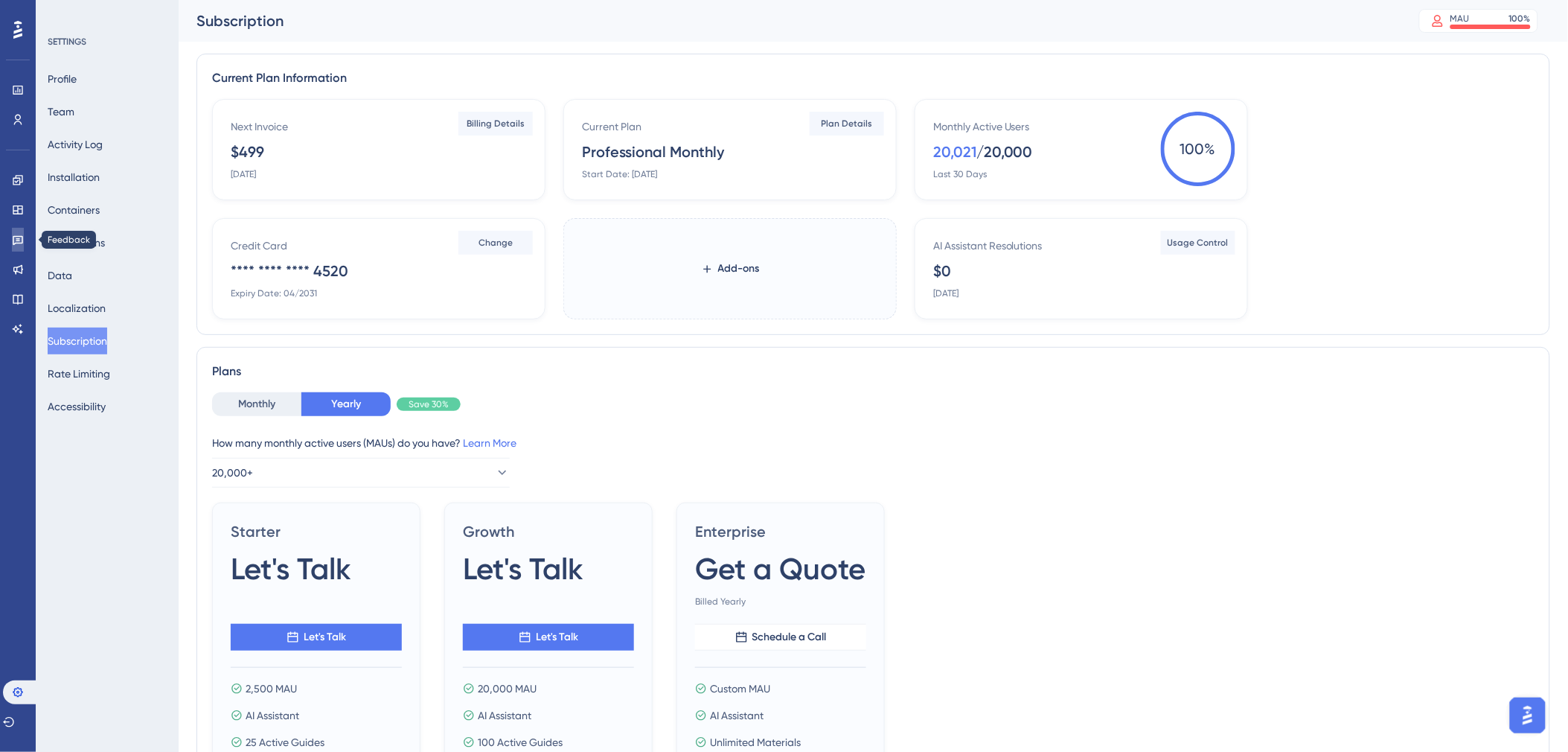 click at bounding box center [18, 240] 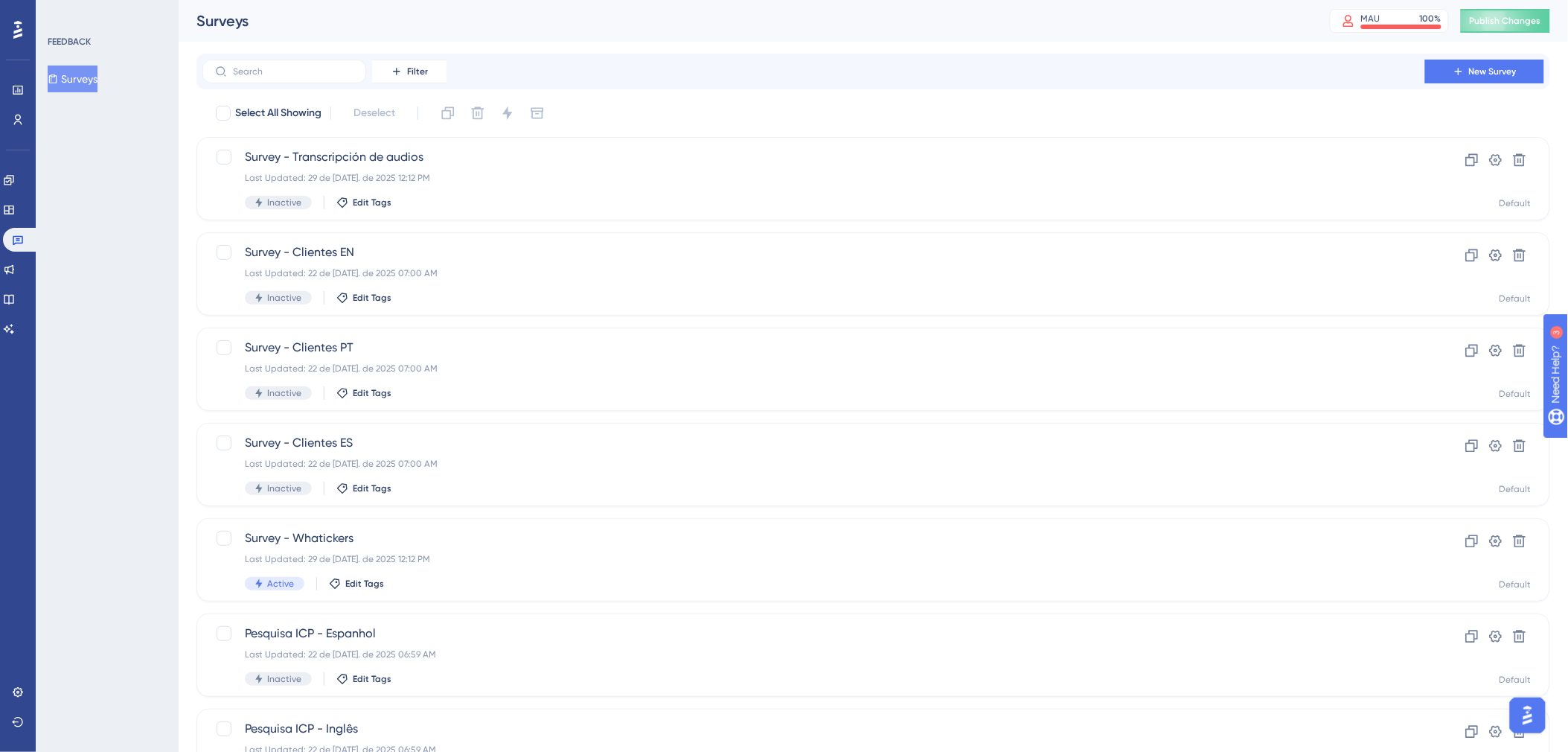 scroll, scrollTop: 0, scrollLeft: 0, axis: both 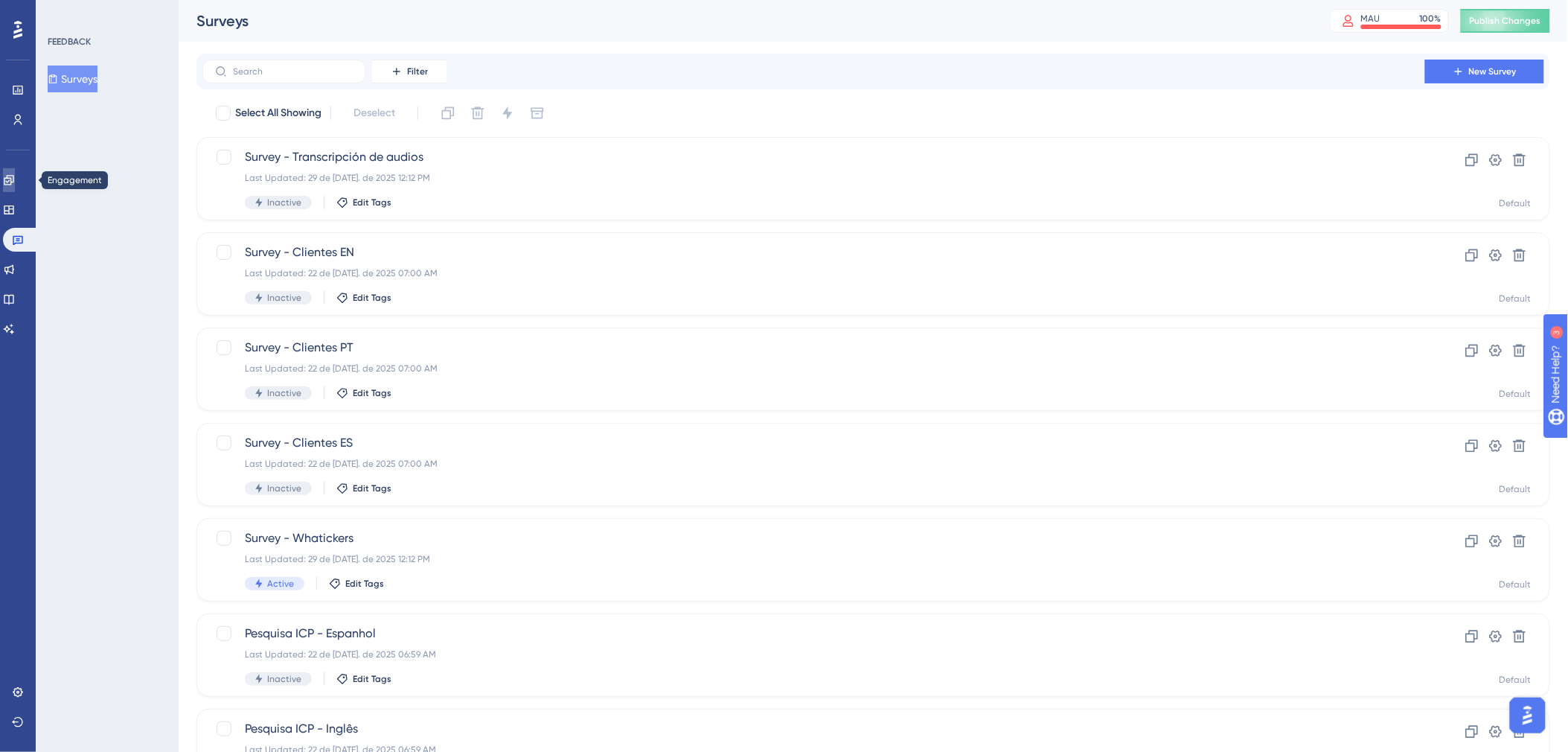 click 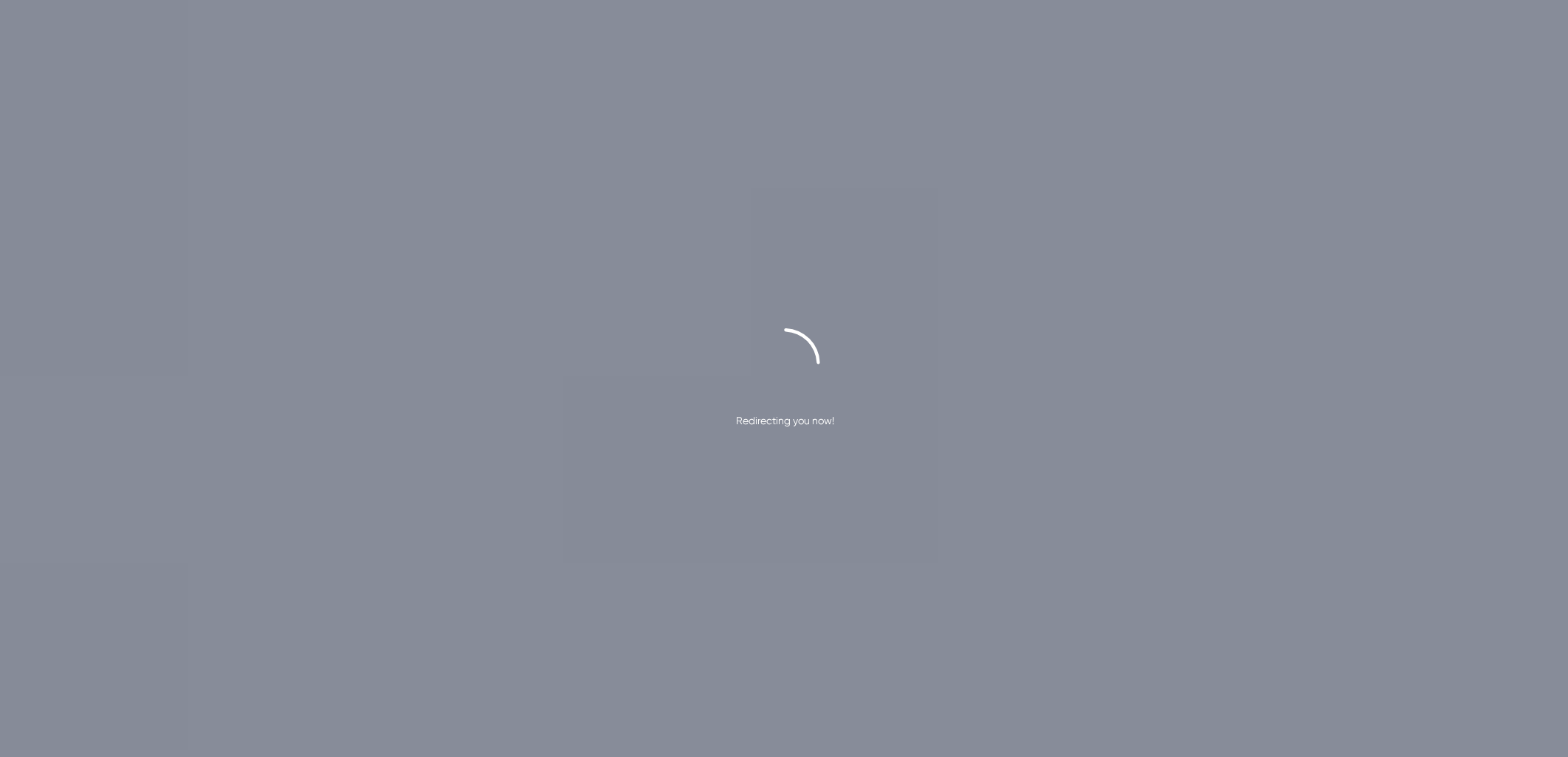 scroll, scrollTop: 0, scrollLeft: 0, axis: both 